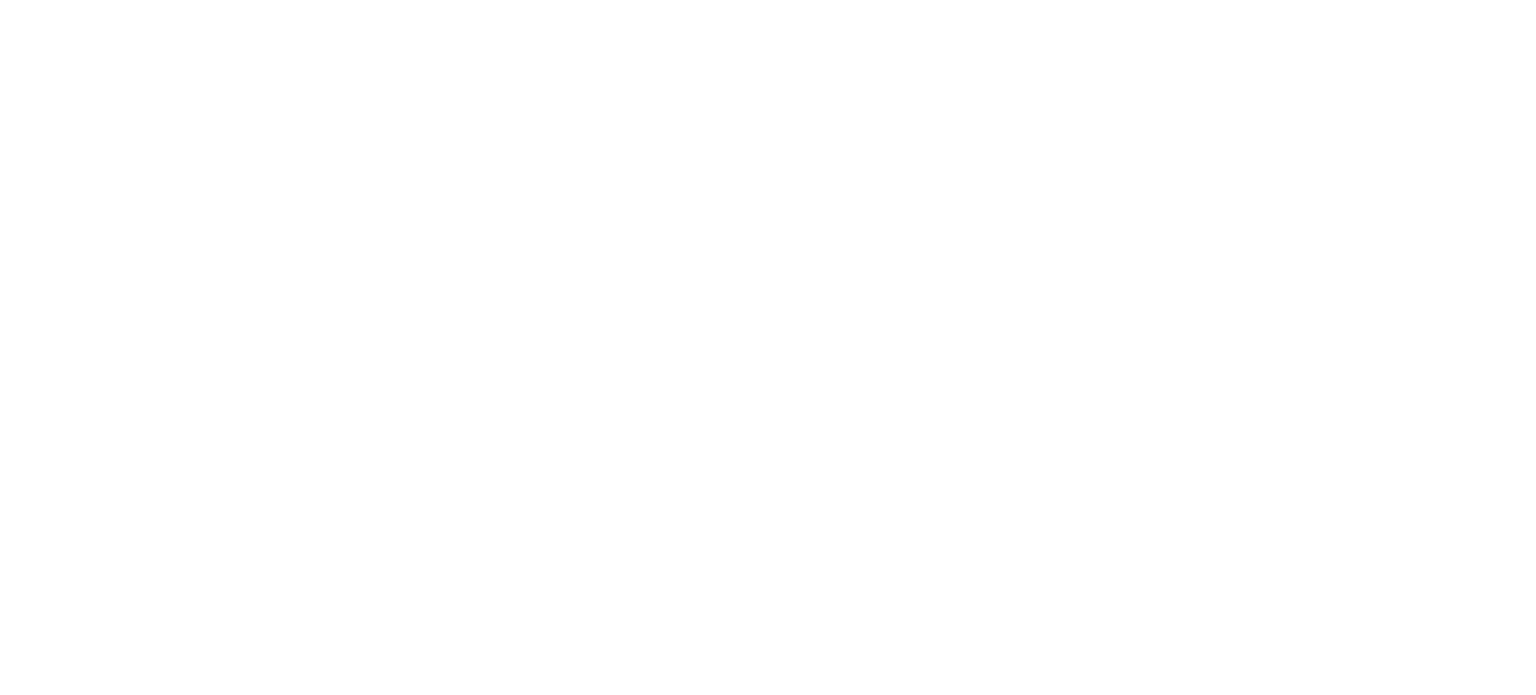 scroll, scrollTop: 0, scrollLeft: 0, axis: both 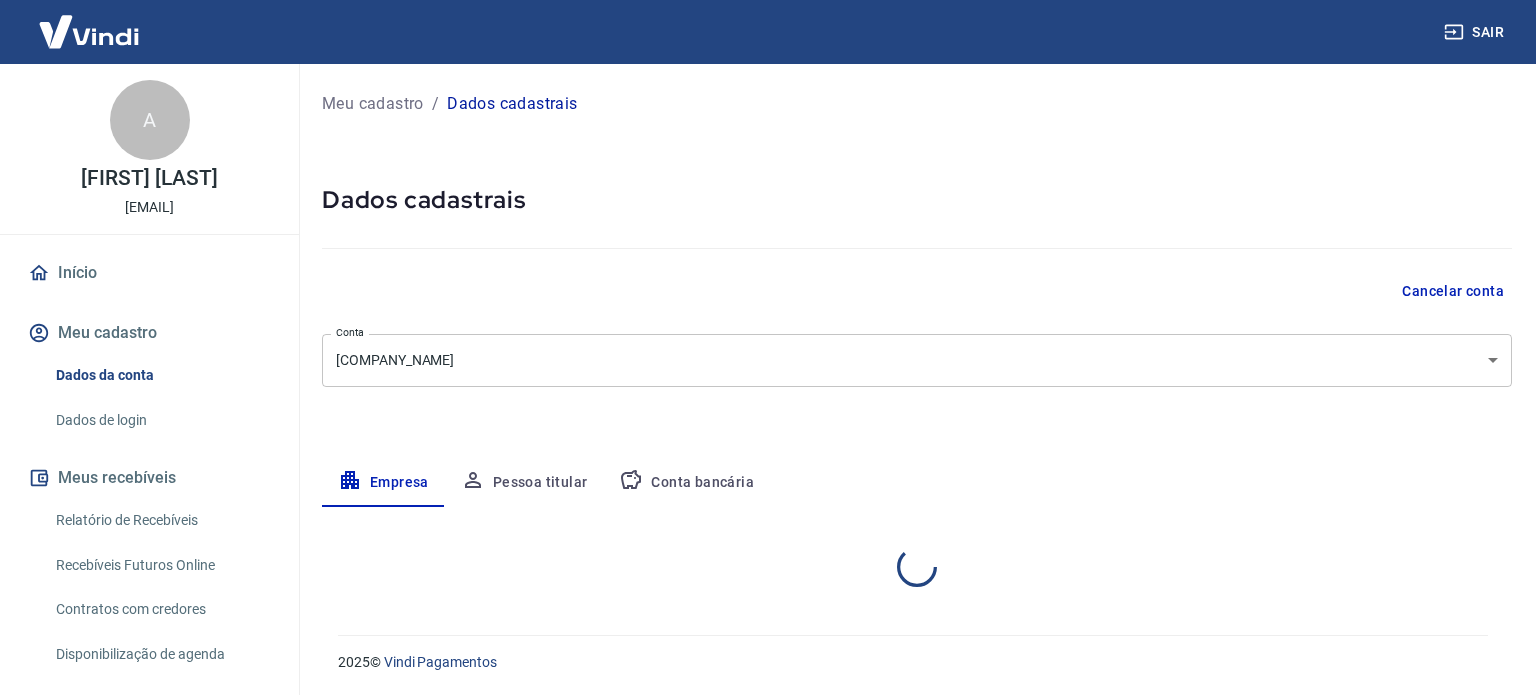 select on "PR" 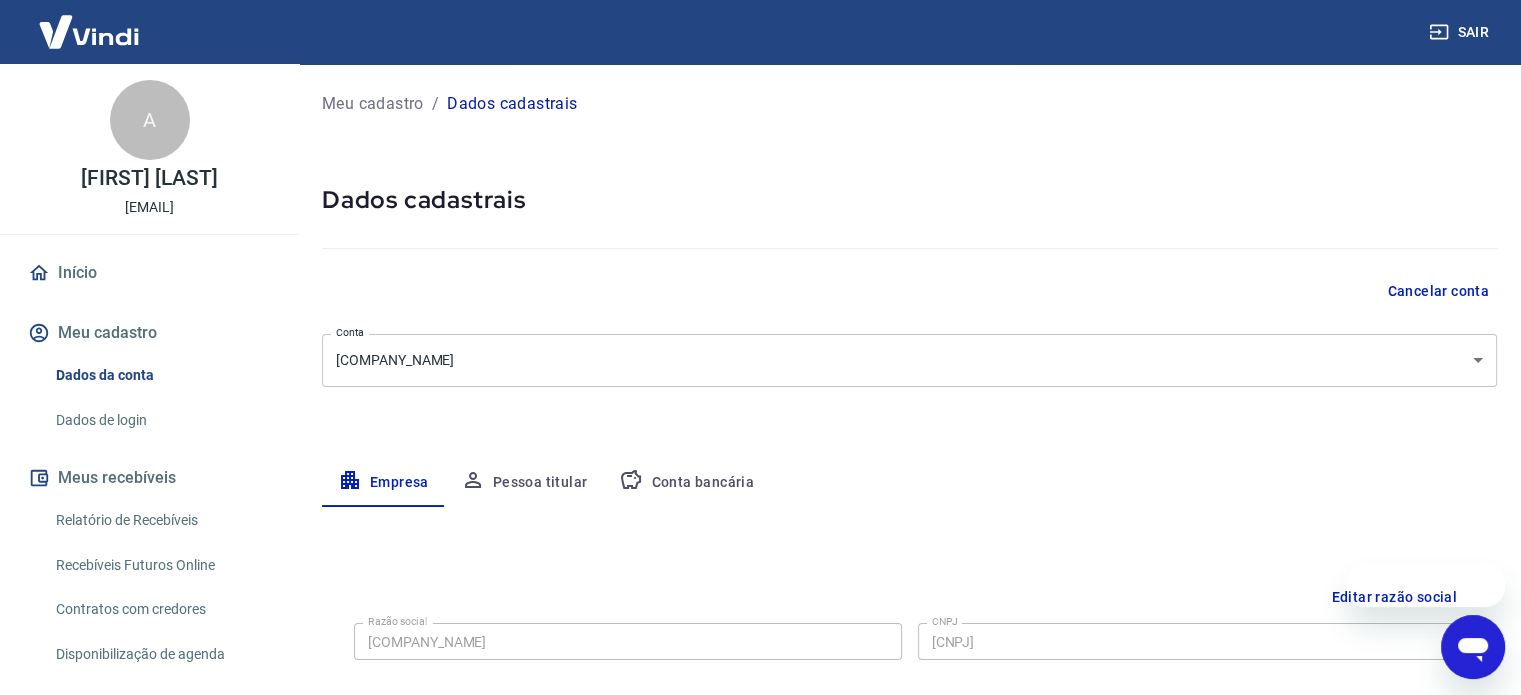 scroll, scrollTop: 0, scrollLeft: 0, axis: both 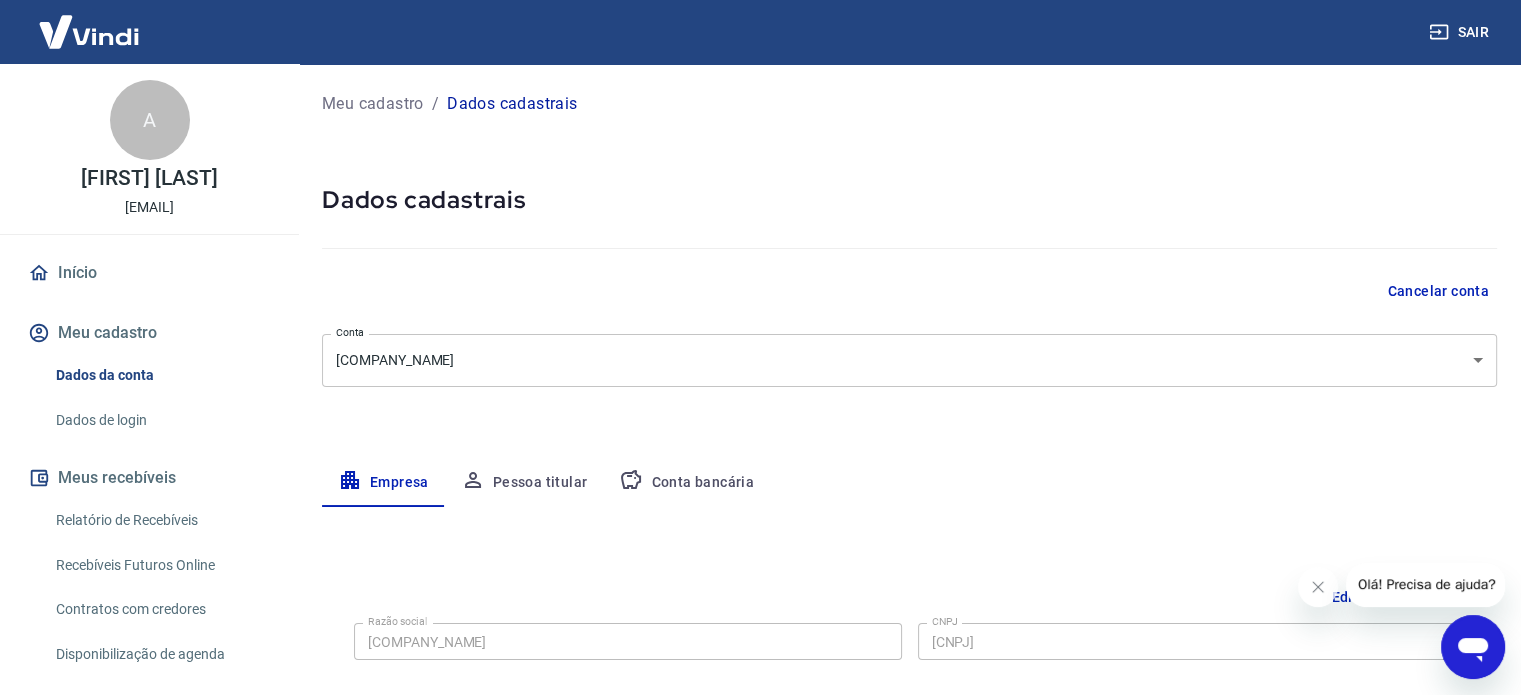 click on "Sair A [NAME] [LAST] contato@[DOMAIN] Início Meu cadastro Dados da conta Dados de login Meus recebíveis Relatório de Recebíveis Recebíveis Futuros Online Contratos com credores Disponibilização de agenda Conta digital Novo Segurança Fale conosco Volte para o portal de gerenciamento de vendas do Intermediador. Voltar para Intermediador Meu cadastro / Dados cadastrais Dados cadastrais Cancelar conta Conta [COMPANY] Eireli [object Object] Conta Empresa Pessoa titular Conta bancária Editar razão social Razão social [COMPANY] Eireli Razão social CNPJ [CNPJ] CNPJ Endereço da empresa Editar endereço CEP [CEP] CEP Rua [STREET] Rua Número [NUMBER] Número Complemento sala [NUMBER] Complemento Bairro Zona [NUMBER] Bairro Cidade [CITY] Cidade Estado Acre Alagoas Amapá Amazonas Bahia Ceará Distrito Federal Espírito Santo Goiás Maranhão Mato Grosso Mato Grosso do Sul Minas Gerais Pará Paraíba Paraná Pernambuco Piauí Rio de Janeiro Roraima" at bounding box center [760, 347] 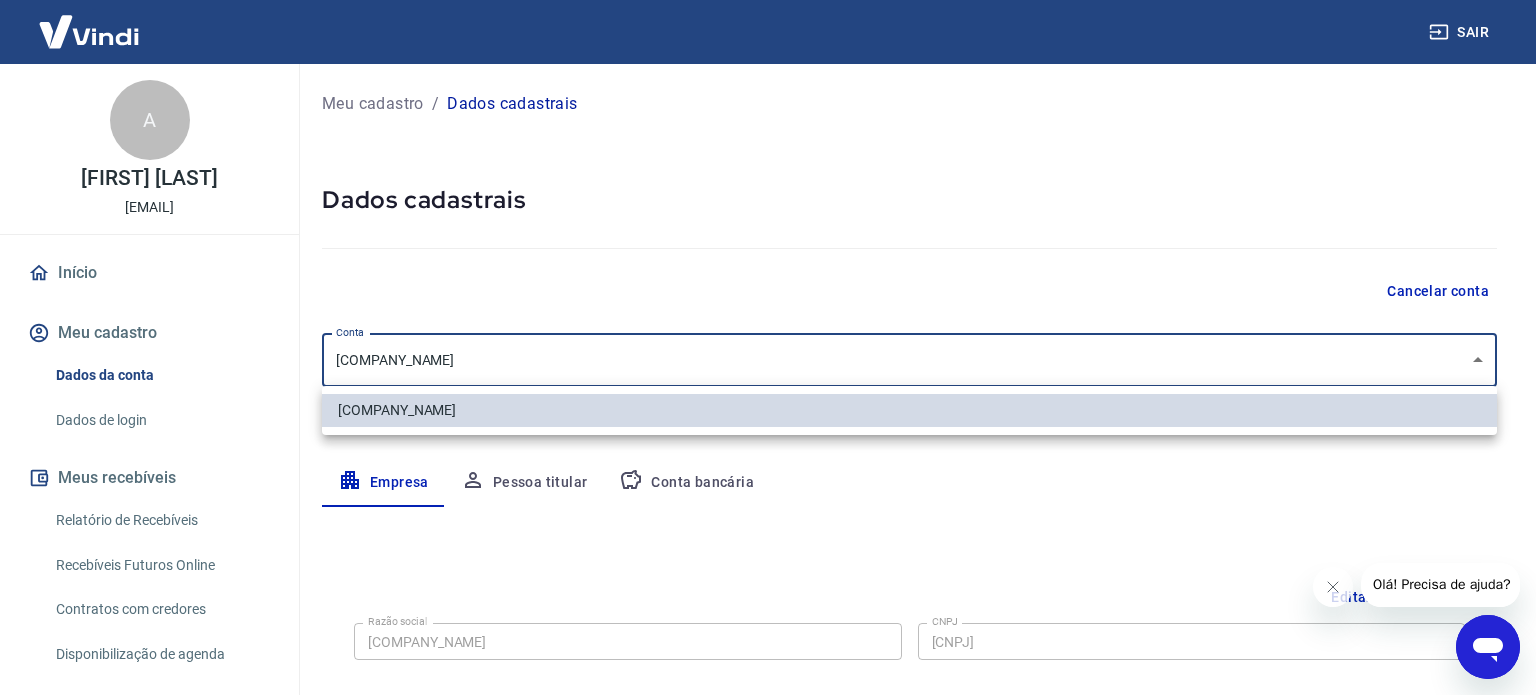 click at bounding box center [768, 347] 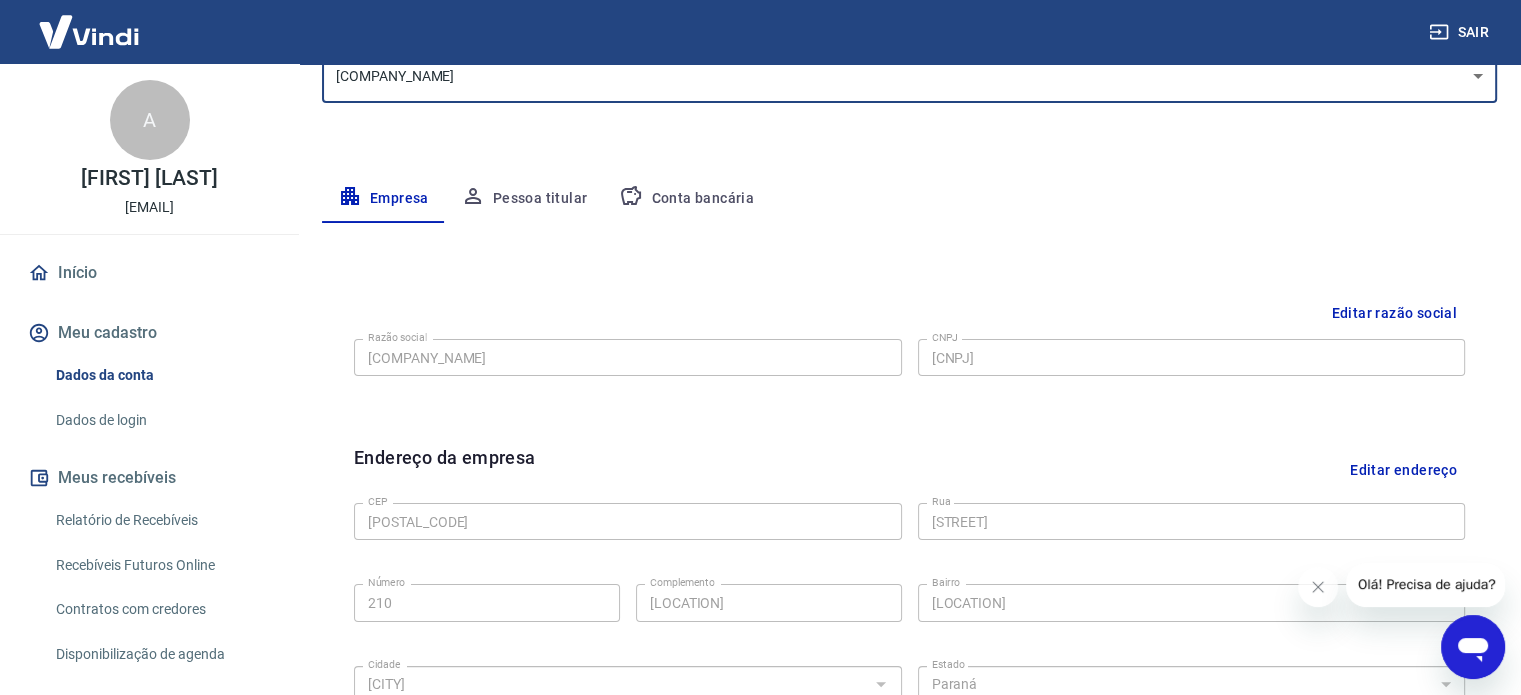 scroll, scrollTop: 300, scrollLeft: 0, axis: vertical 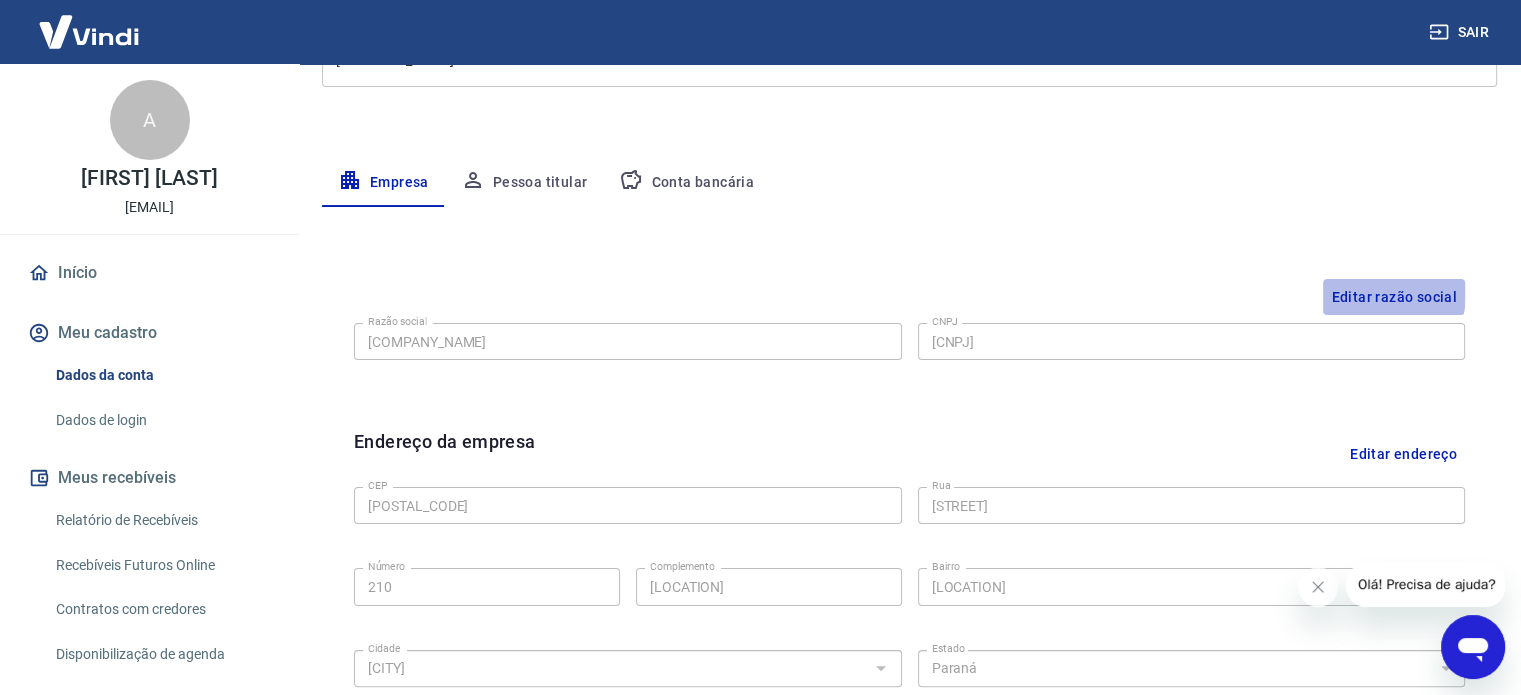 click on "Editar razão social" at bounding box center (1394, 297) 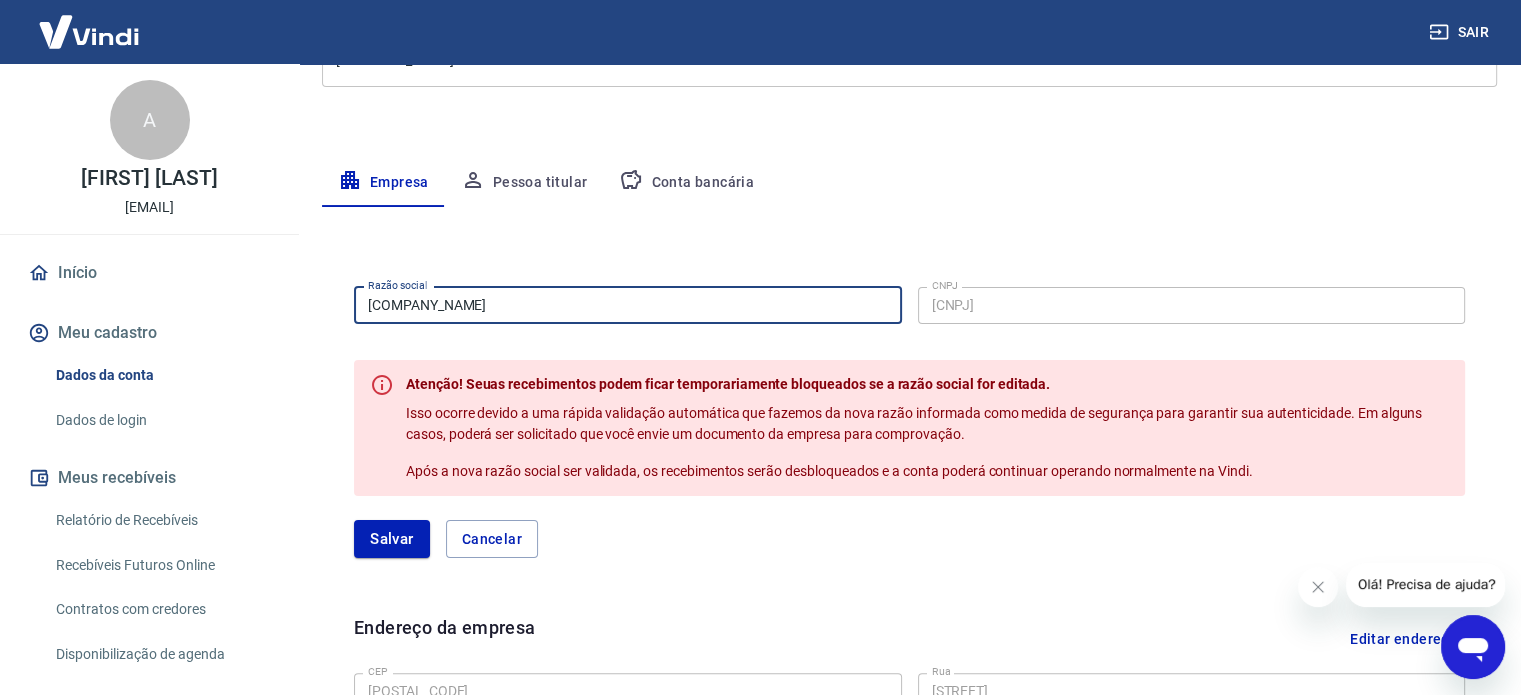 click on "[COMPANY_NAME]" at bounding box center (628, 305) 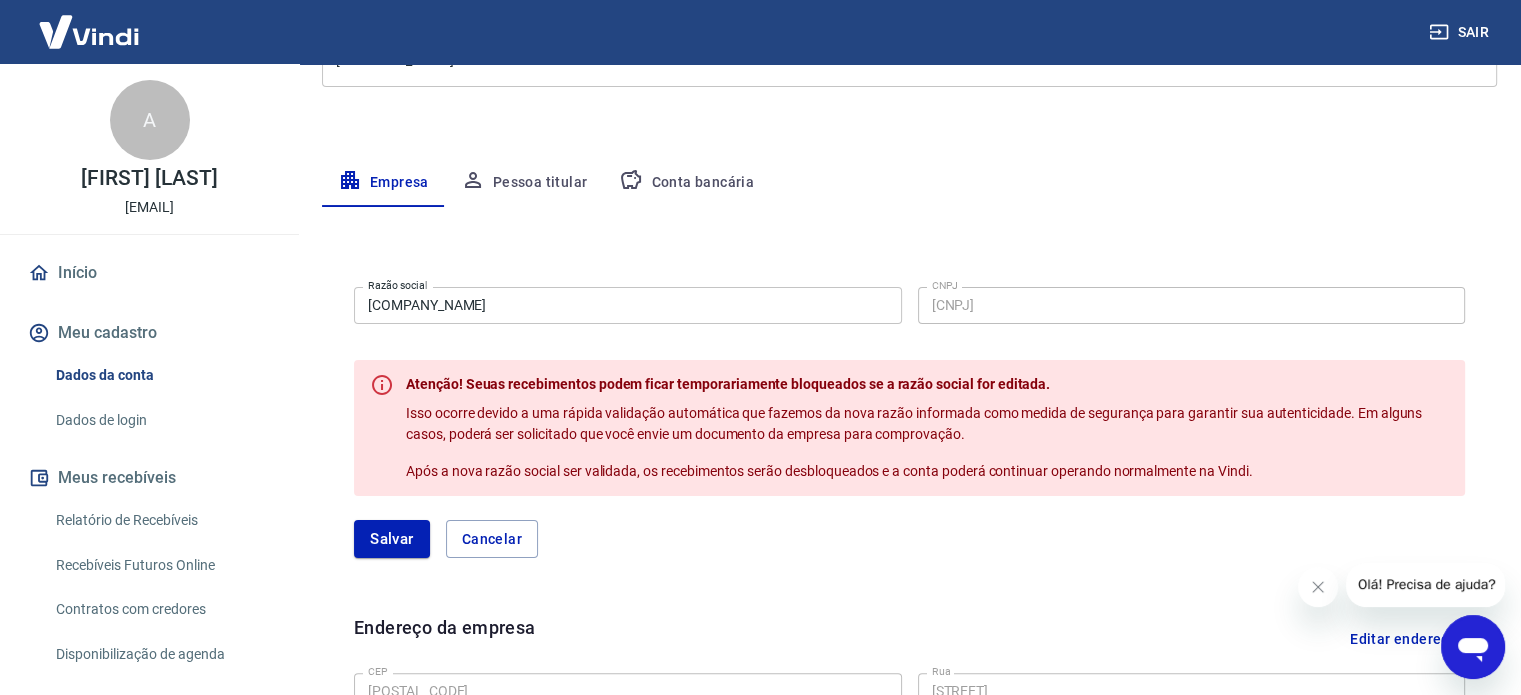 paste on "AYER FASHION LINGERIE DISTRIBUIDORA E COMERCIO LTDA" 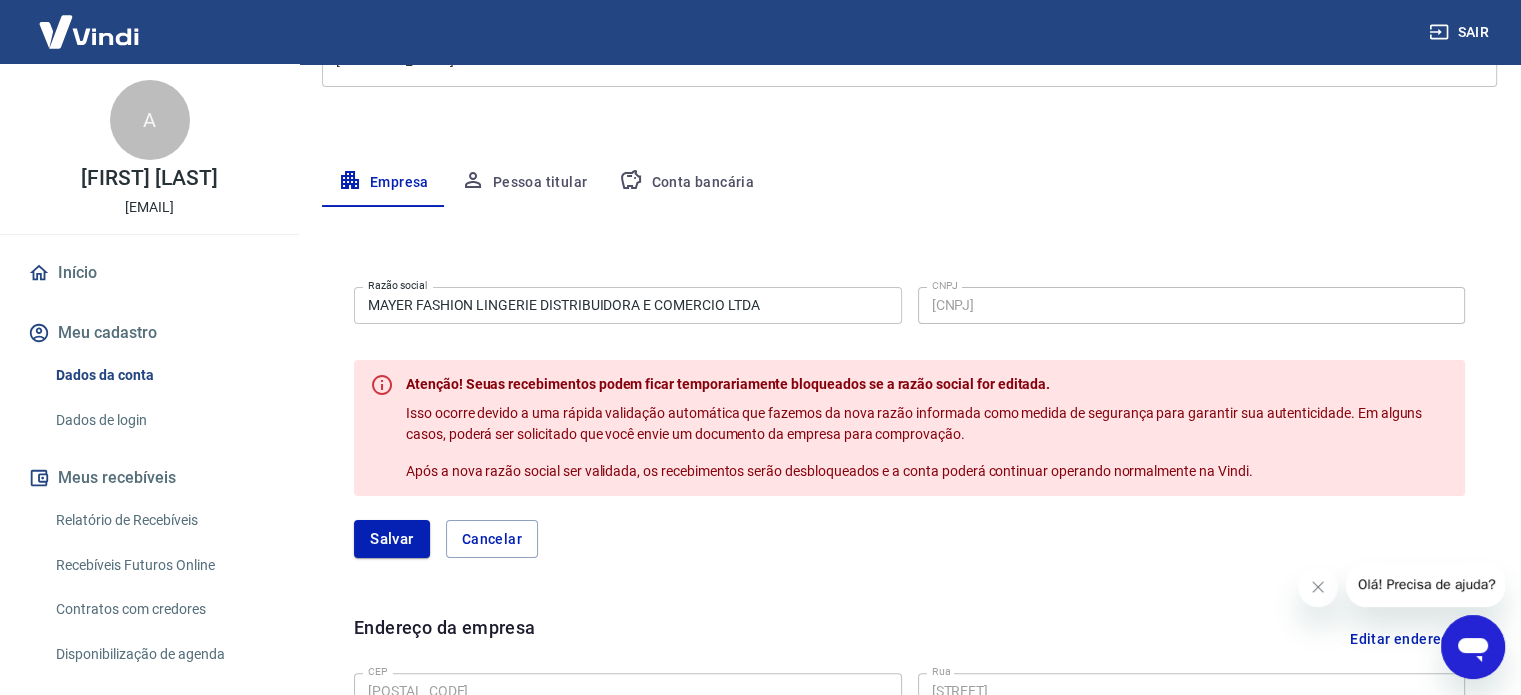 click on "MAYER FASHION LINGERIE DISTRIBUIDORA E COMERCIO LTDA" at bounding box center [628, 305] 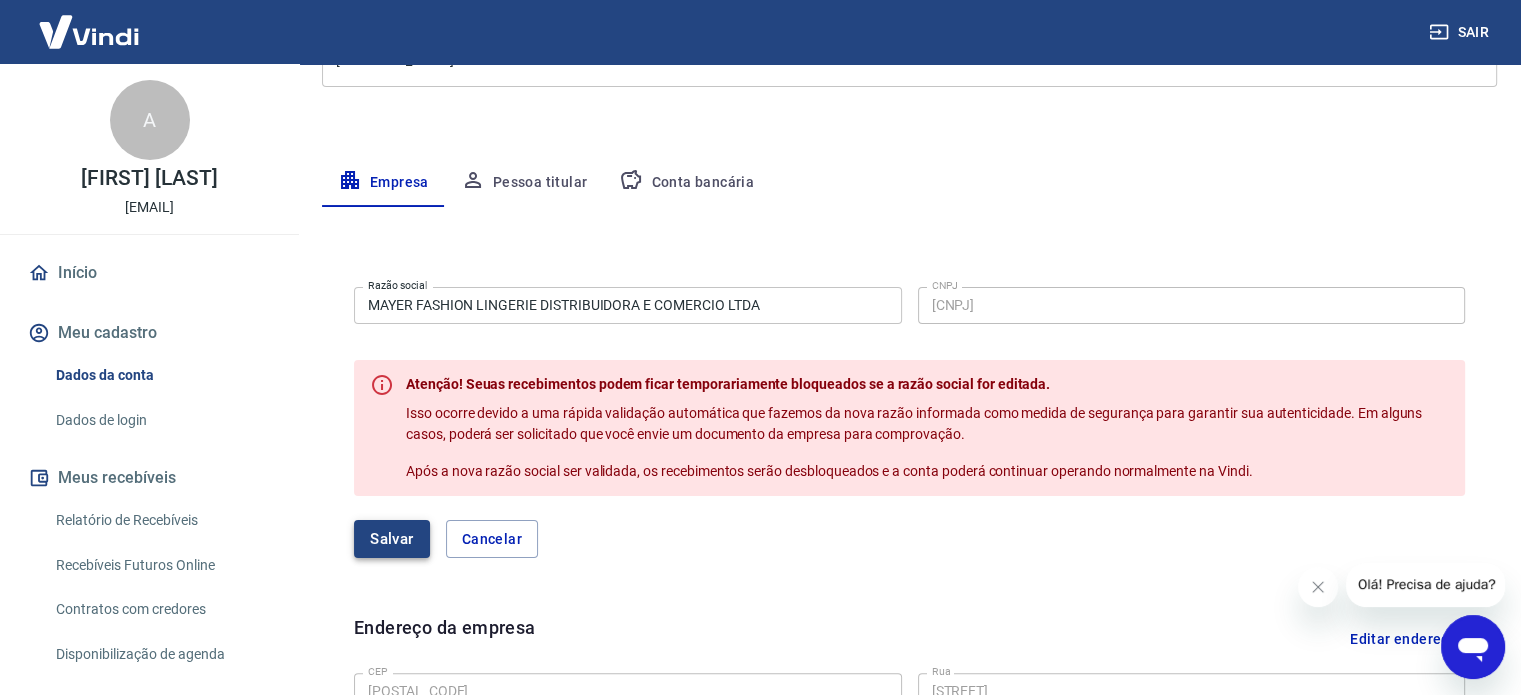 click on "Salvar" at bounding box center [392, 539] 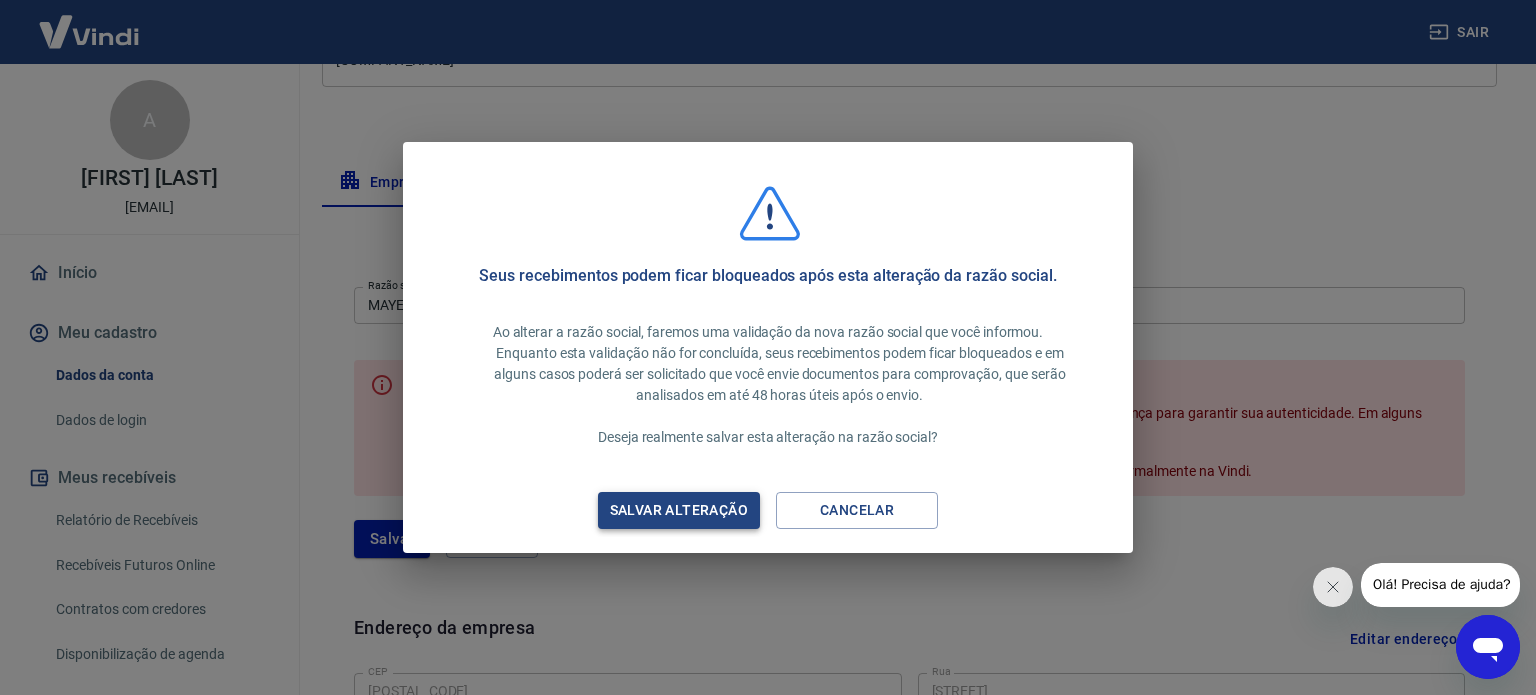 click on "Salvar alteração" at bounding box center (679, 510) 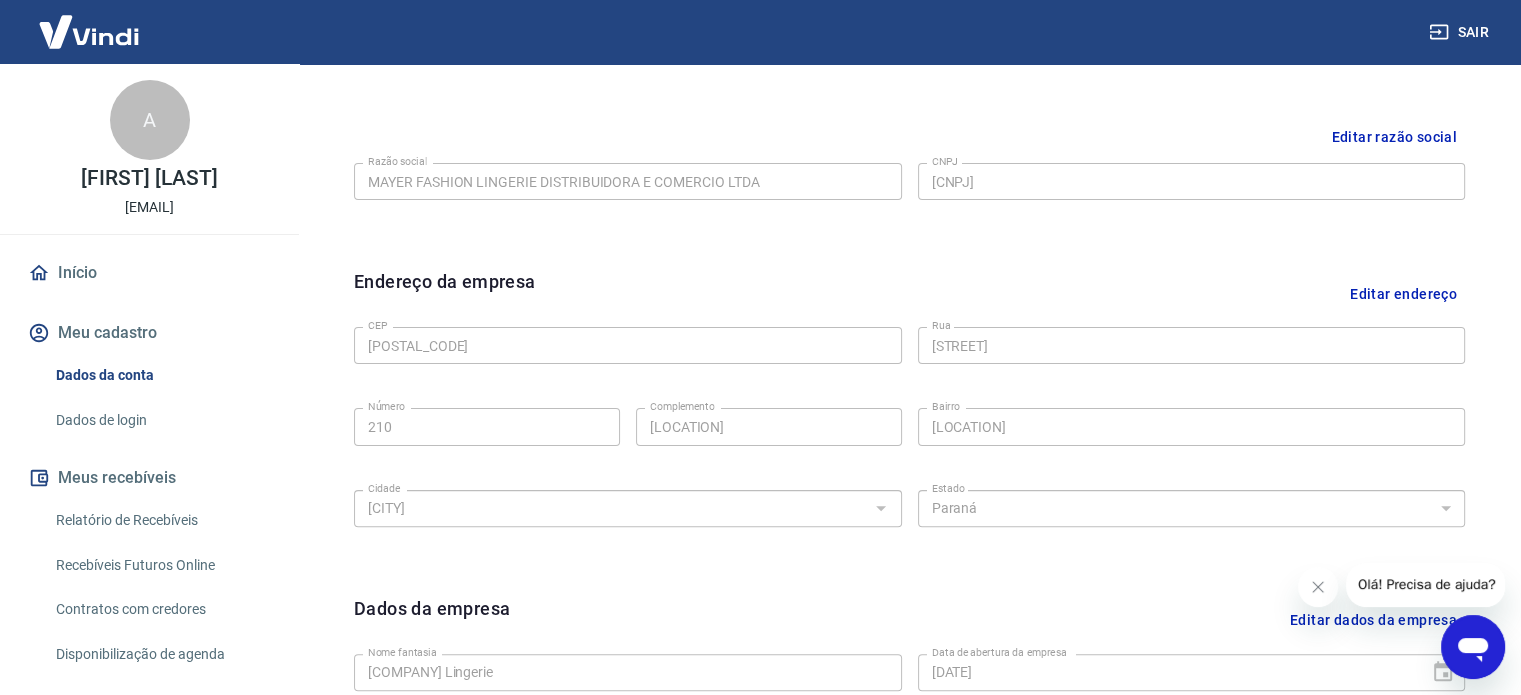 scroll, scrollTop: 346, scrollLeft: 0, axis: vertical 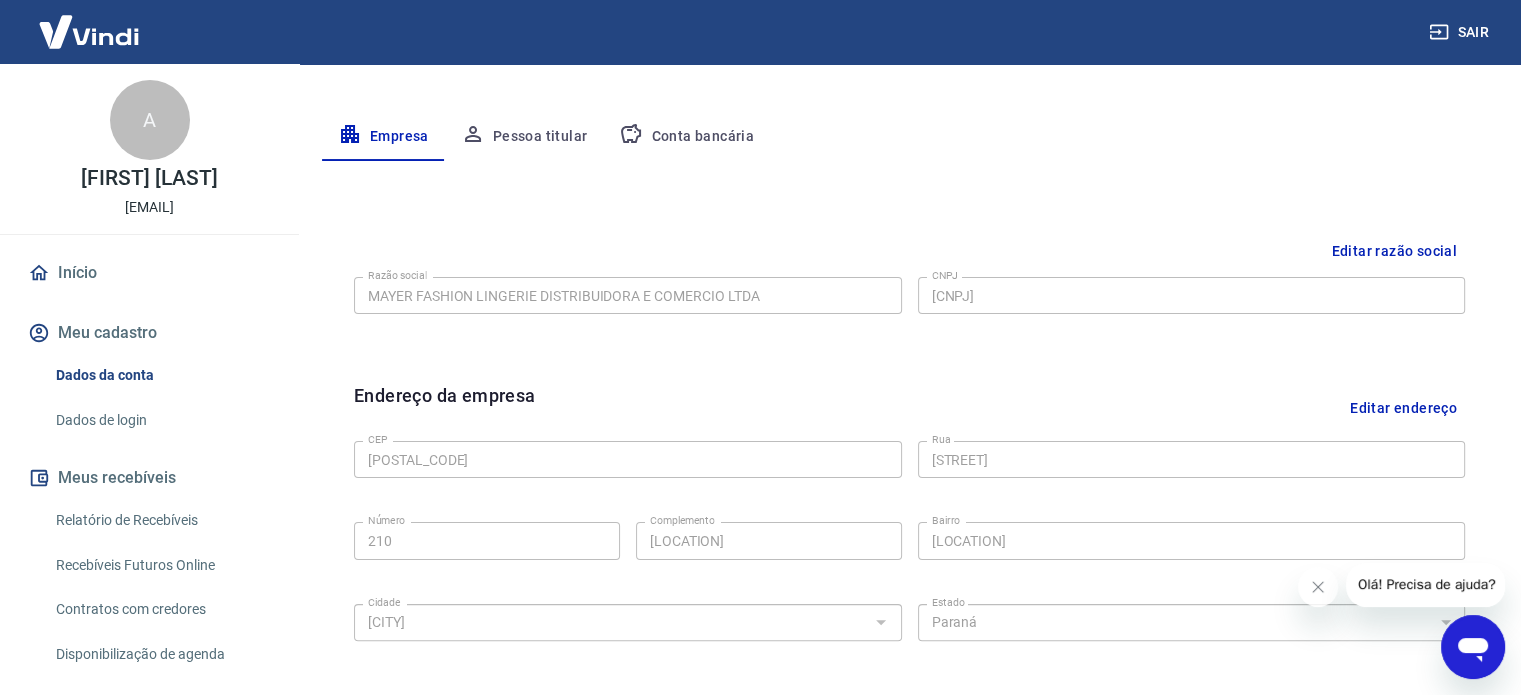 click on "Editar razão social" at bounding box center [1394, 251] 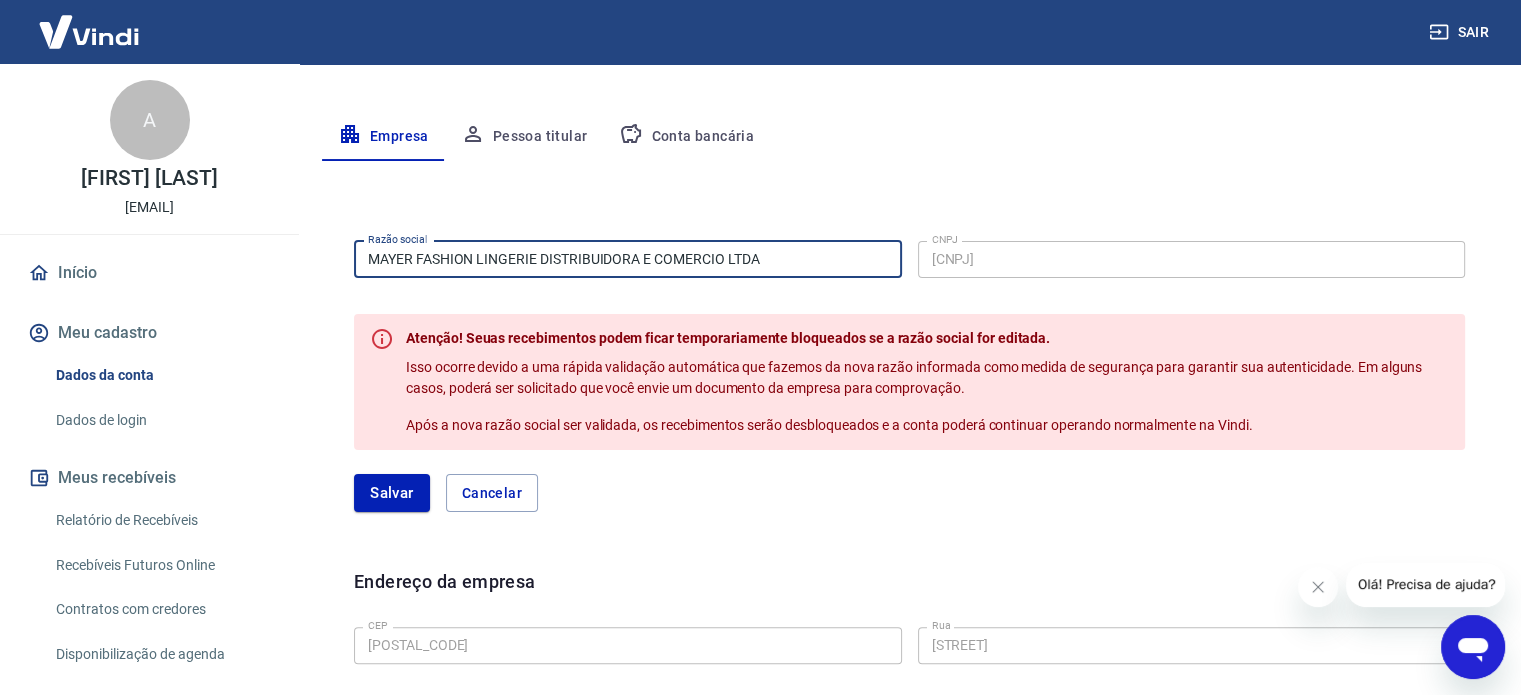 click on "MAYER FASHION LINGERIE DISTRIBUIDORA E COMERCIO LTDA" at bounding box center [628, 259] 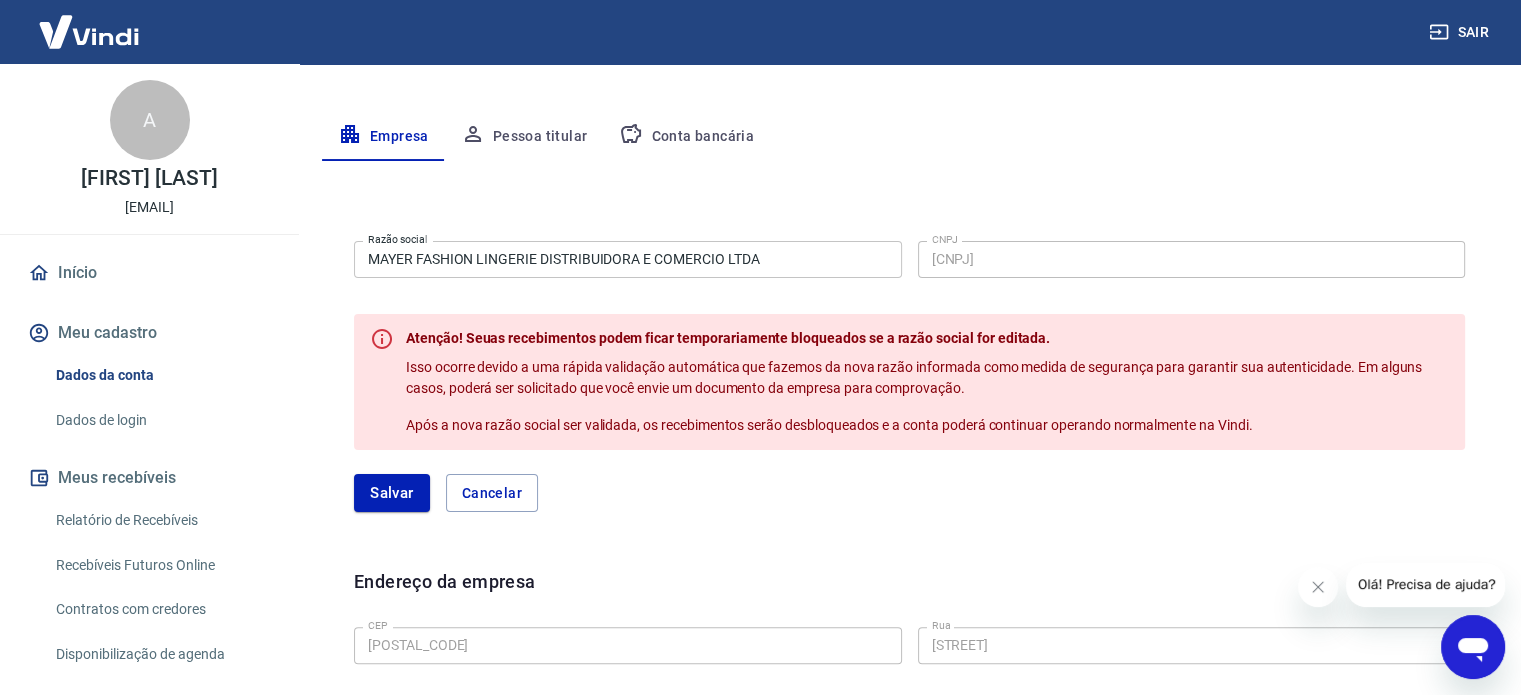 click on "Razão social [COMPANY_NAME] Razão social CNPJ [NUMBER] Atenção! Seuas recebimentos podem ficar temporariamente bloqueados se a razão social for editada. Isso ocorre devido a uma rápida validação automática que fazemos da nova razão informada como medida de segurança para garantir sua autenticidade. Em alguns casos, poderá ser solicitado que você envie um documento da empresa para comprovação. Após a nova razão social ser validada, os recebimentos serão desbloqueados e a conta poderá continuar operando normalmente na Vindi. Salvar Cancelar" at bounding box center [909, 372] 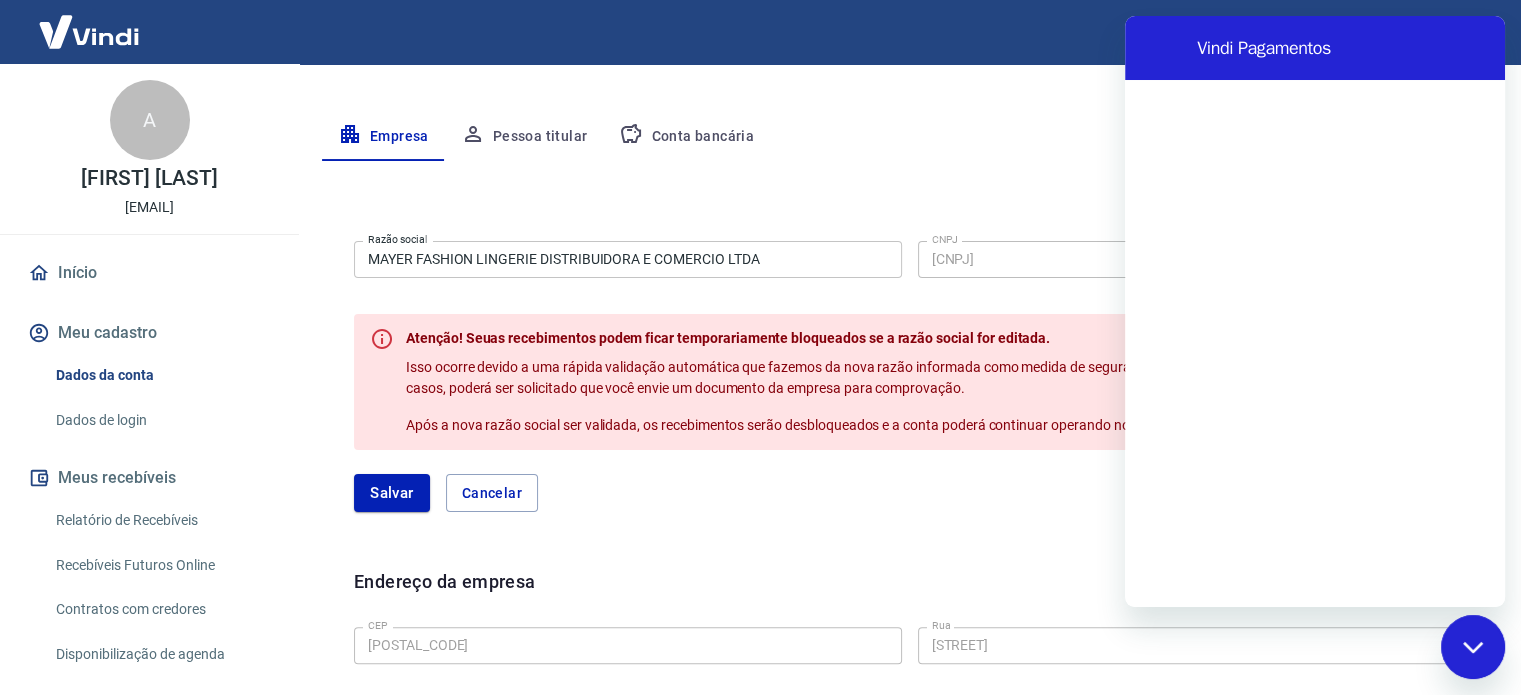 scroll, scrollTop: 0, scrollLeft: 0, axis: both 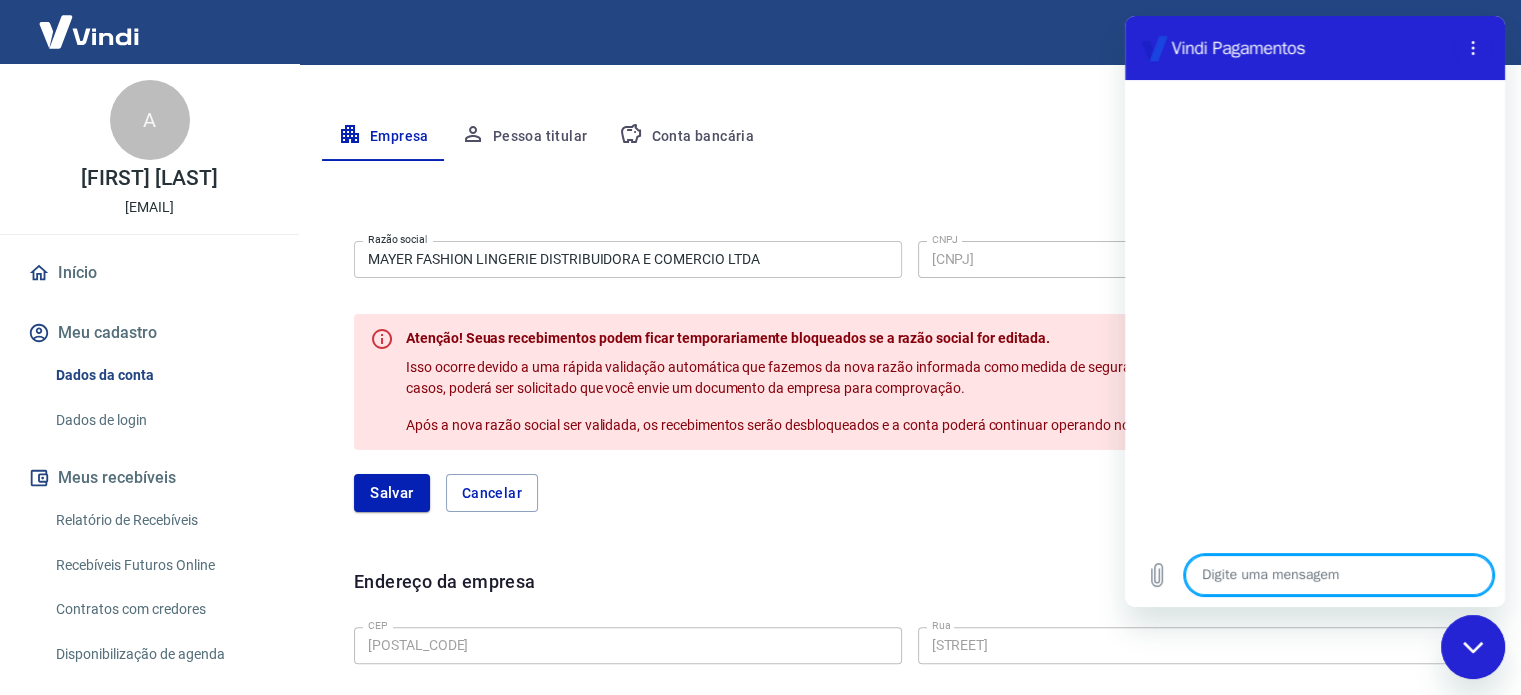 type on "c" 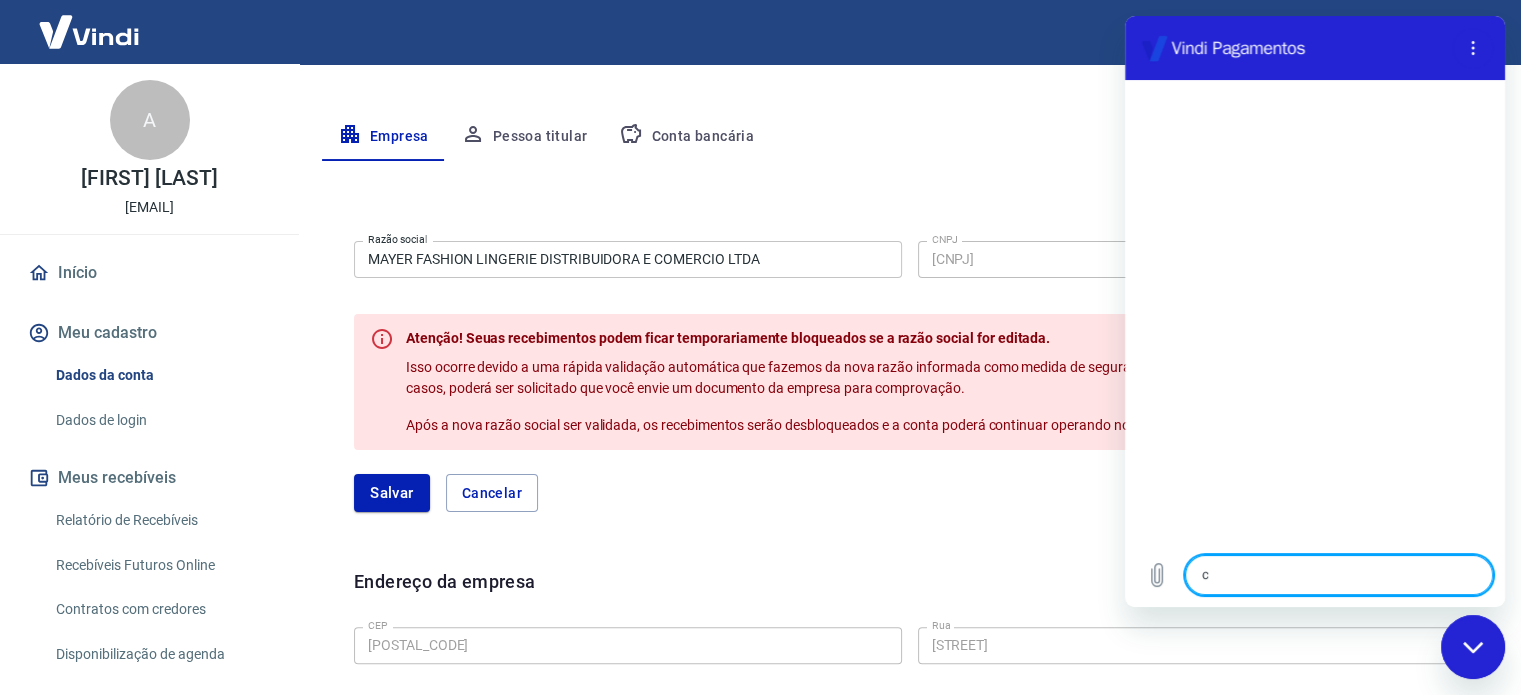 type on "co" 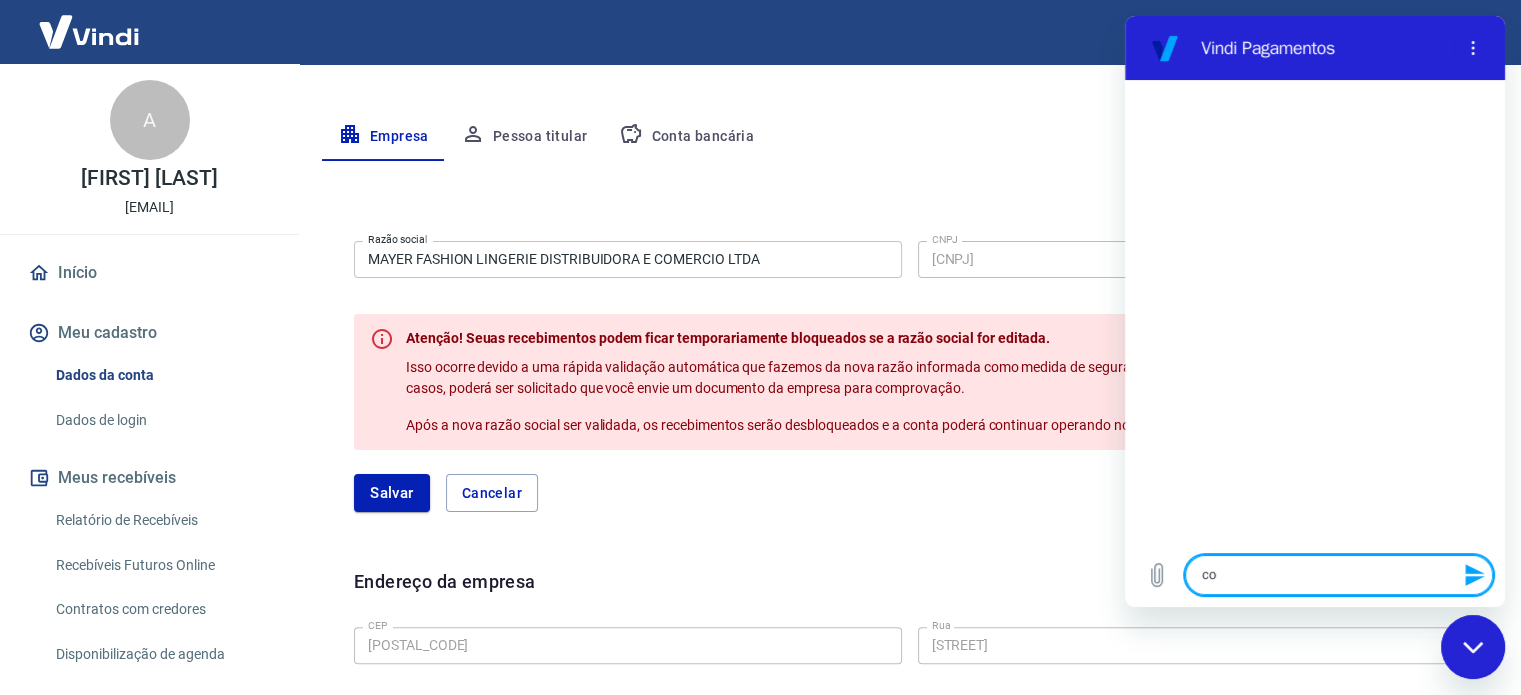 type on "com" 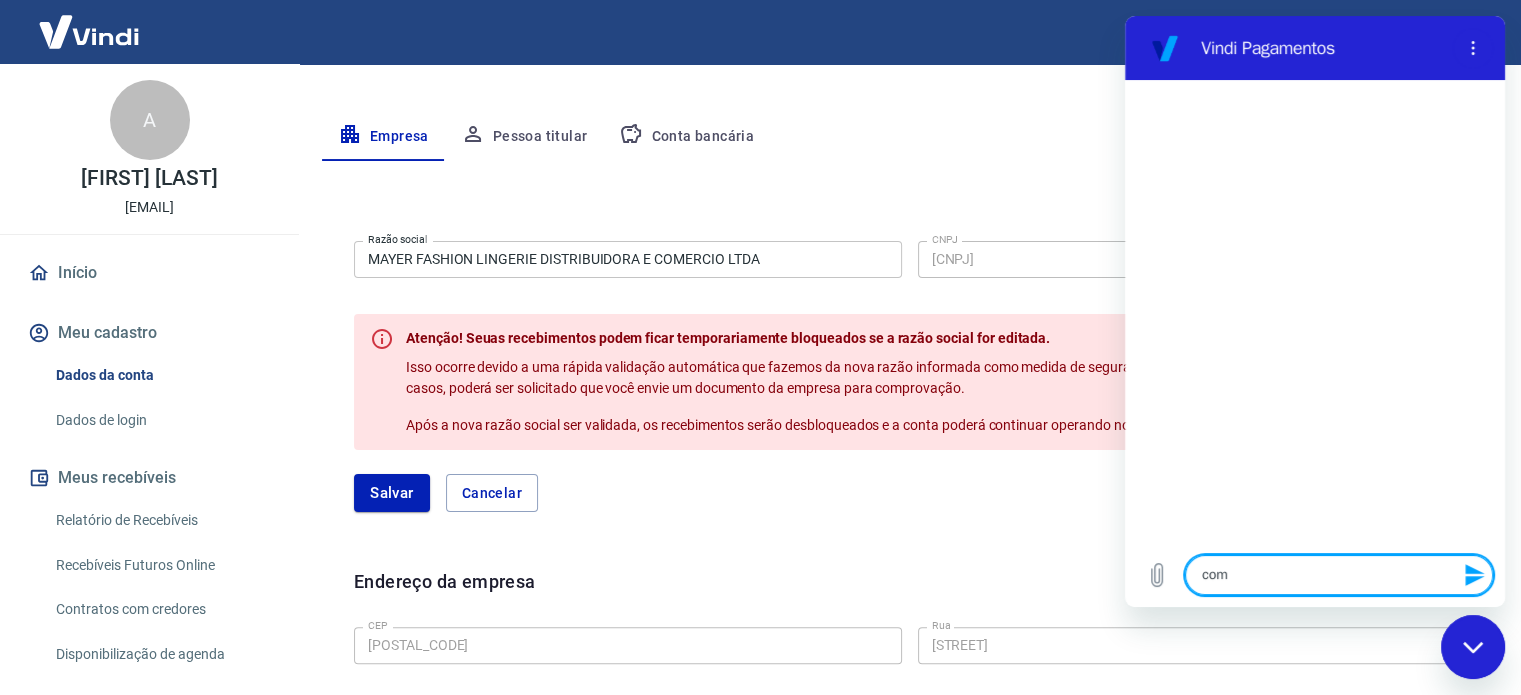 type on "como" 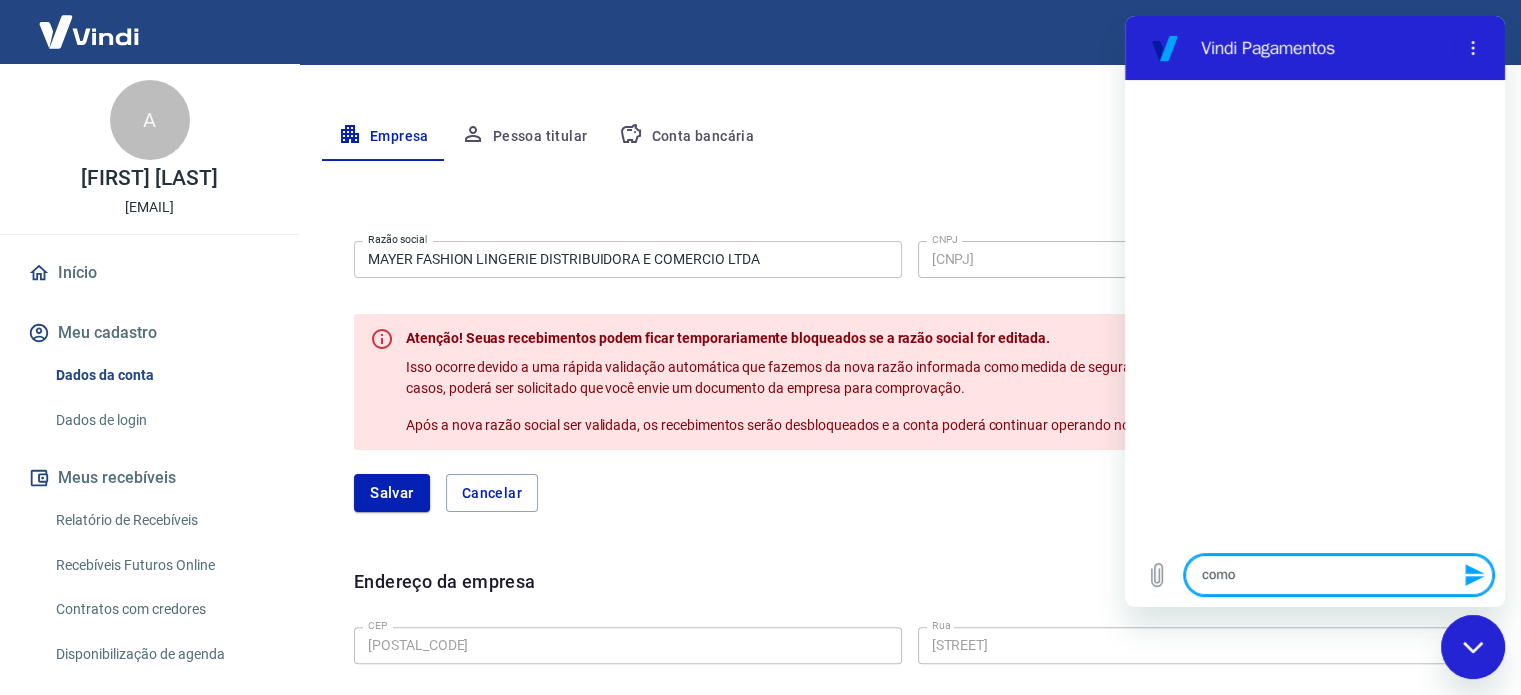 type on "como" 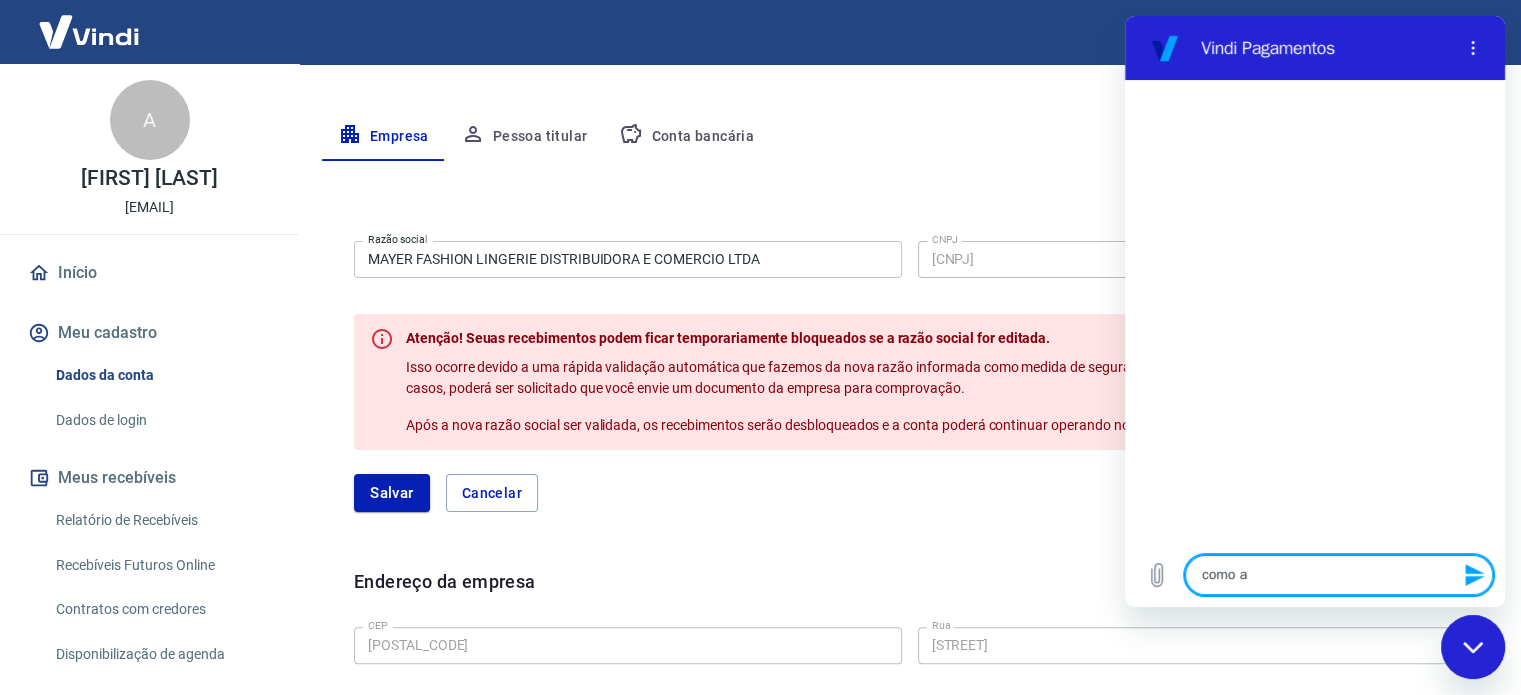 type on "como al" 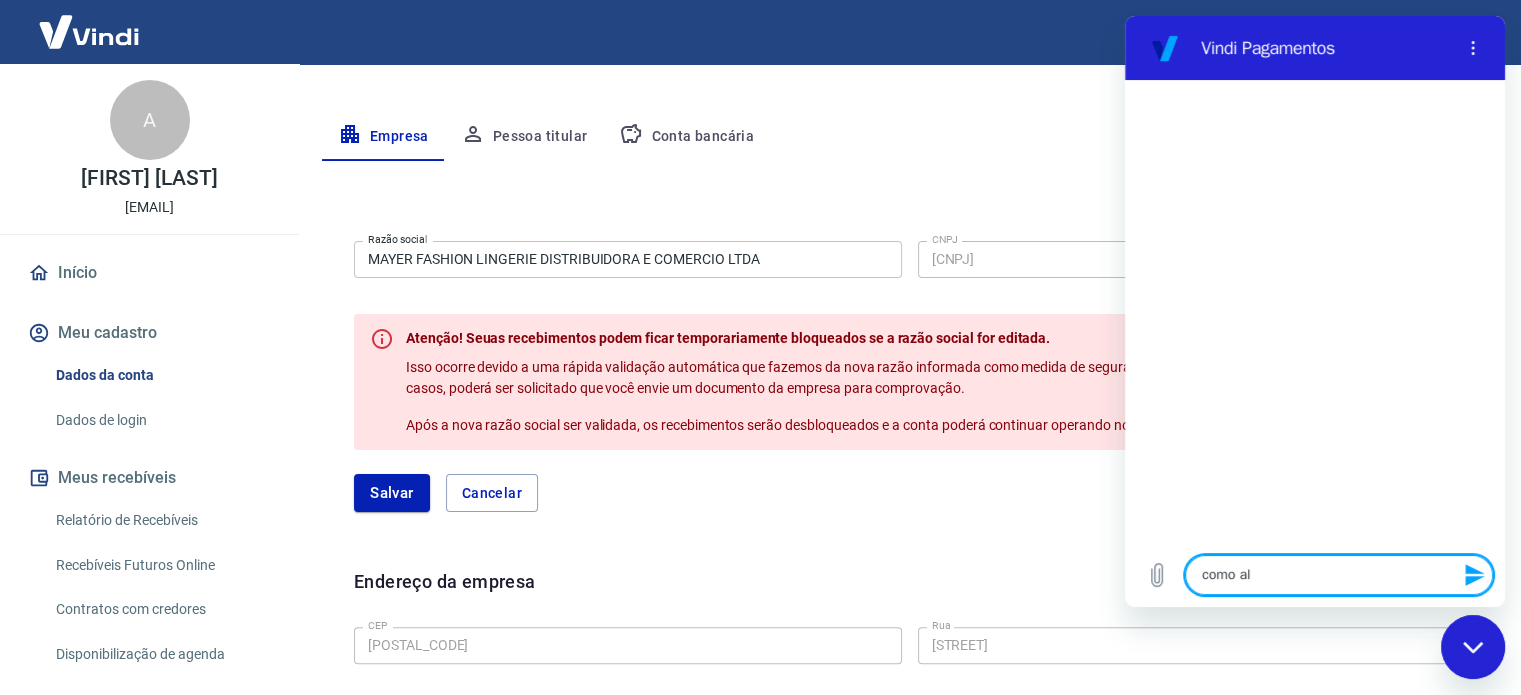 type on "como alt" 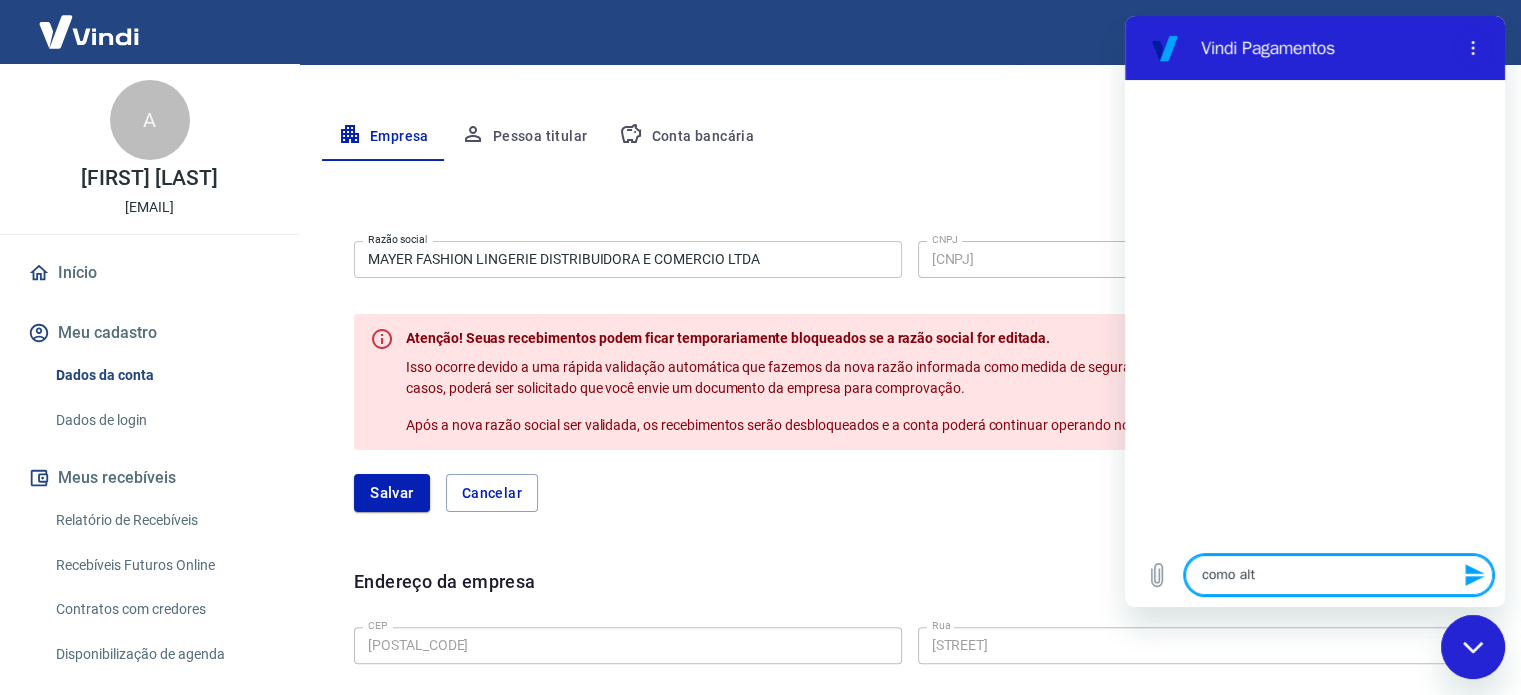 type on "como alte" 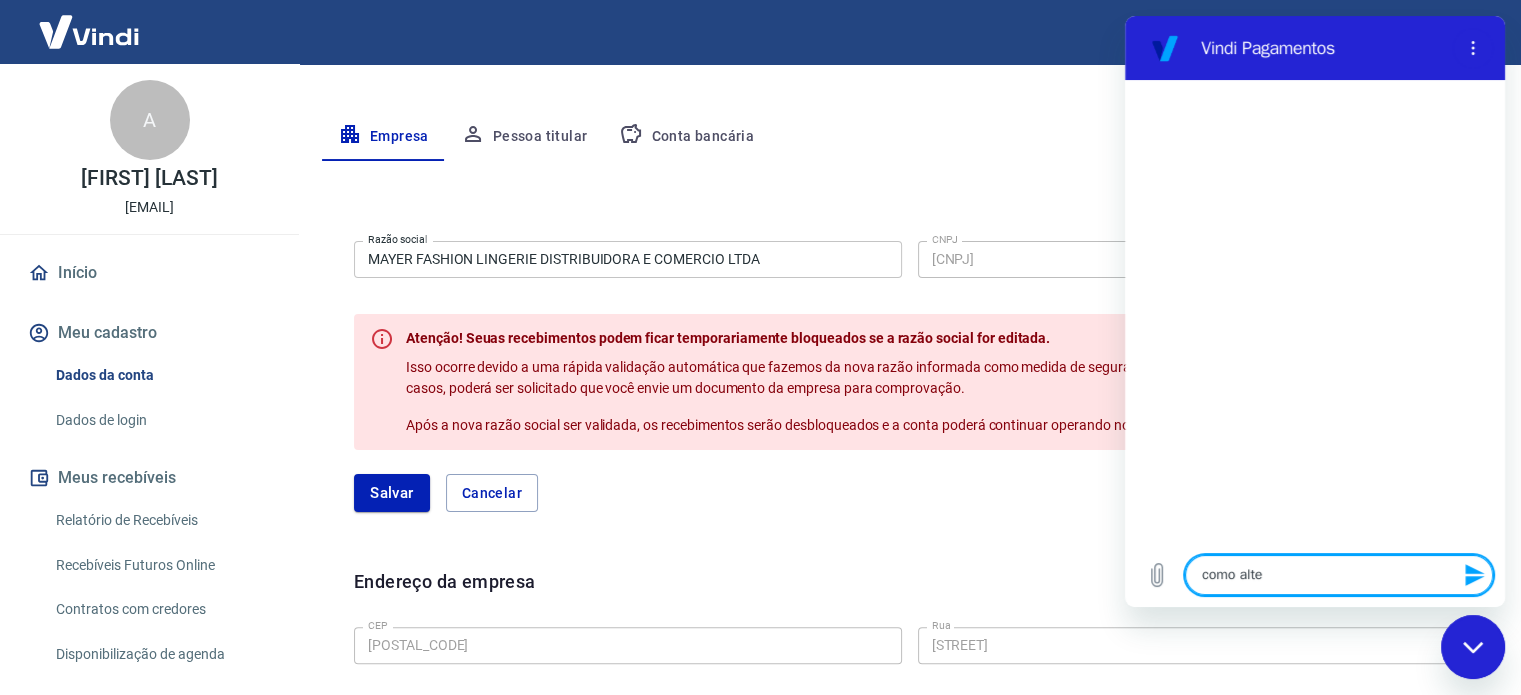type on "como alter" 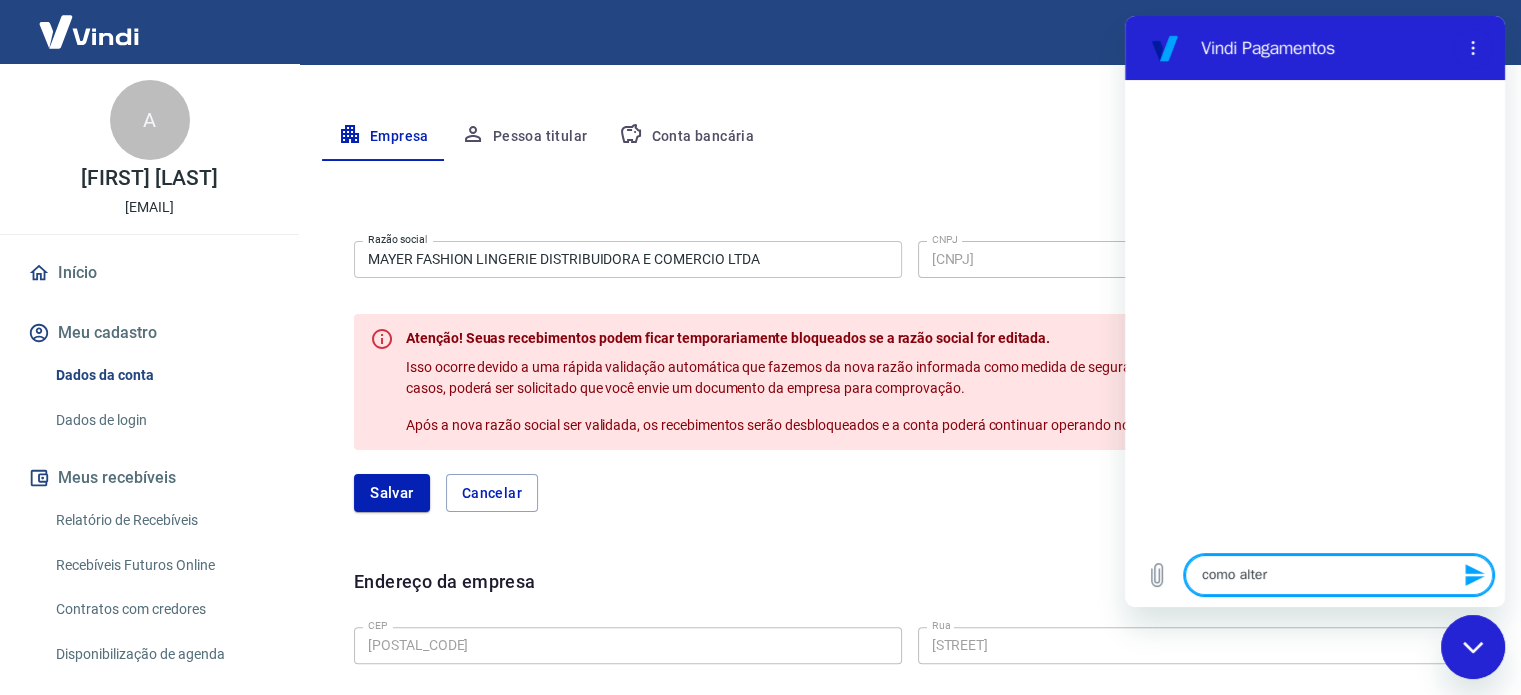 type on "como altero" 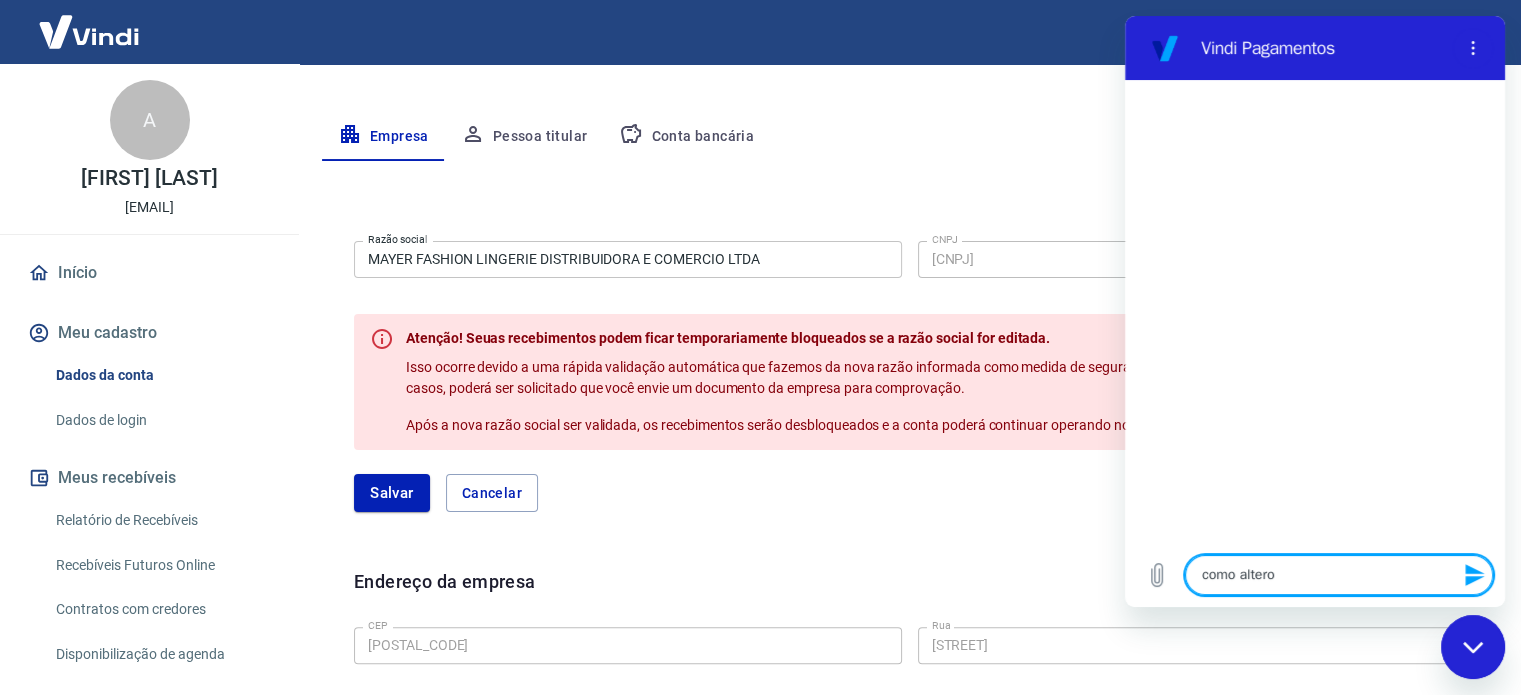 type on "como altero" 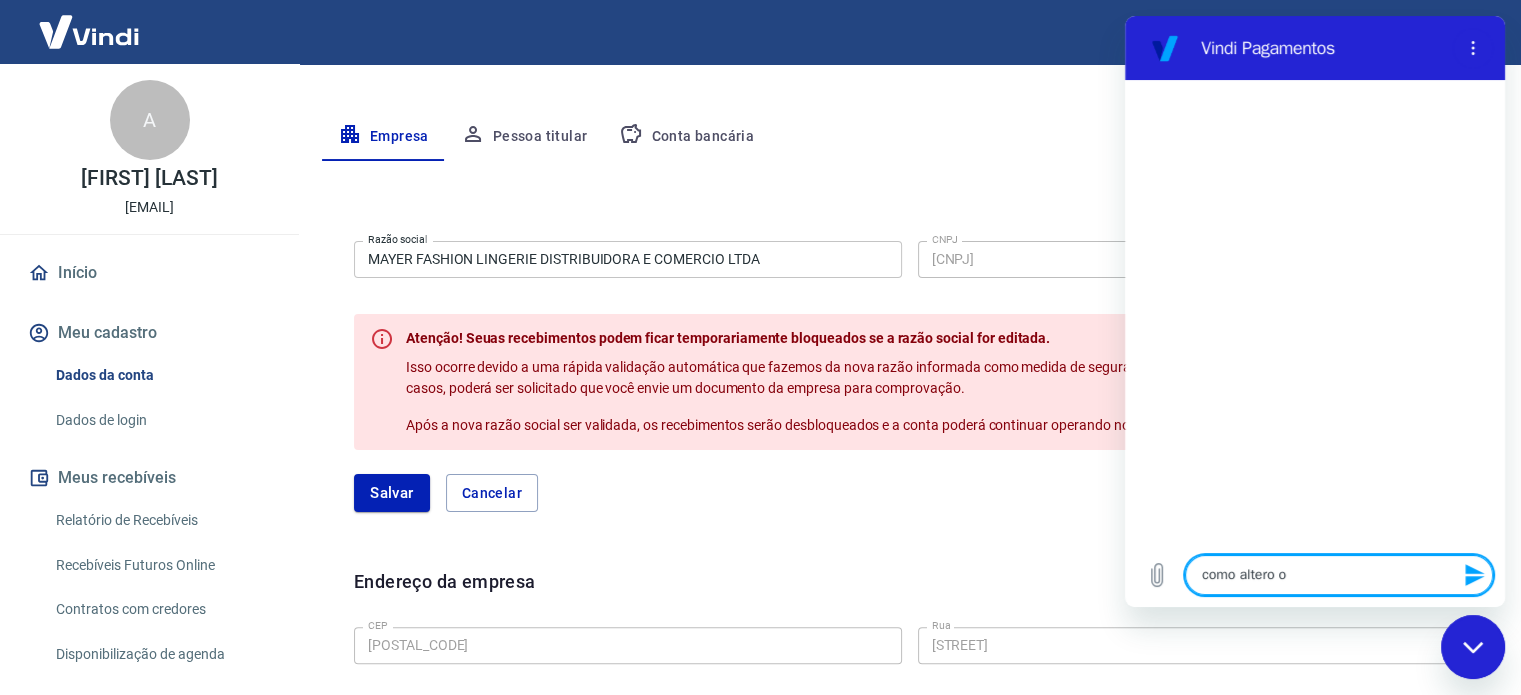 type on "como altero o" 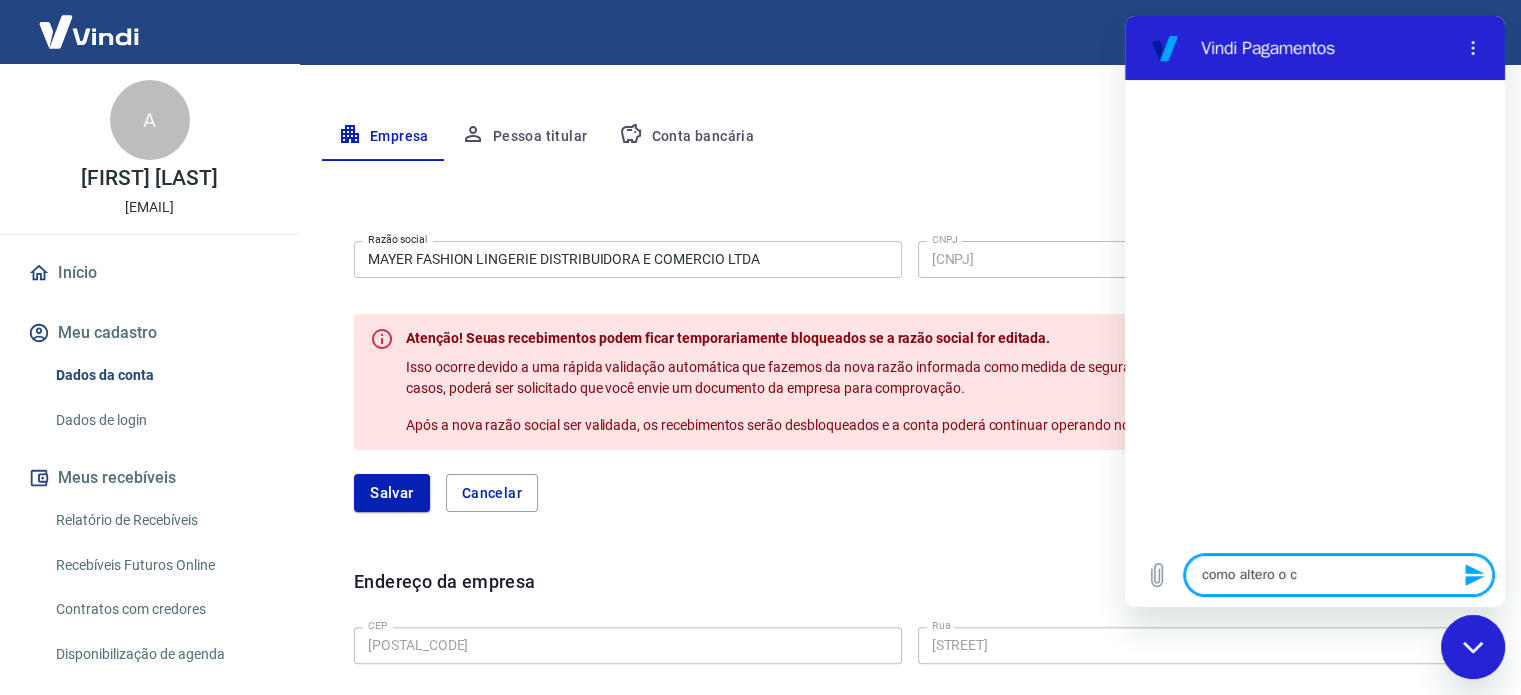 type on "como altero o cn" 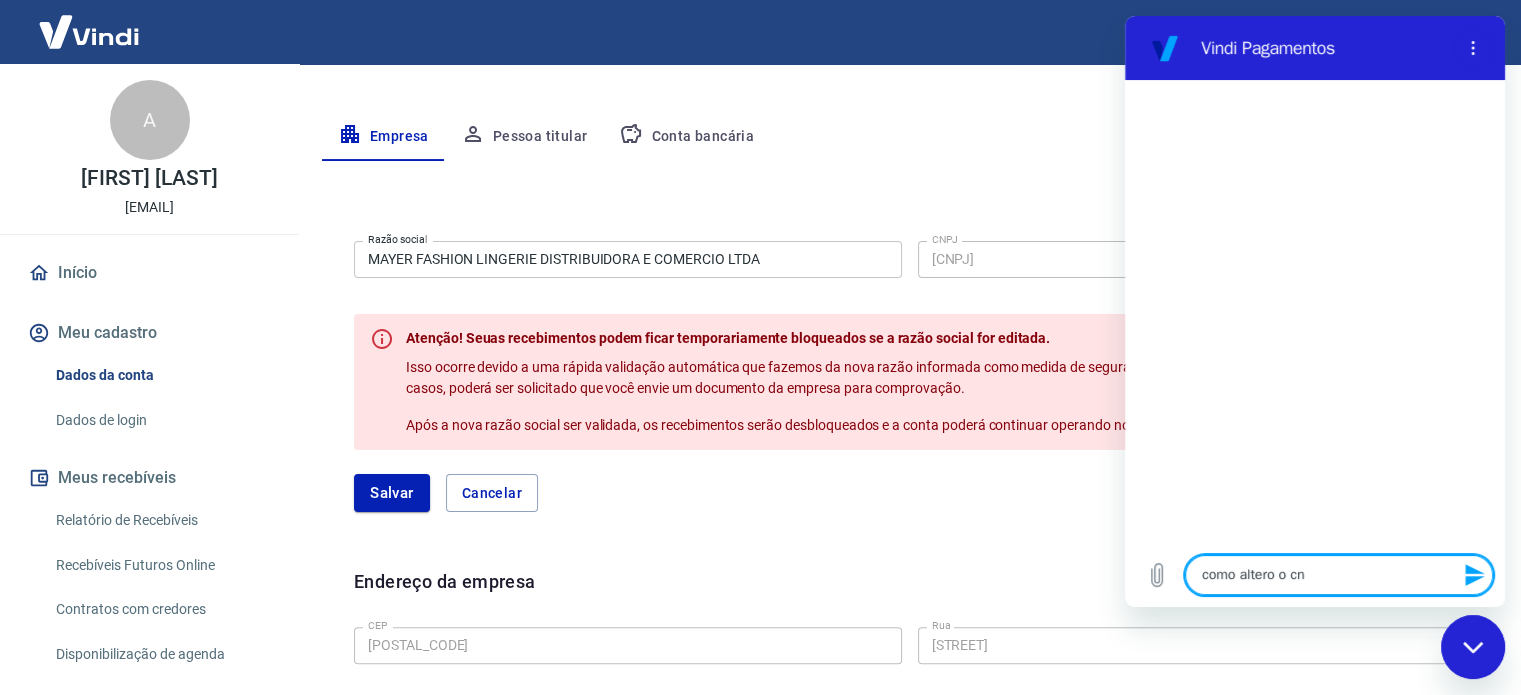 type on "como altero o cnp" 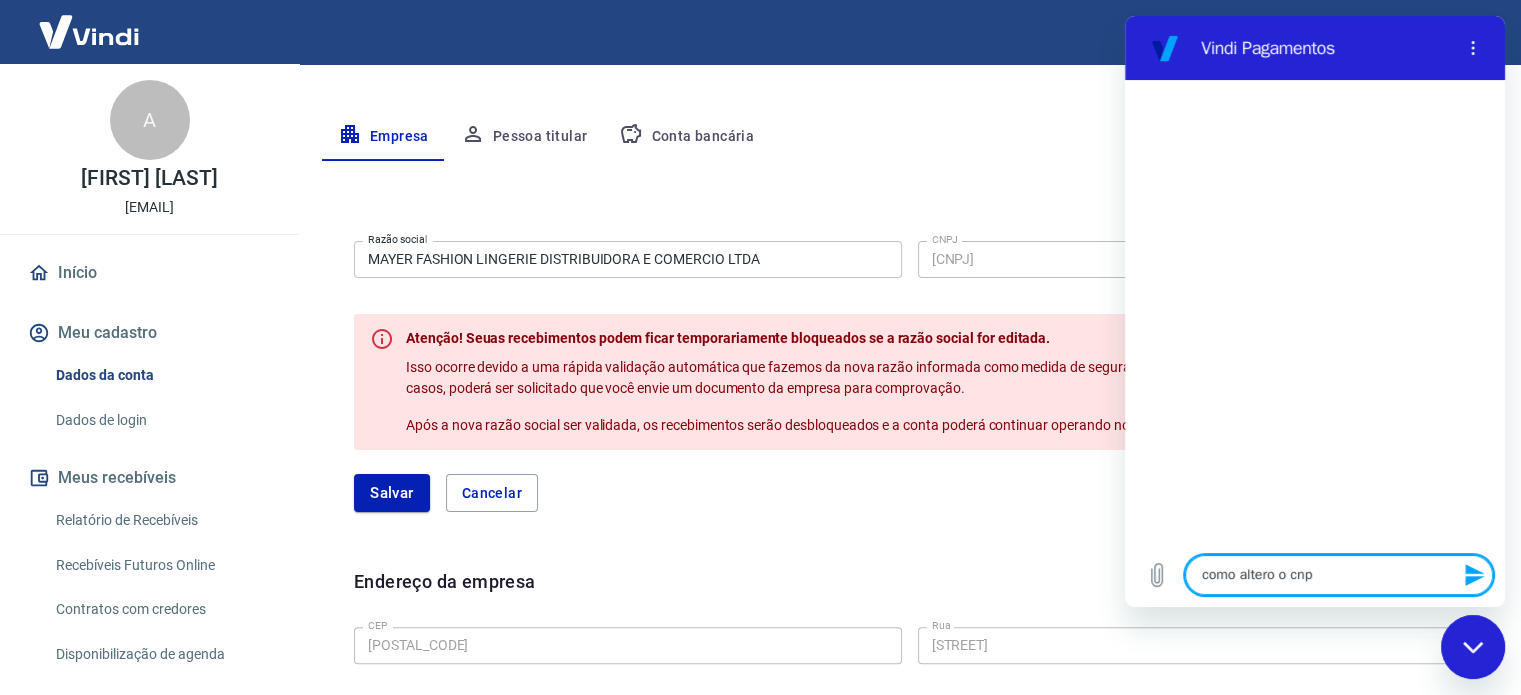 type on "como altero o cnpj" 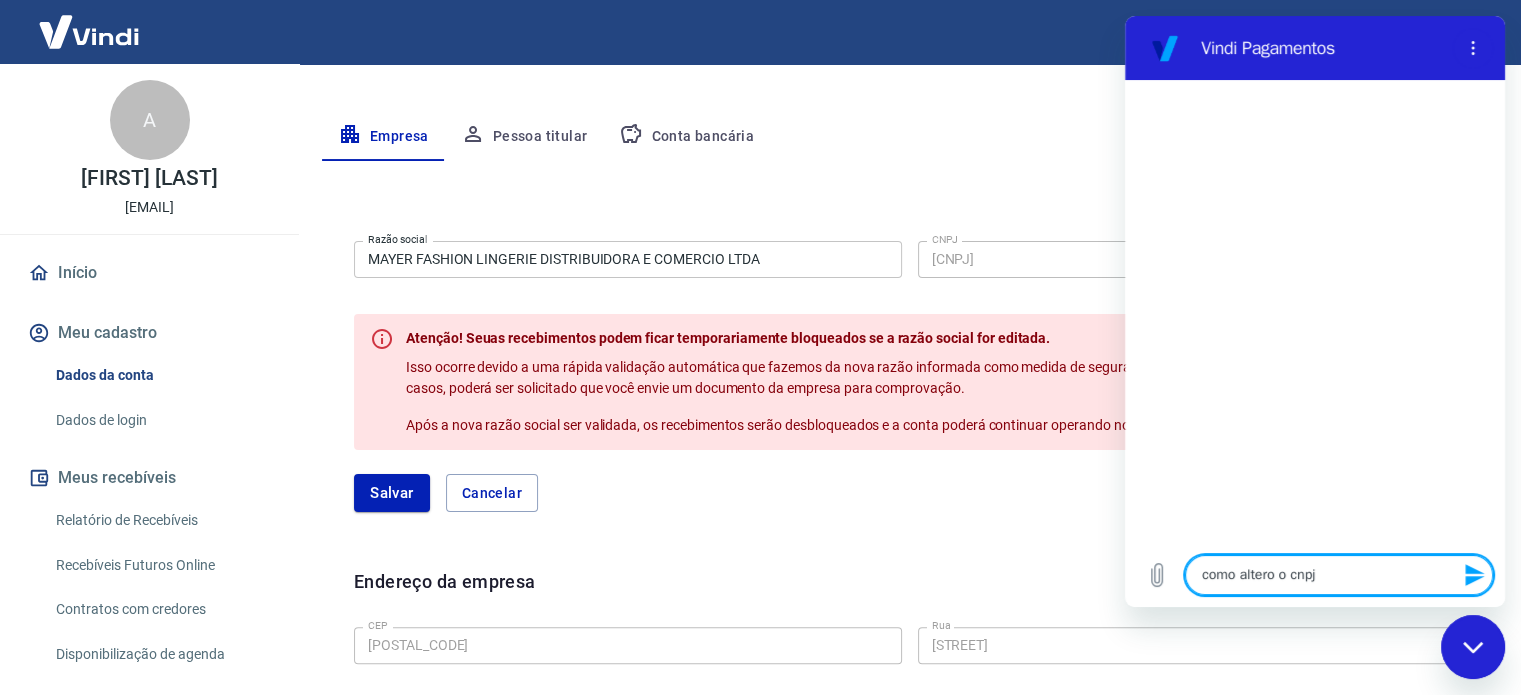type on "como altero o cnpj" 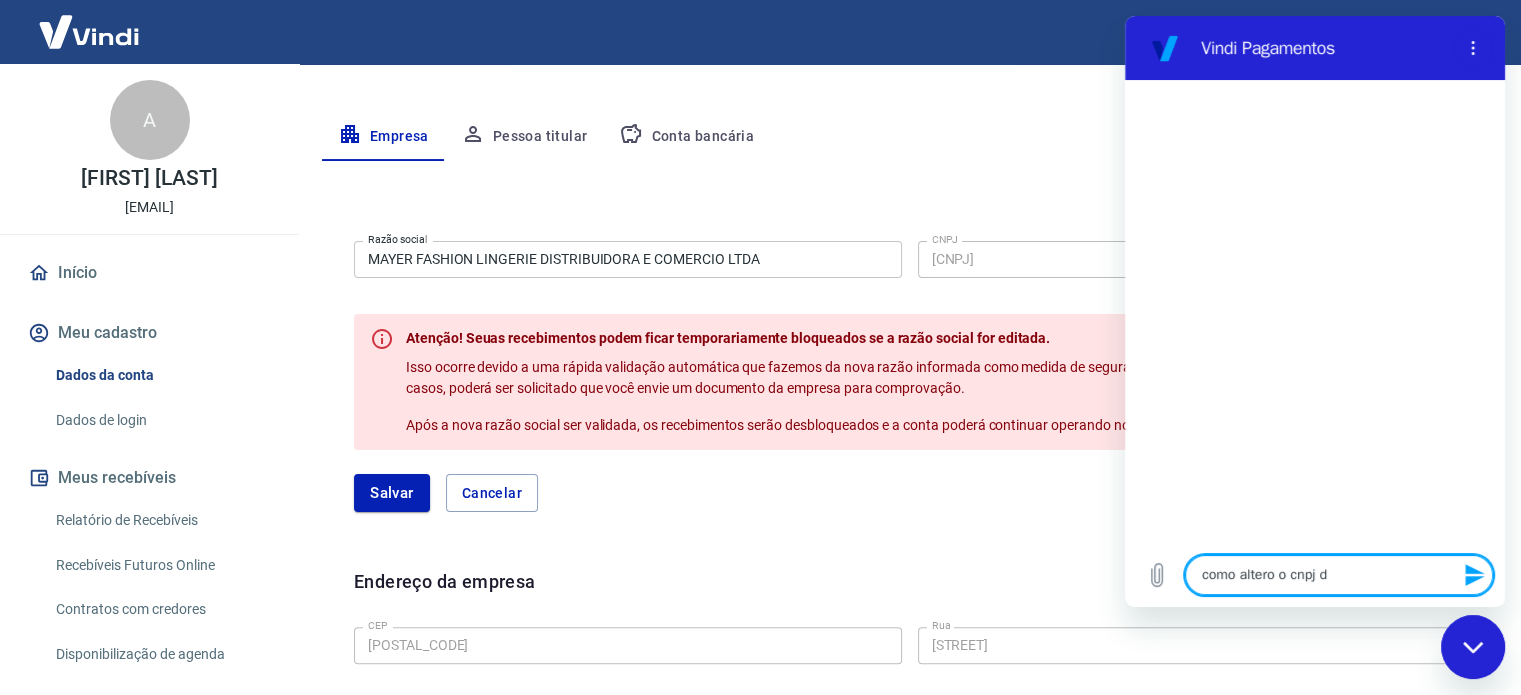 type on "como altero o cnpj de" 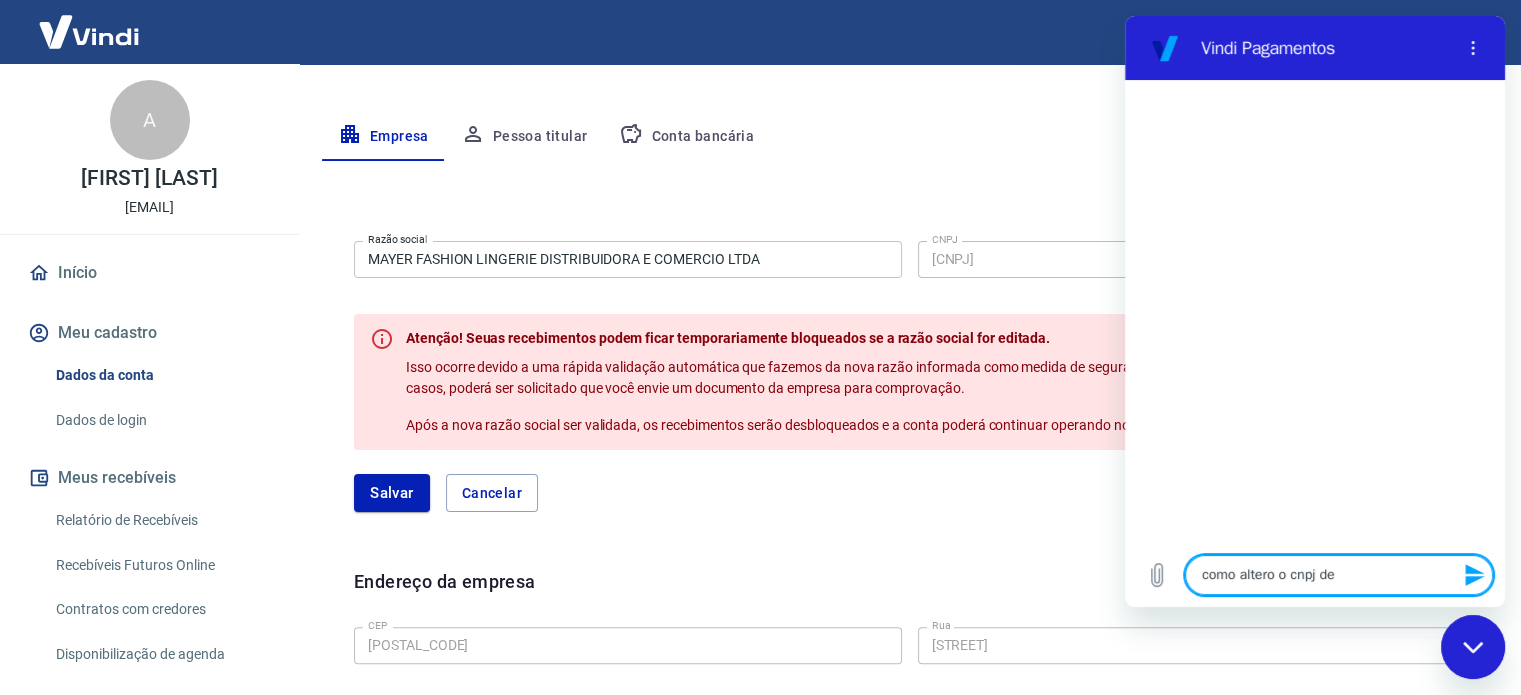 type on "como altero o cnpj de" 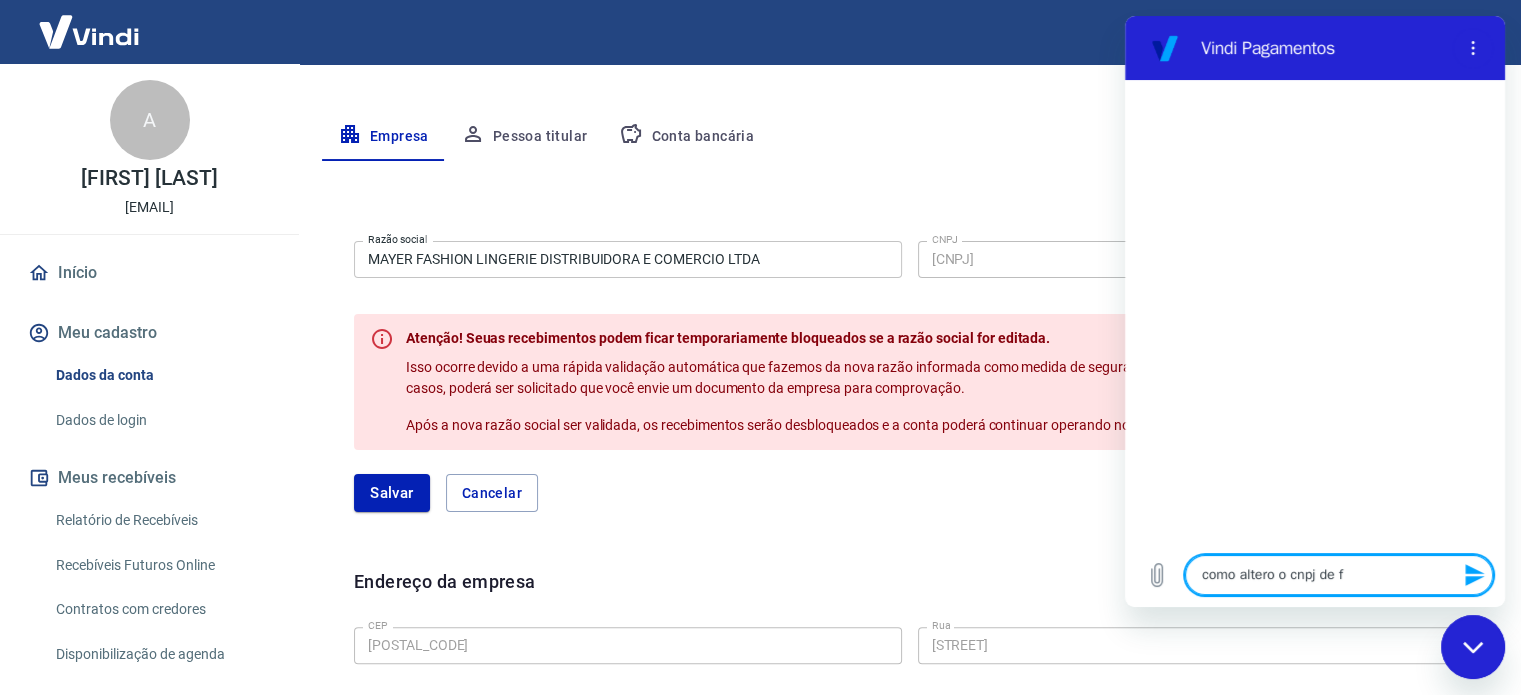 type on "como altero o cnpj de fa" 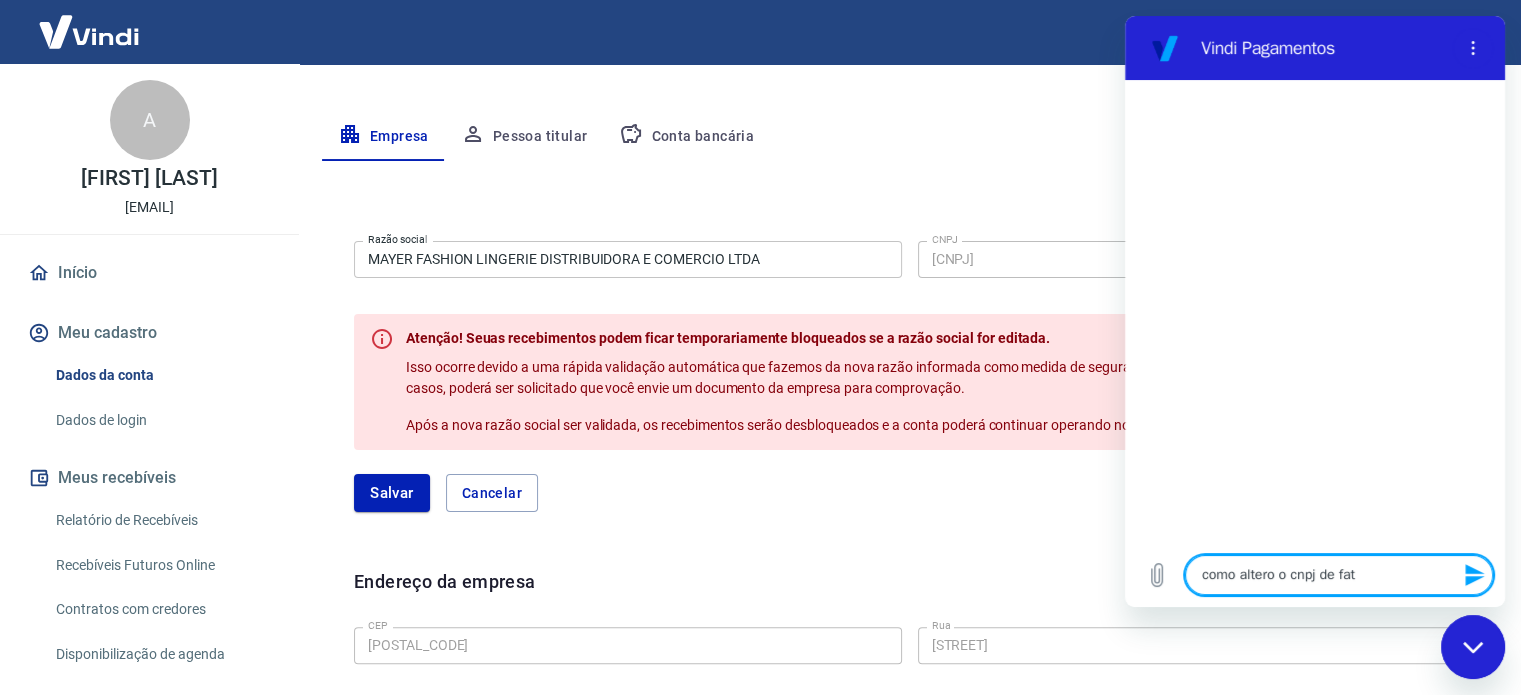 type on "como altero o cnpj de fatura" 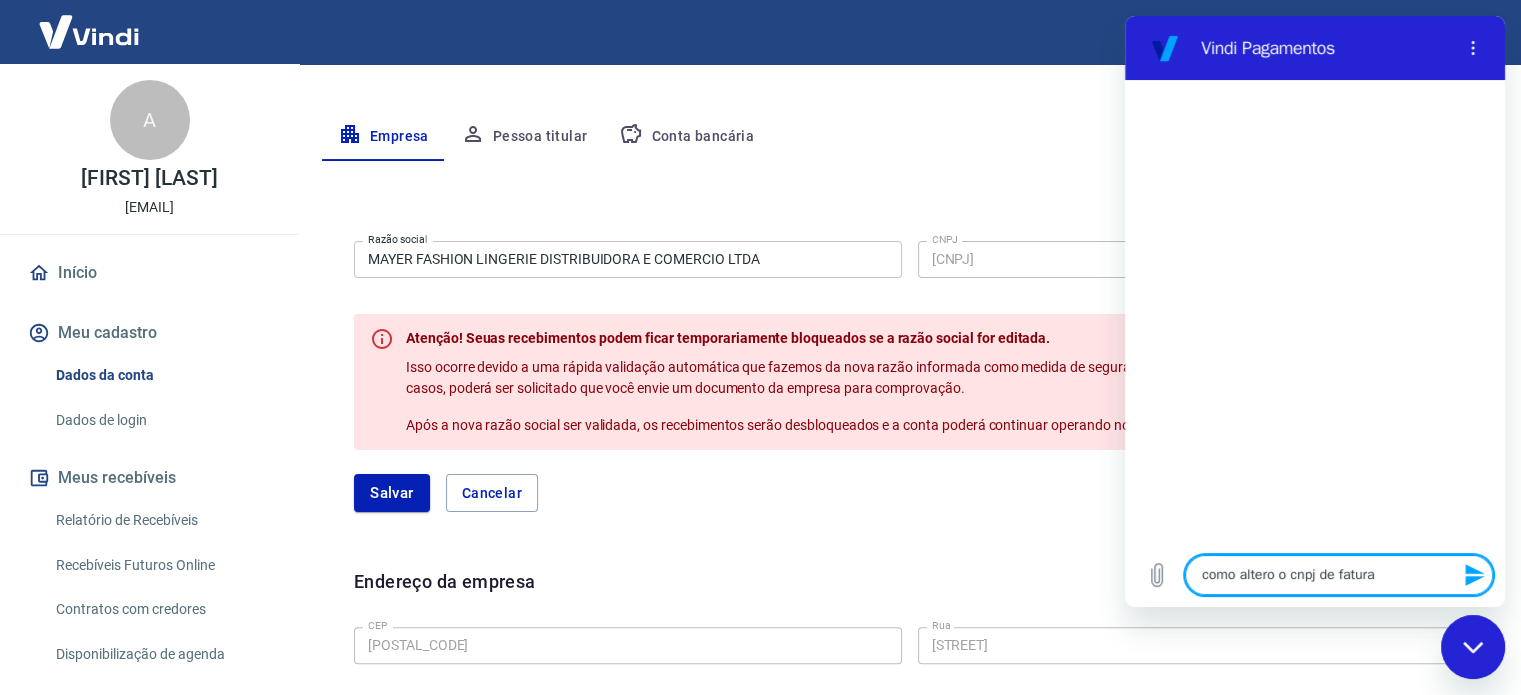 type on "x" 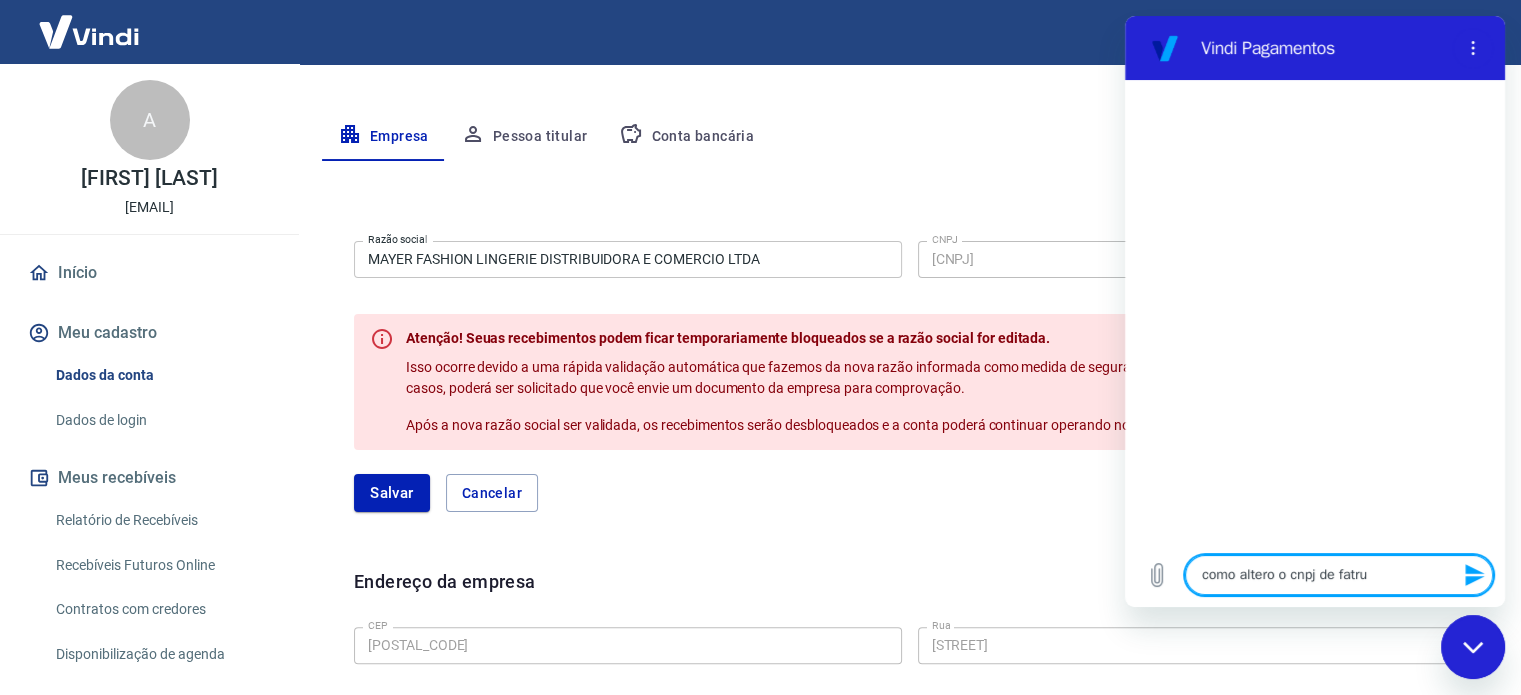 type on "como altero o cnpj de fatrur" 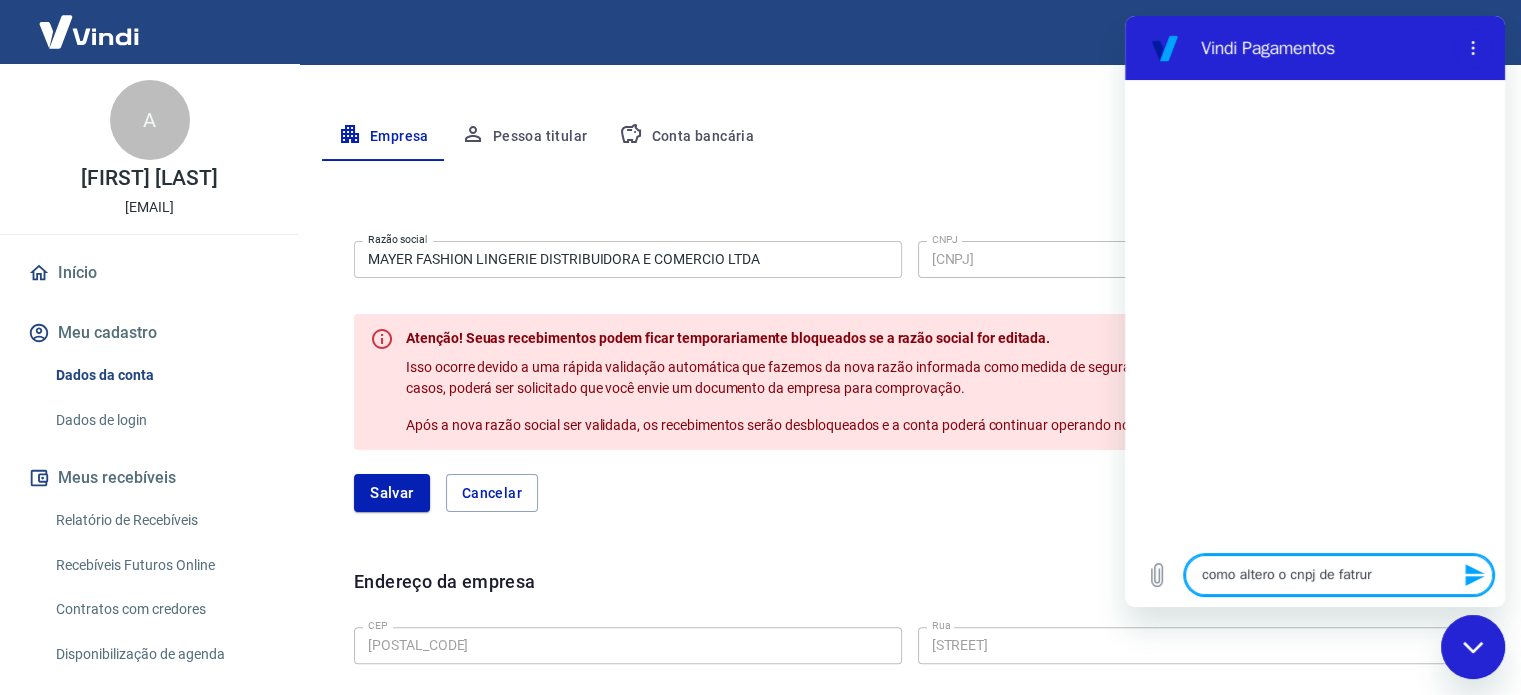 type on "como altero o cnpj de fatura" 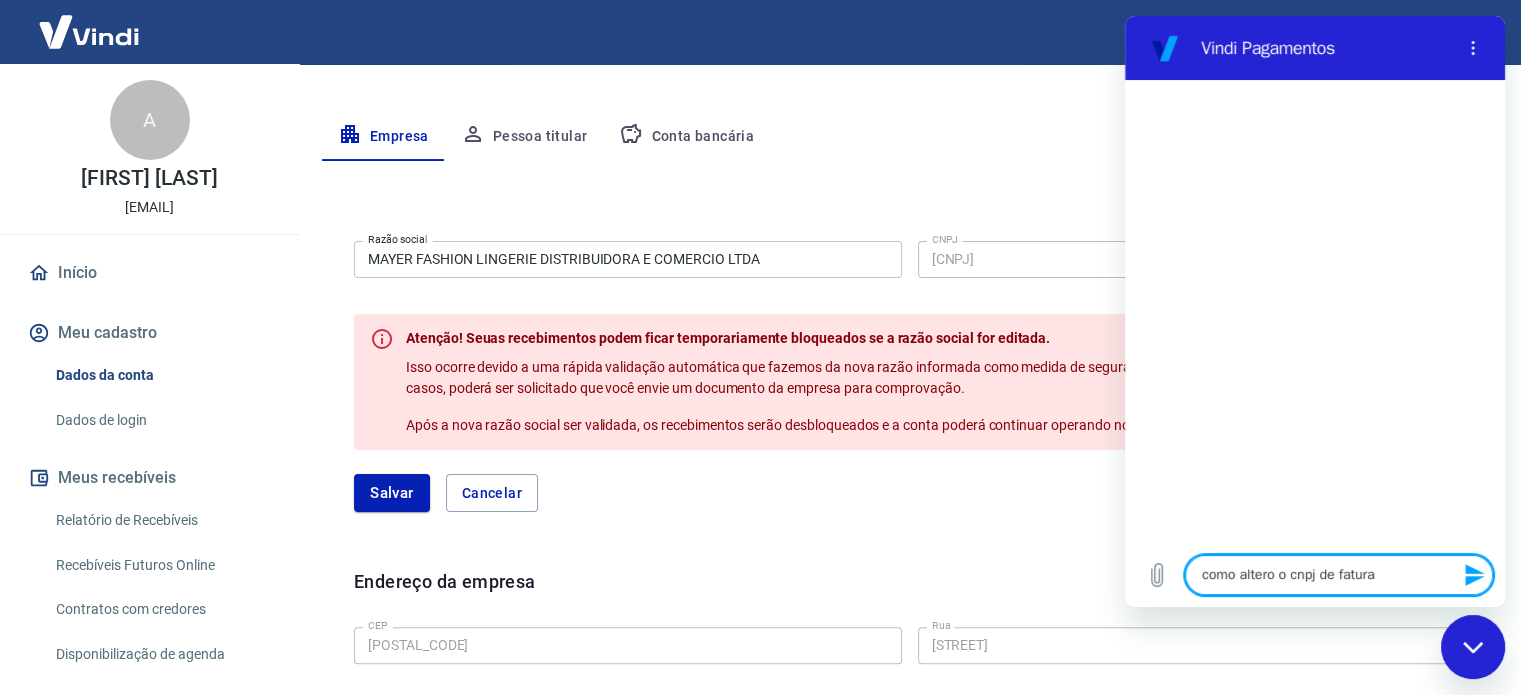 type on "como altero o cnpj de fatrur" 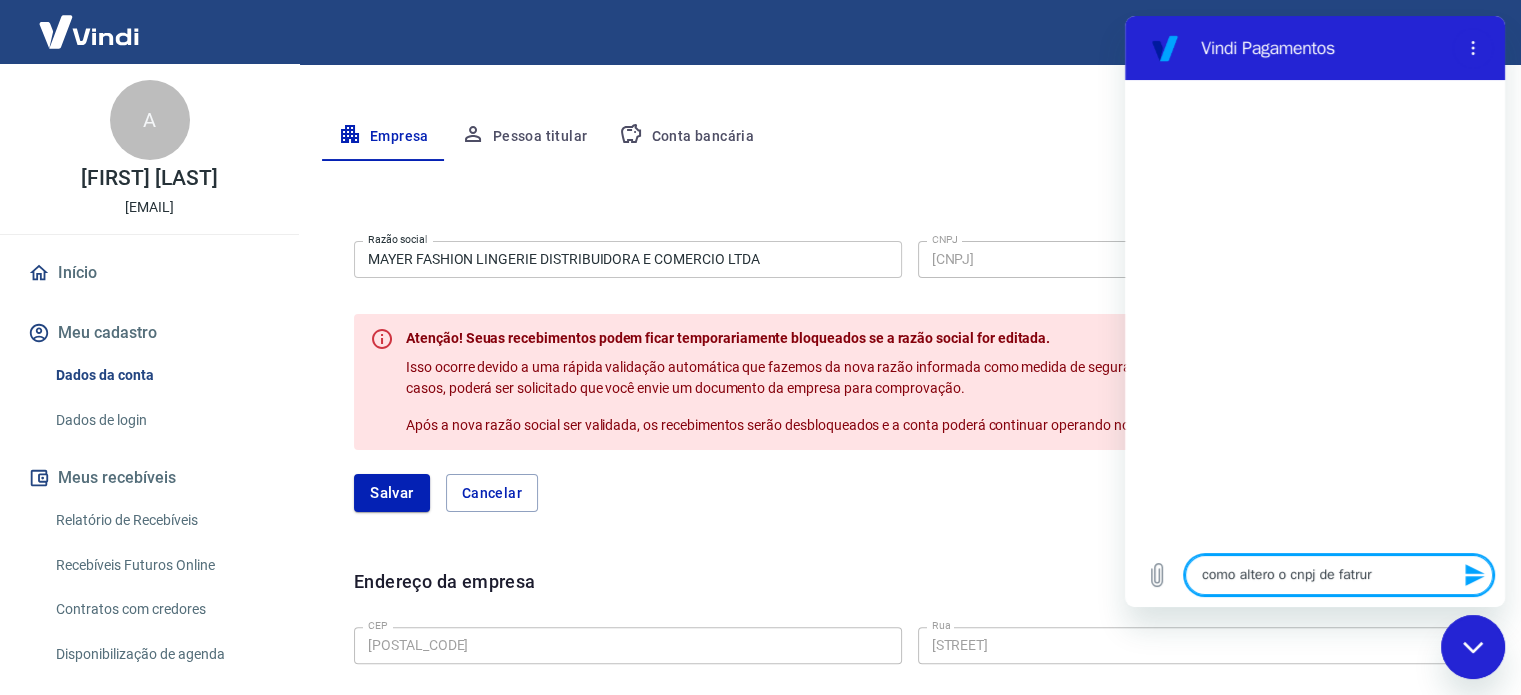 type on "como altero o cnpj de fatru" 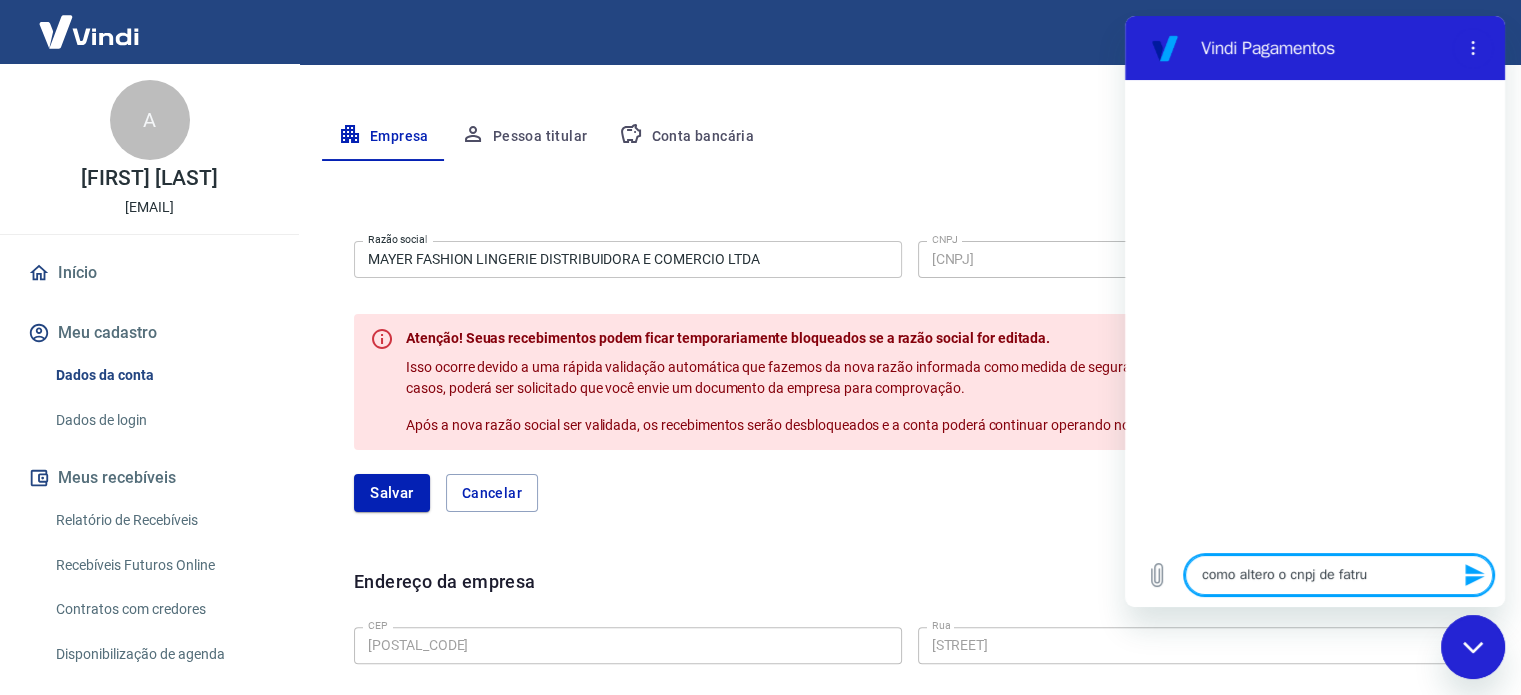 type on "x" 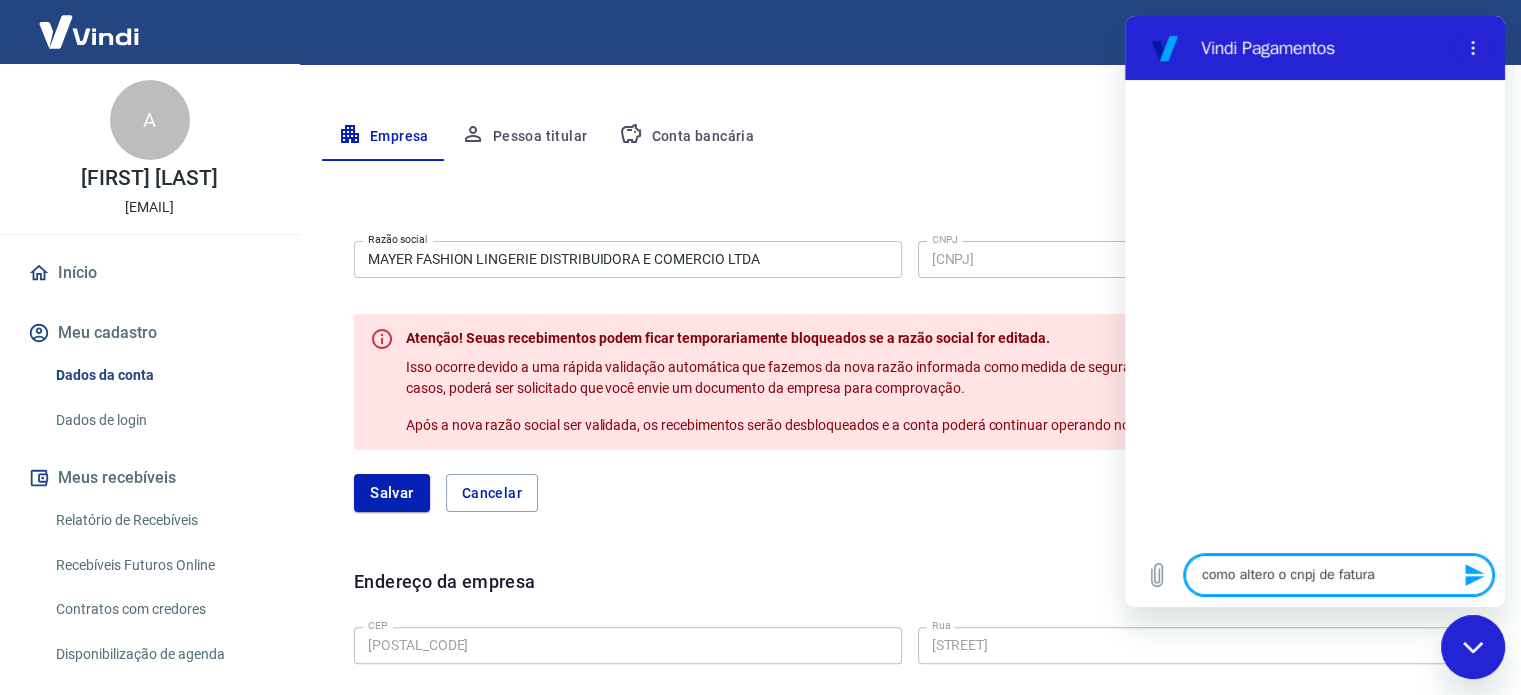type on "como altero o cnpj de fat" 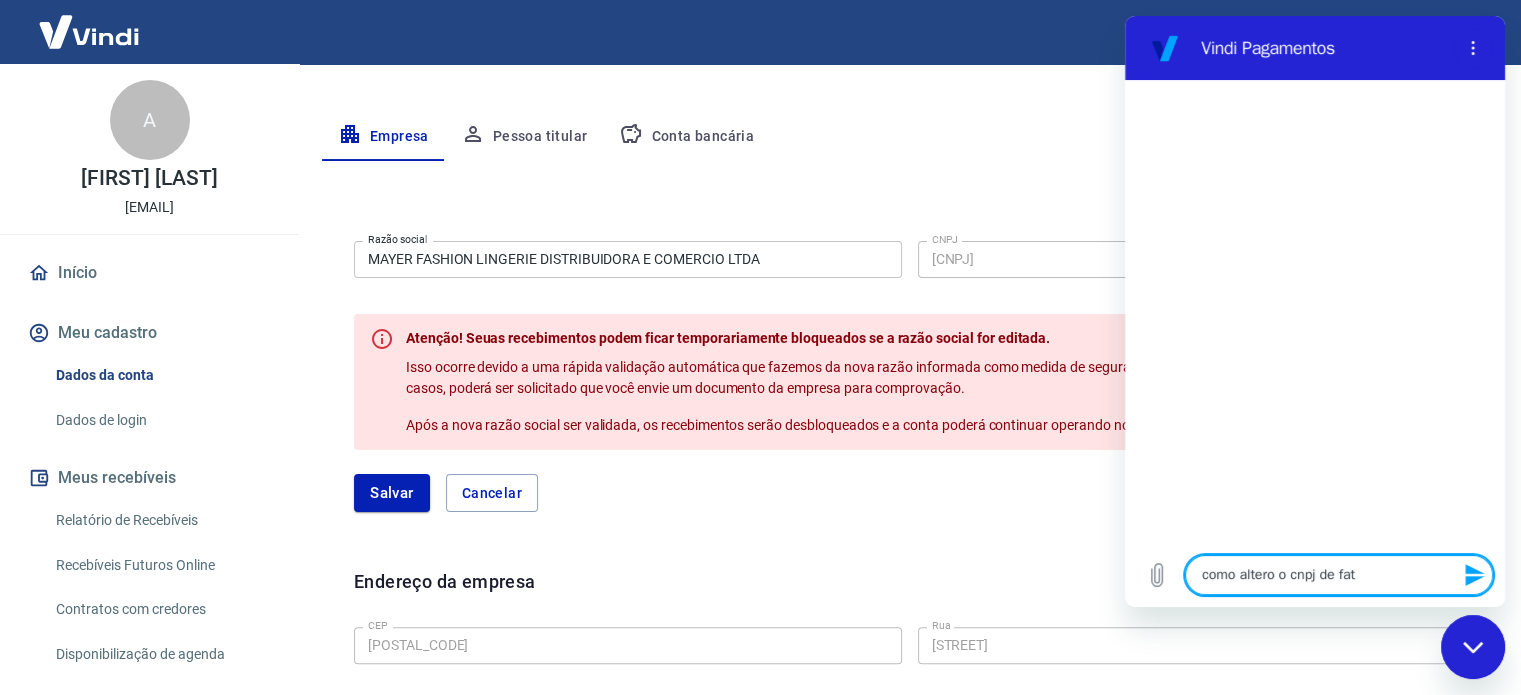 type on "como altero o cnpj de fatu" 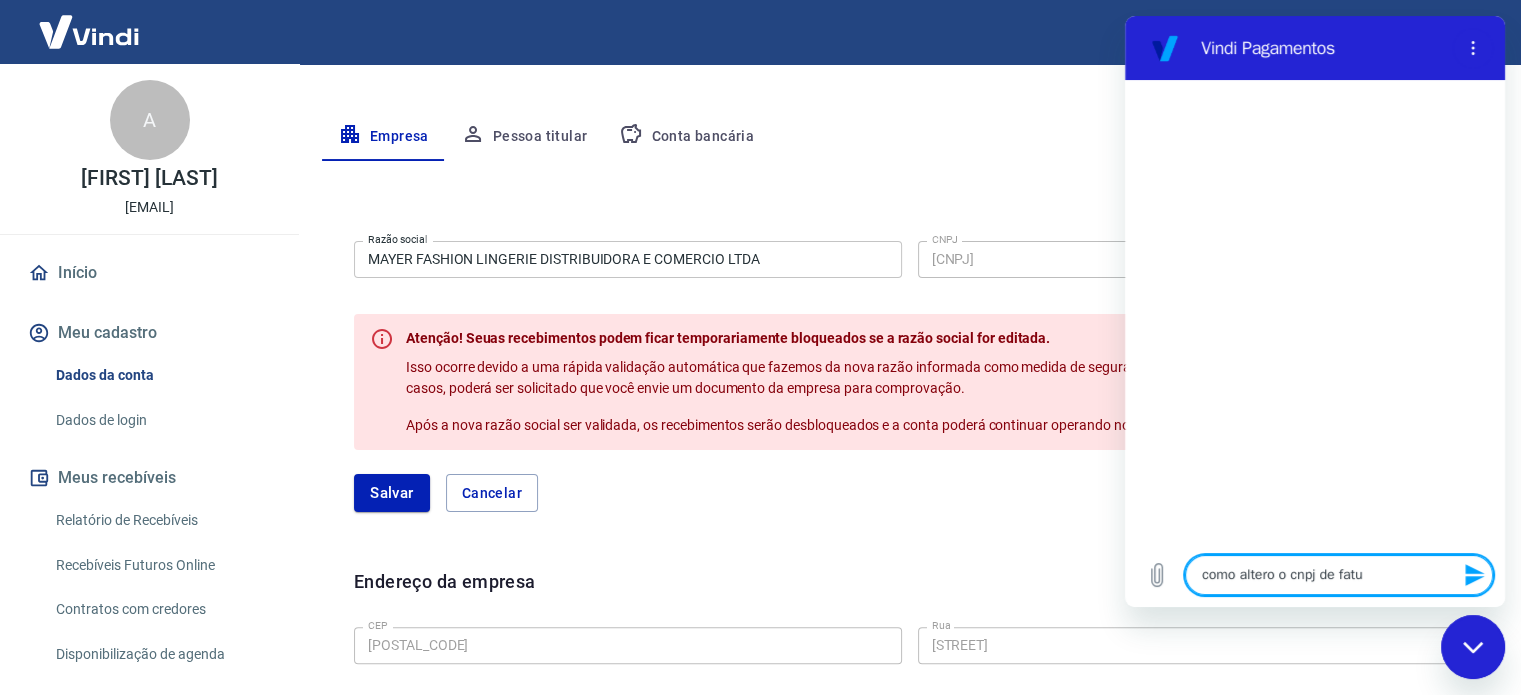 type on "como altero o cnpj de fatur" 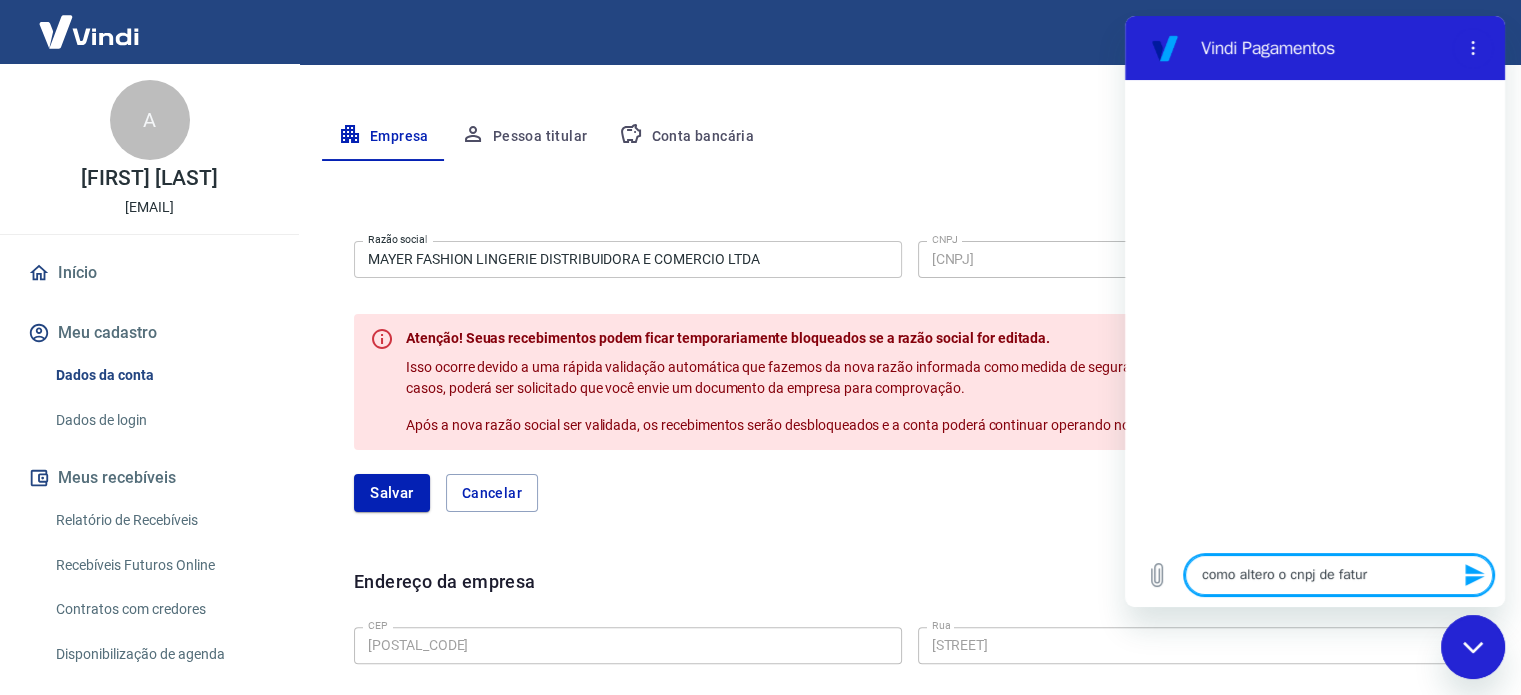 type on "como altero o cnpj de fatura" 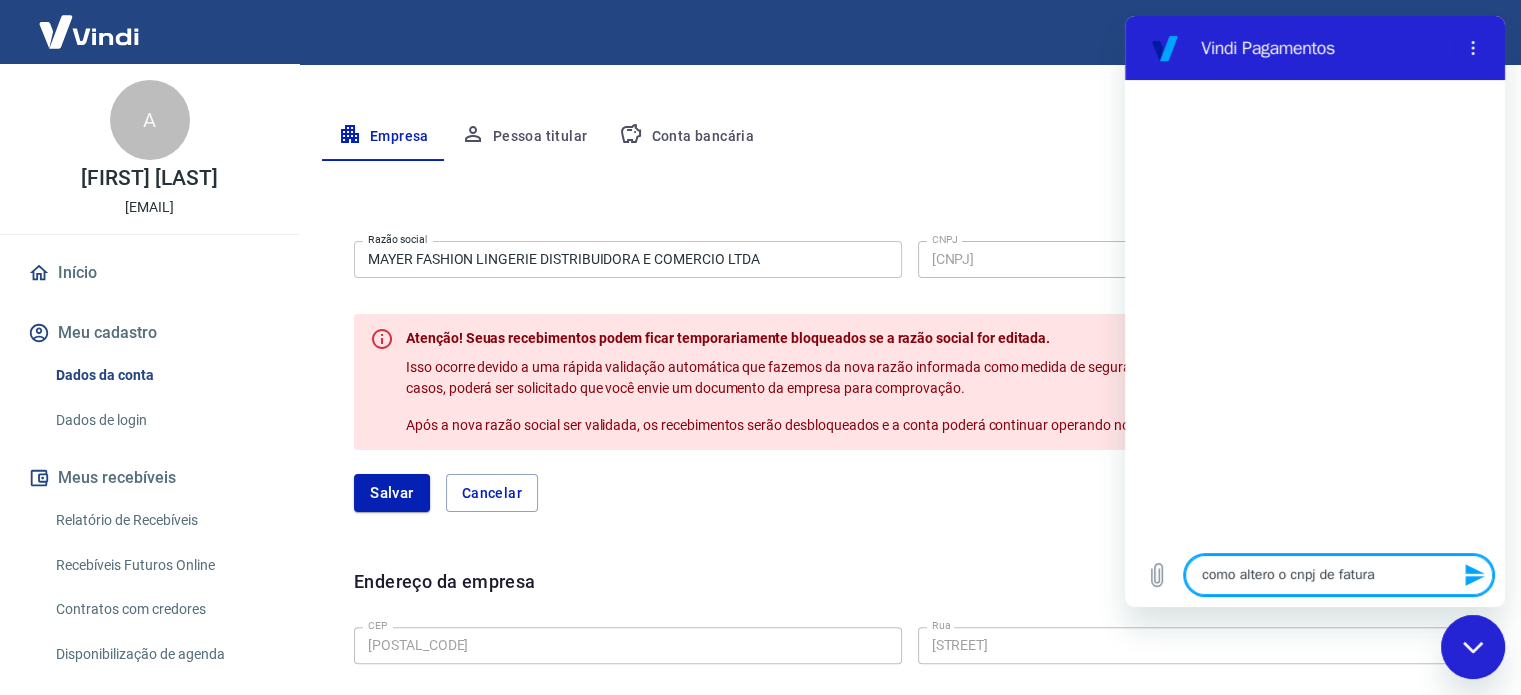 type on "como altero o cnpj de faturam" 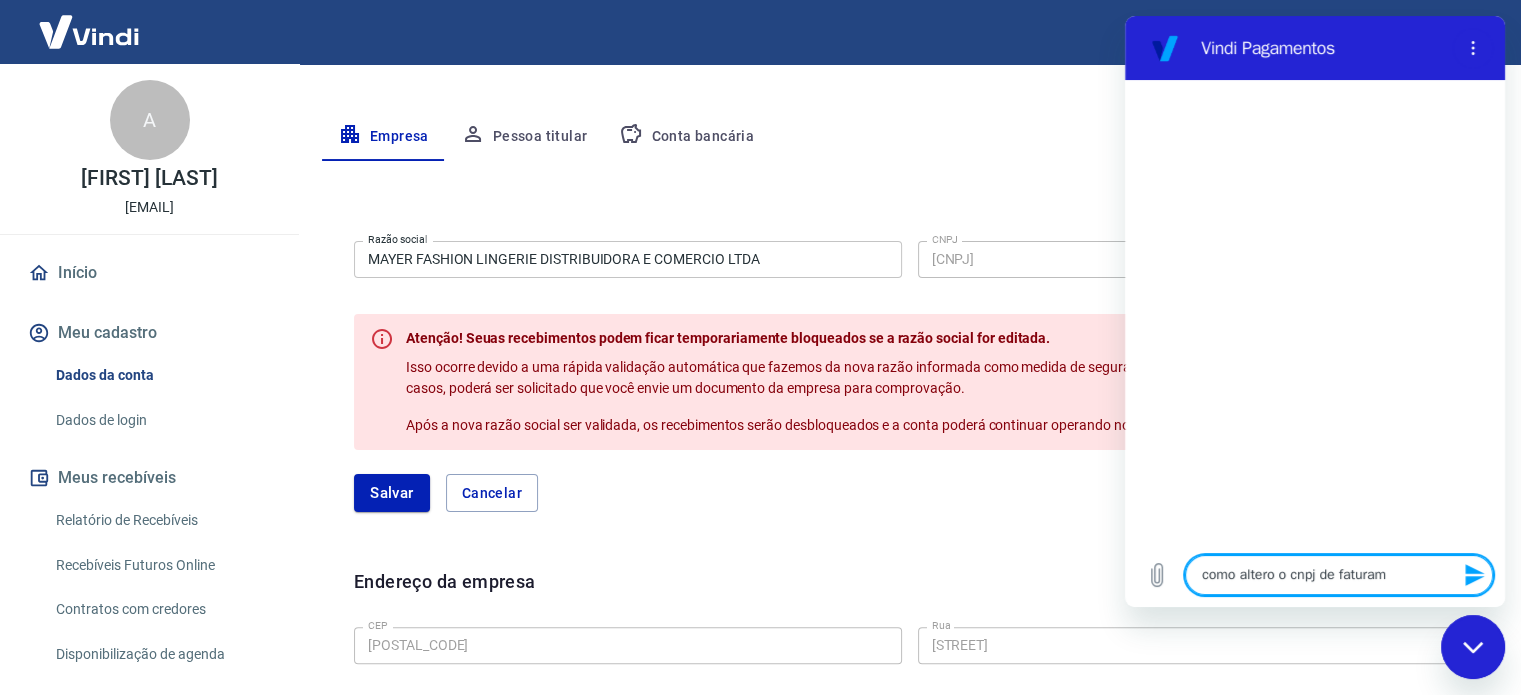 type on "como altero o cnpj de faturame" 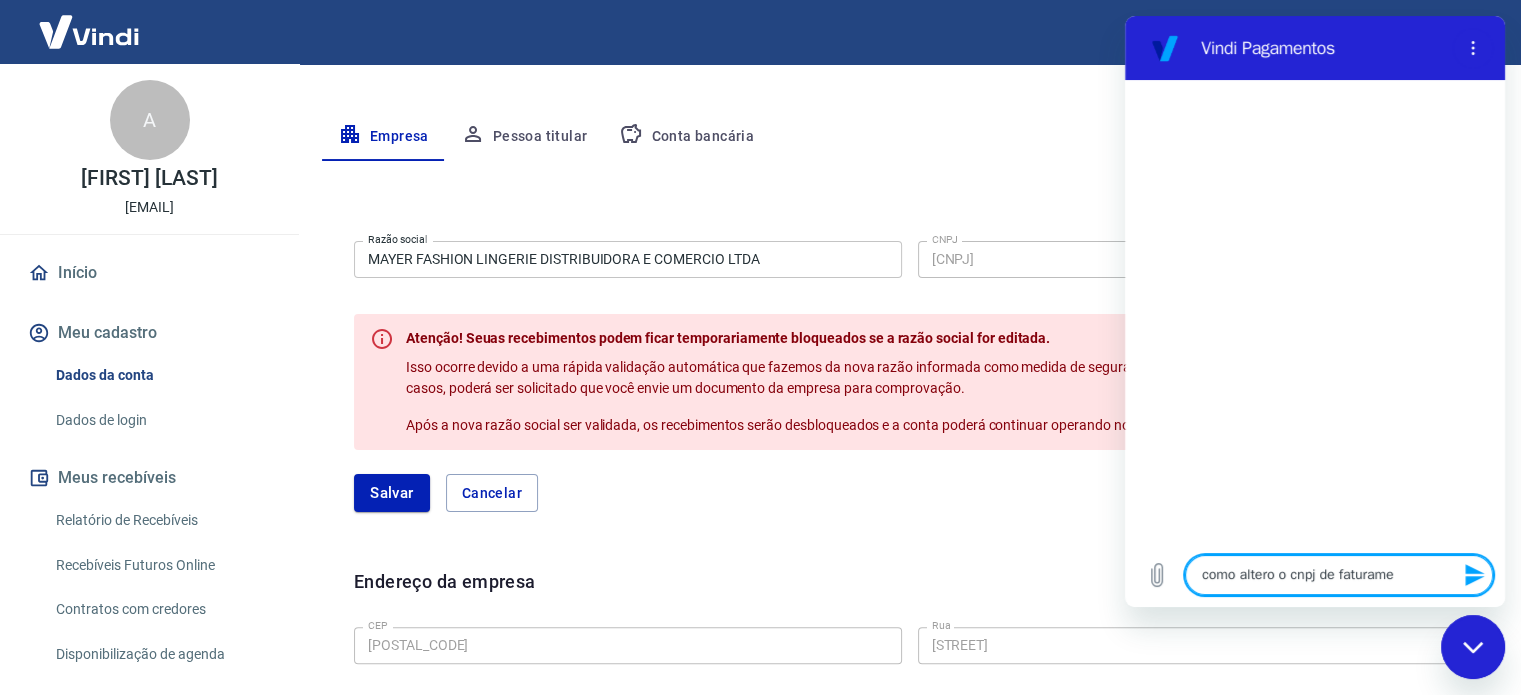 type on "como altero o cnpj de faturamen" 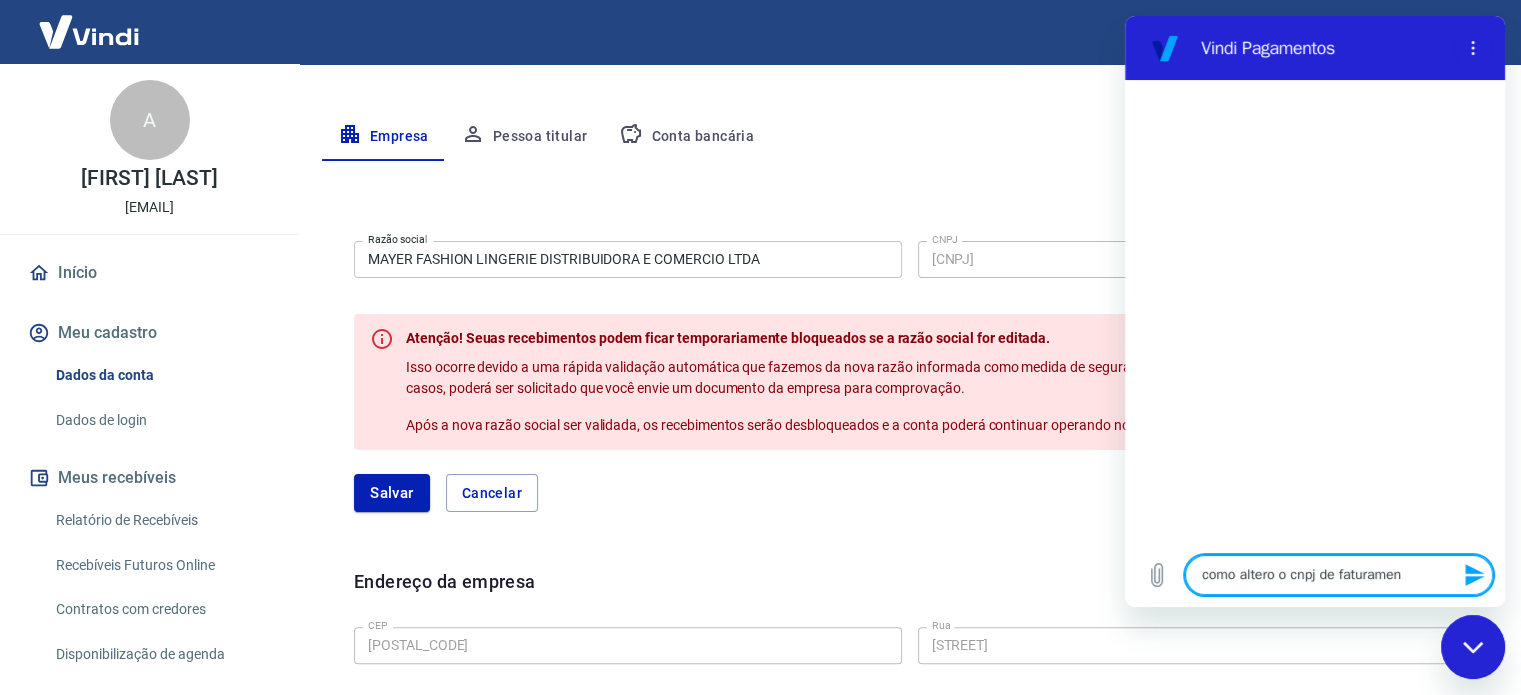 type on "como altero o cnpj de faturament" 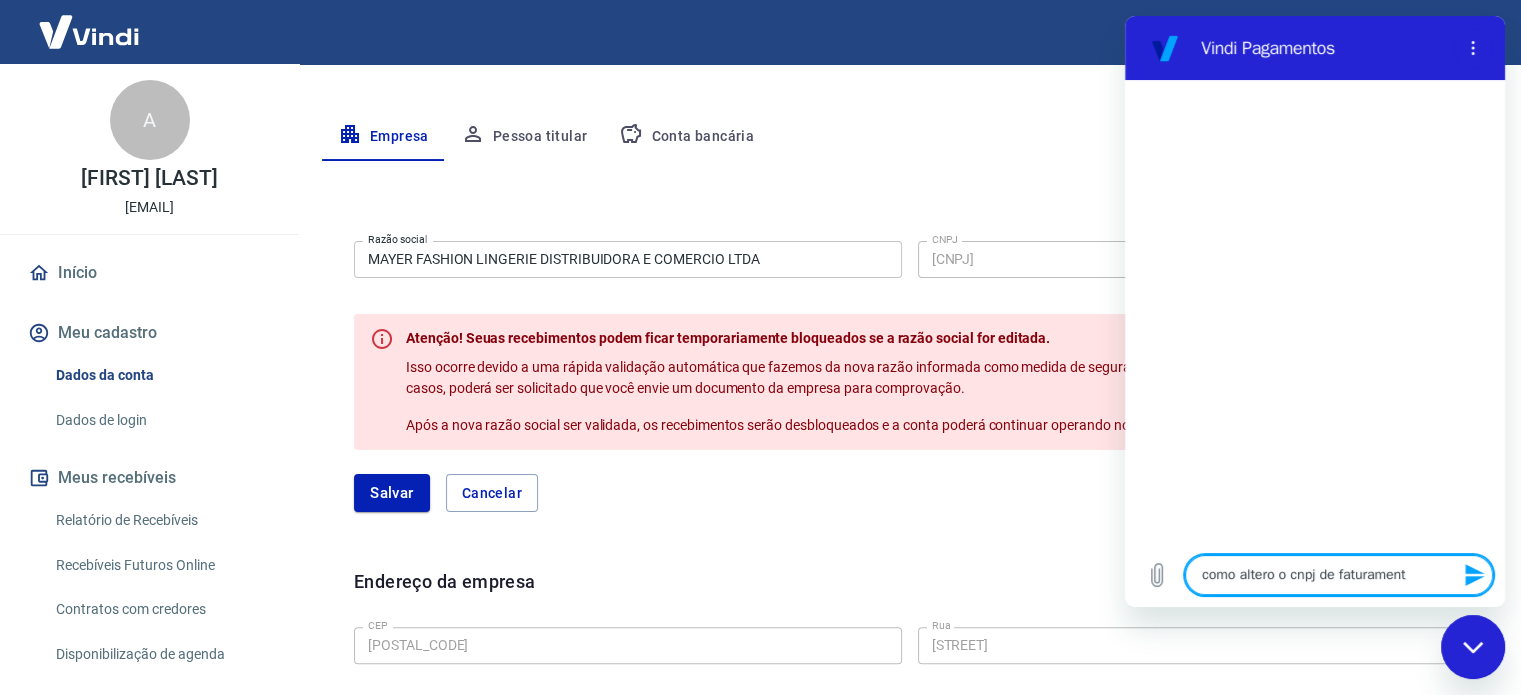 type on "como altero o cnpj de faturamento" 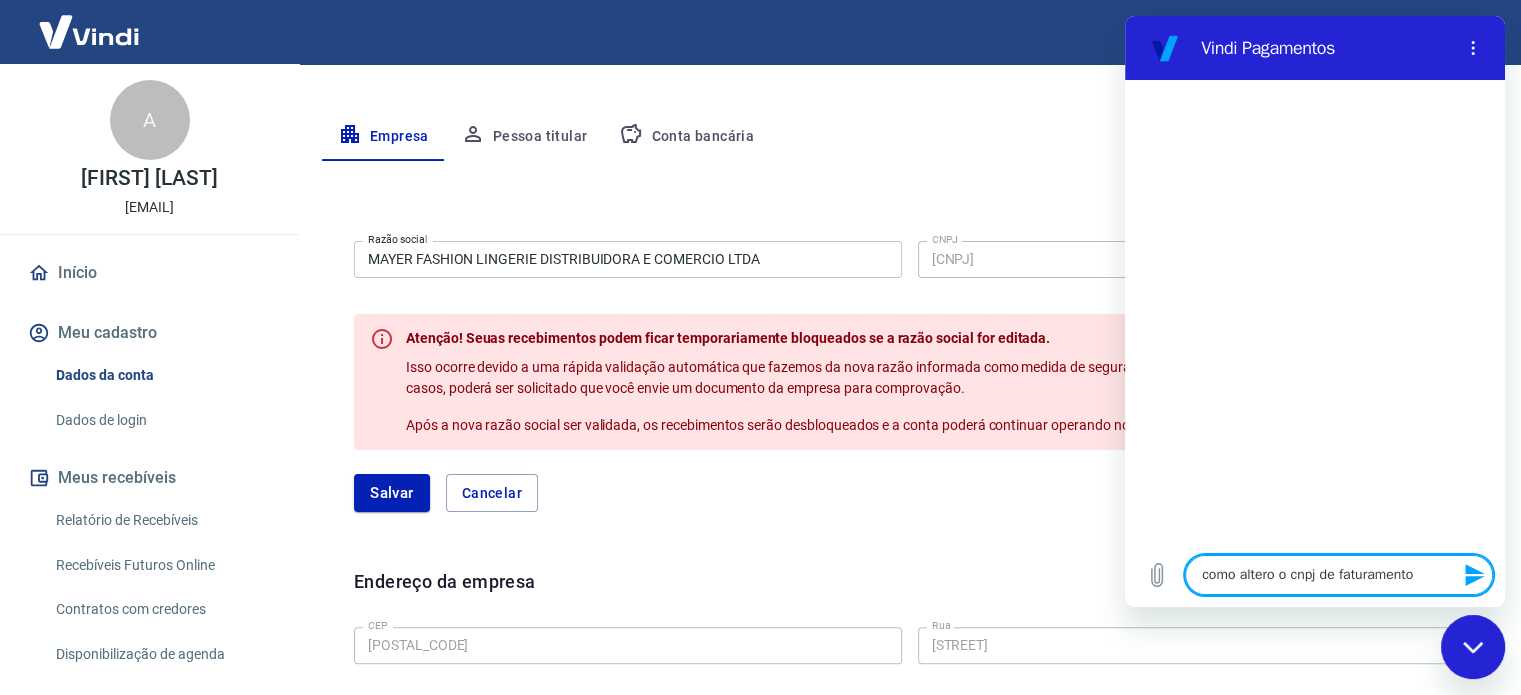 type 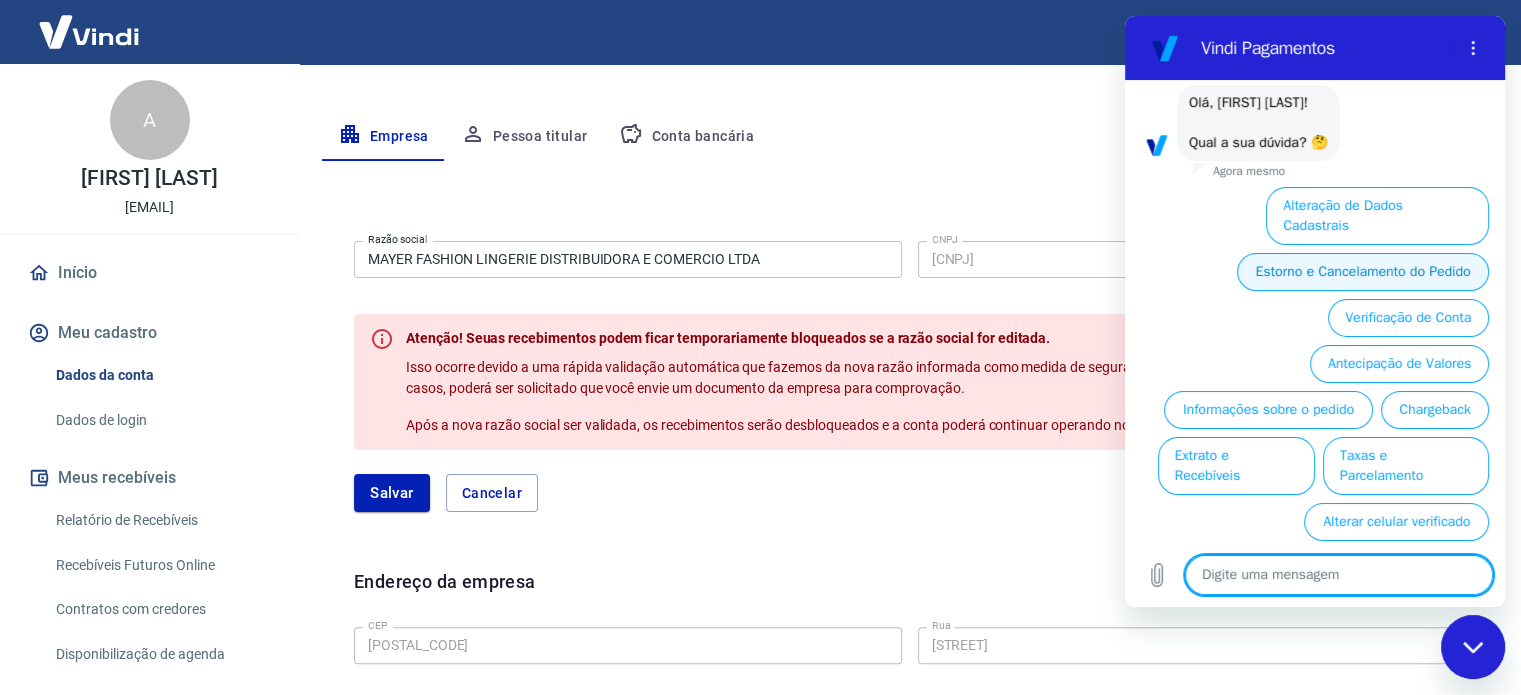 scroll, scrollTop: 90, scrollLeft: 0, axis: vertical 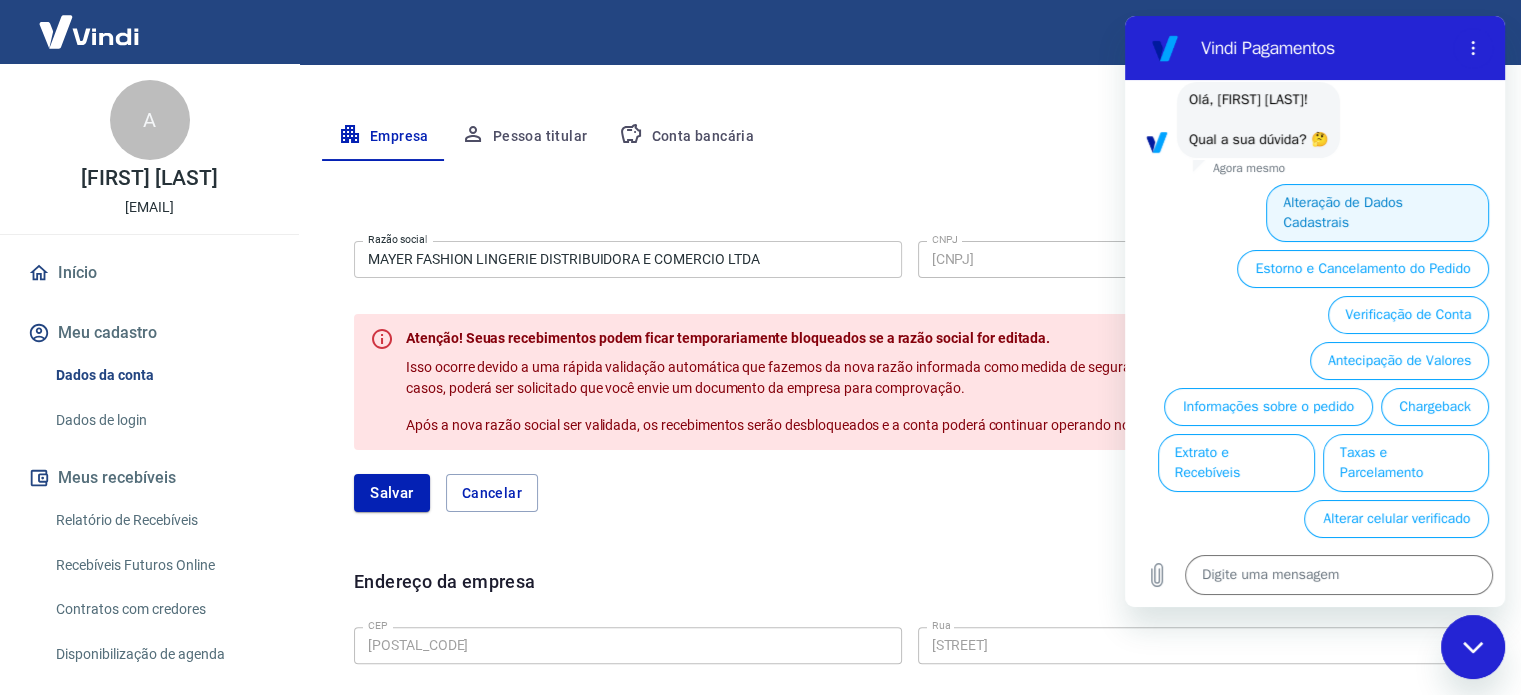 click on "Alteração de Dados Cadastrais" at bounding box center [1377, 213] 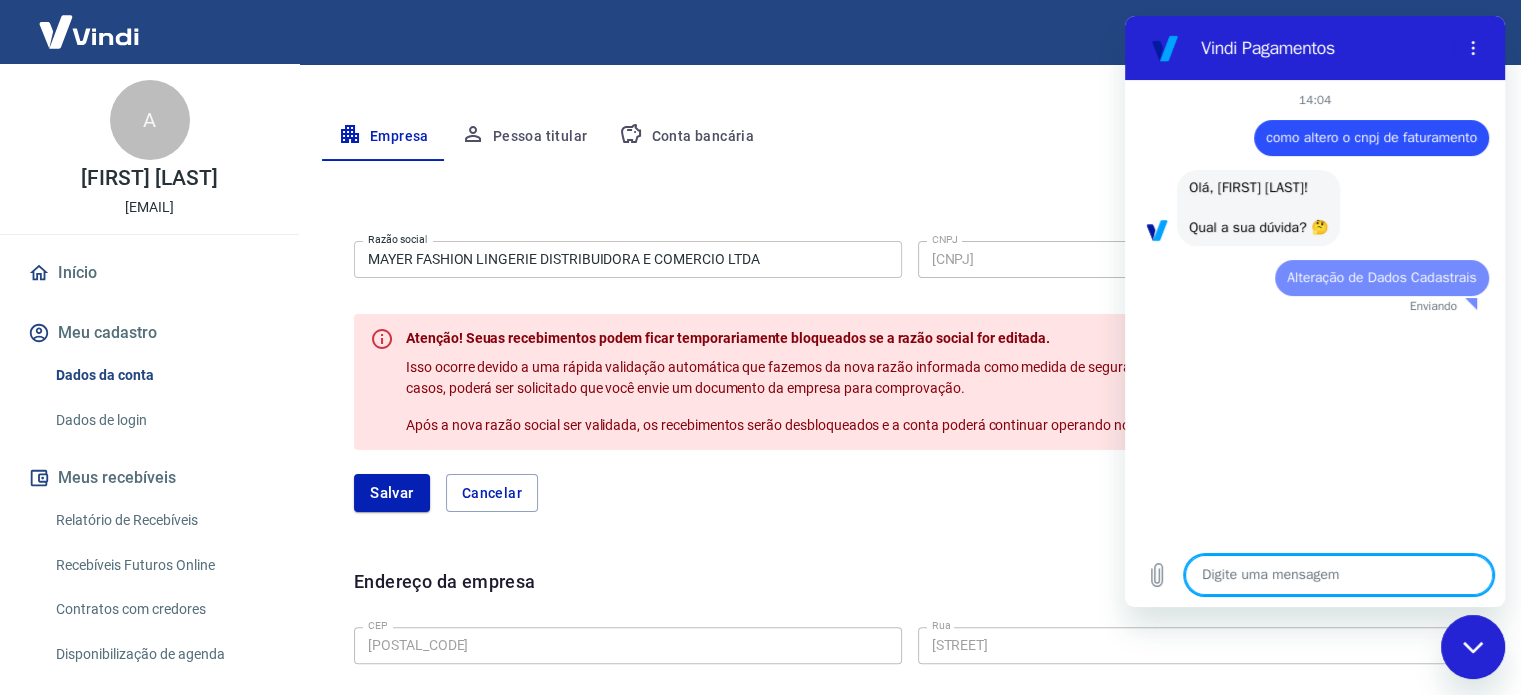 scroll, scrollTop: 0, scrollLeft: 0, axis: both 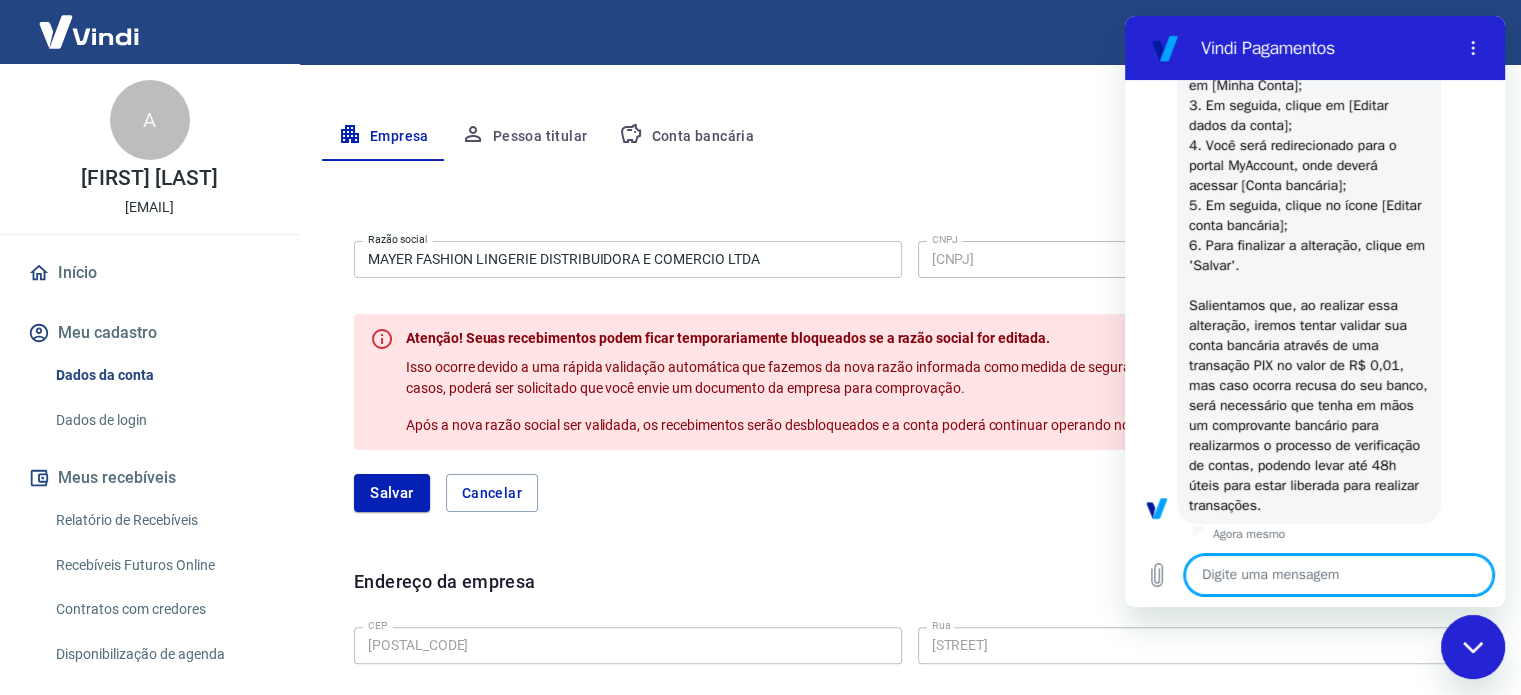 type on "x" 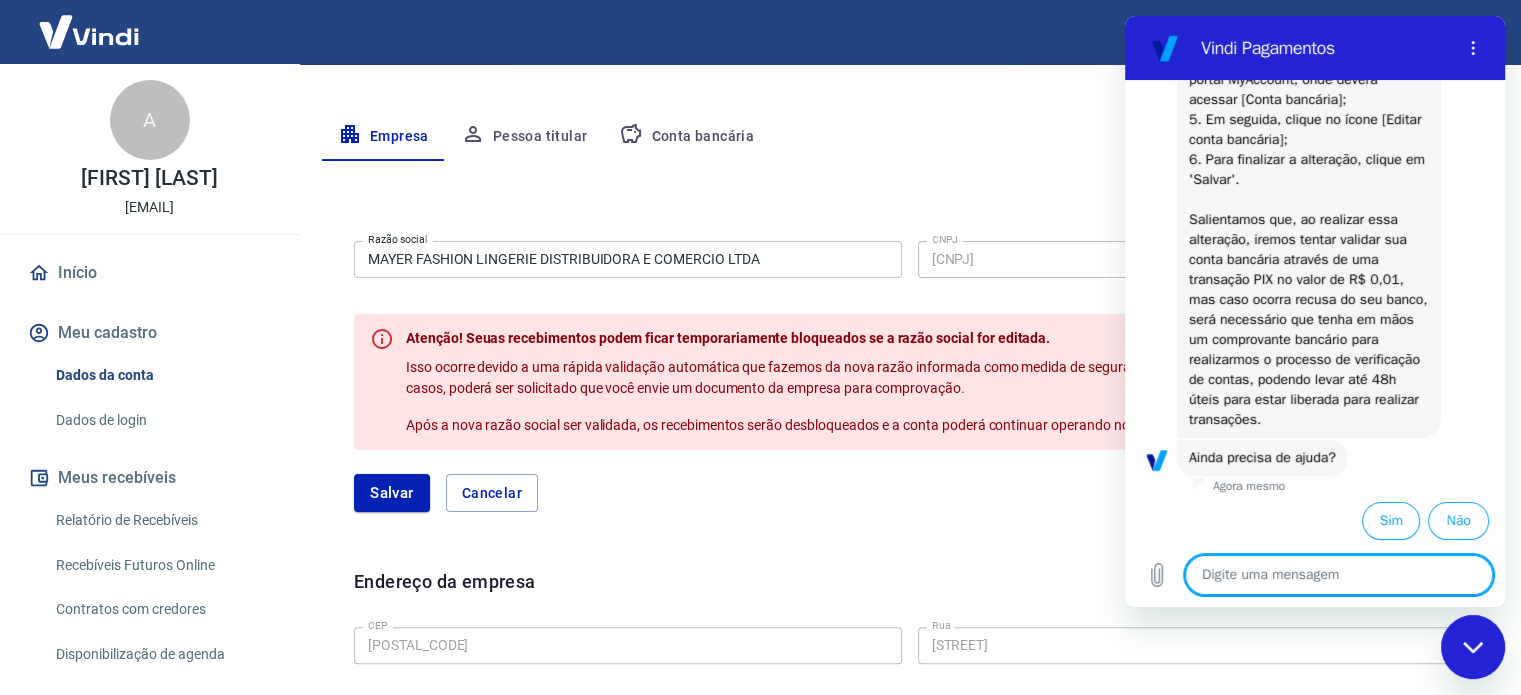 scroll, scrollTop: 463, scrollLeft: 0, axis: vertical 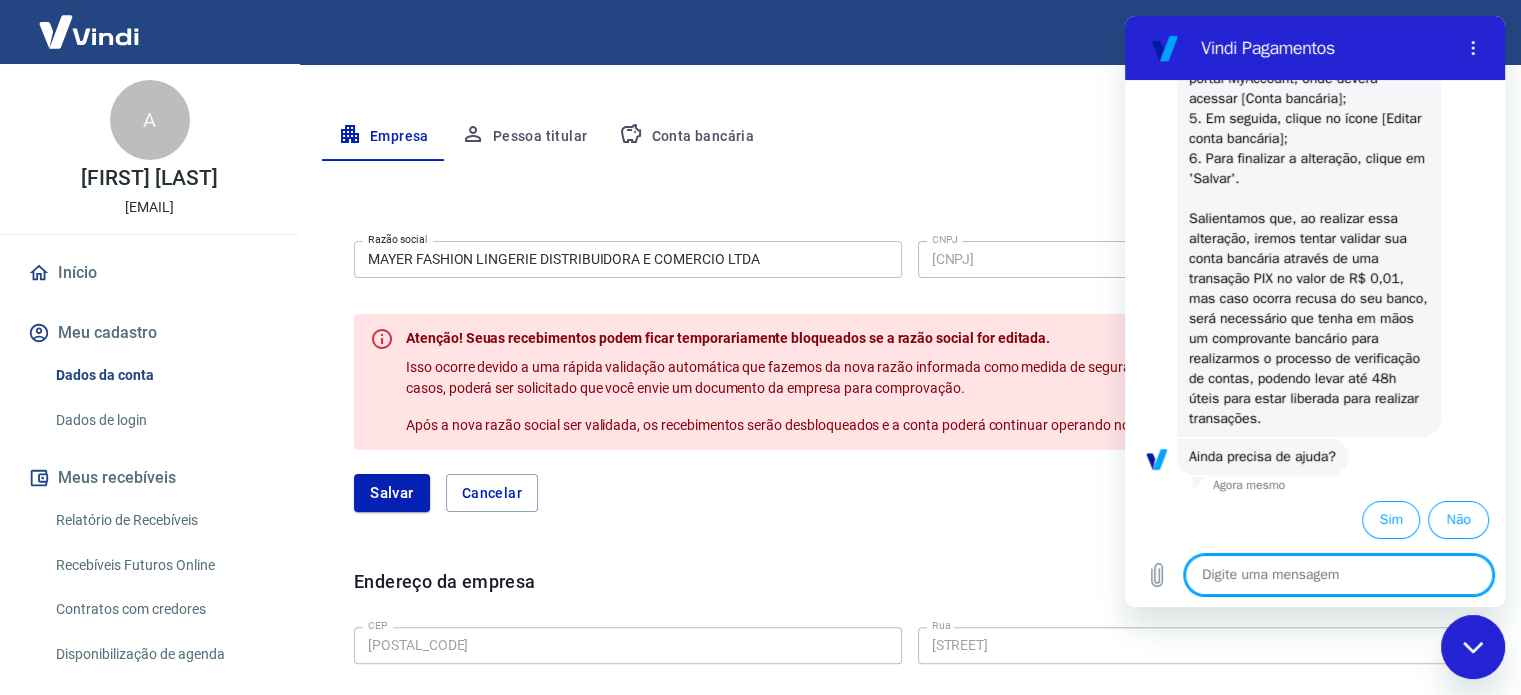 type on "q" 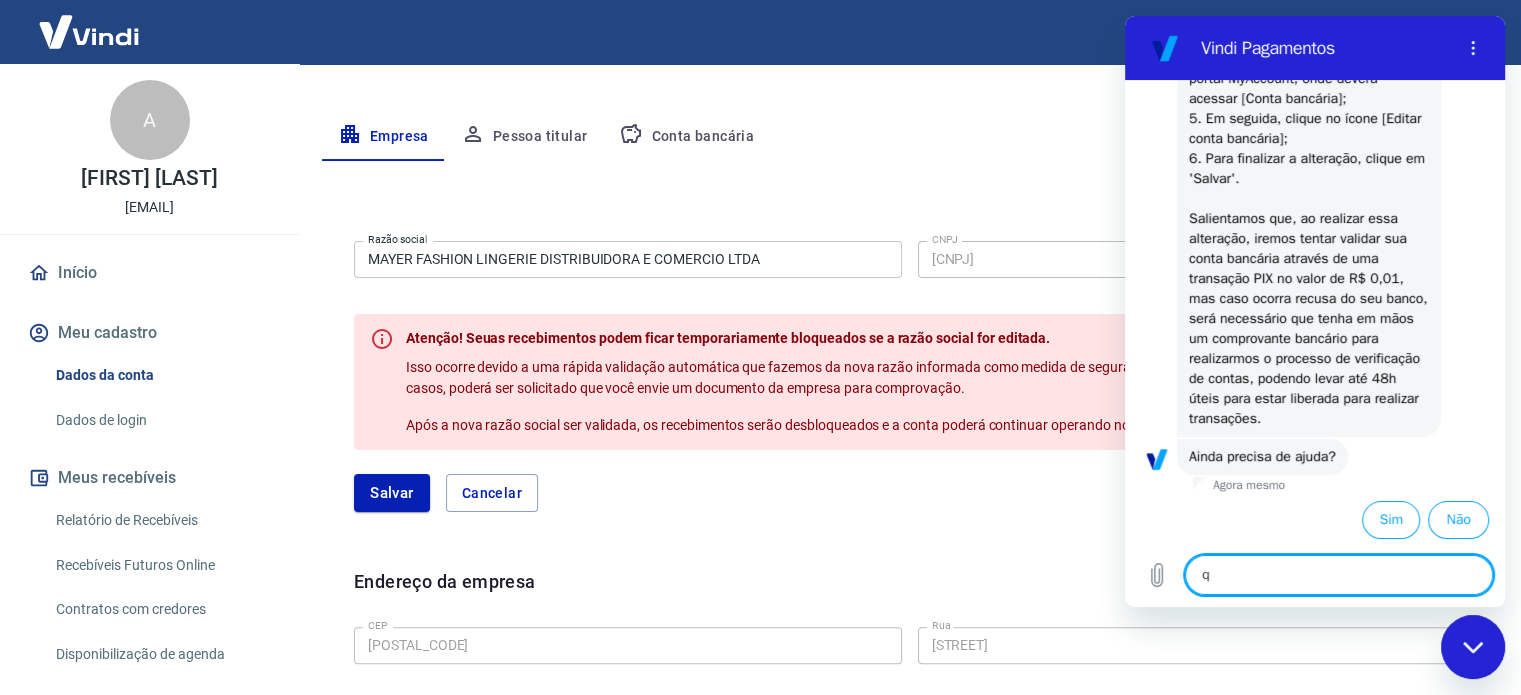 type on "x" 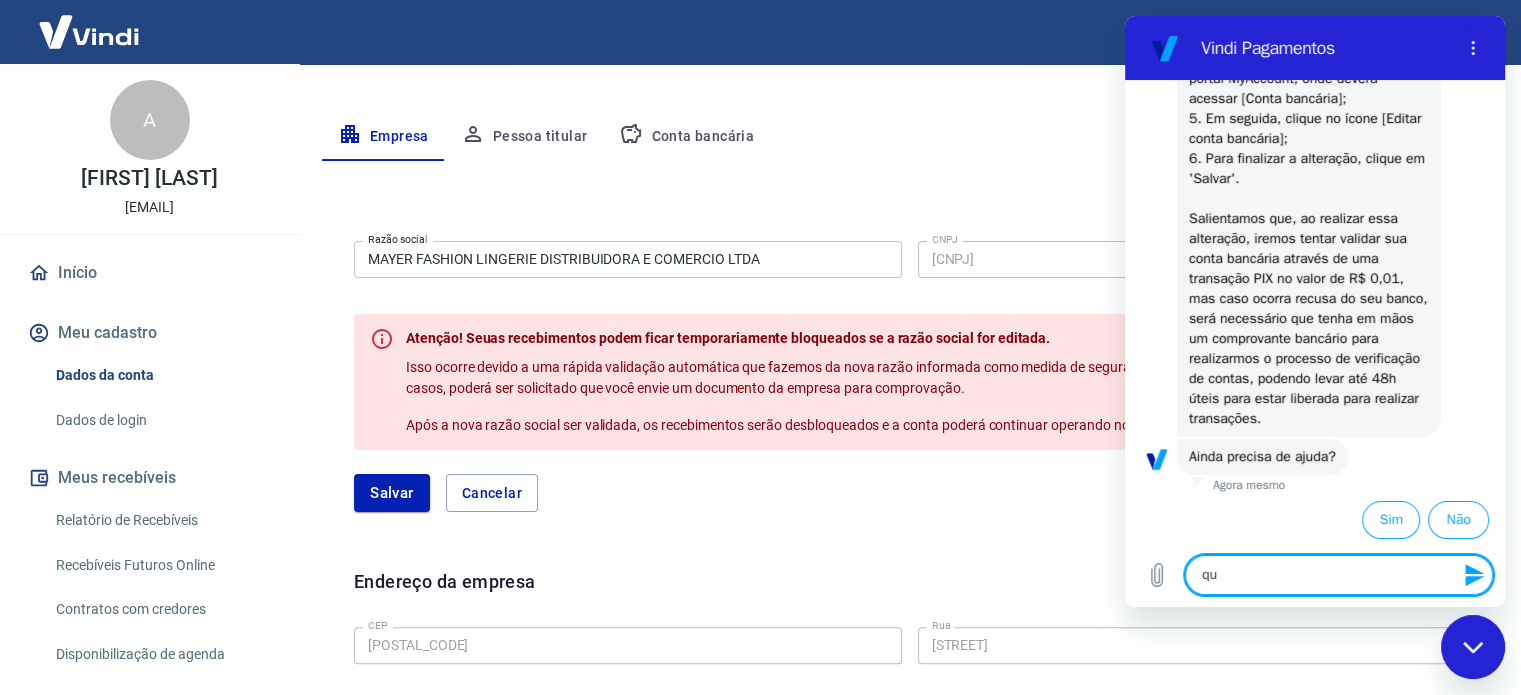 type on "que" 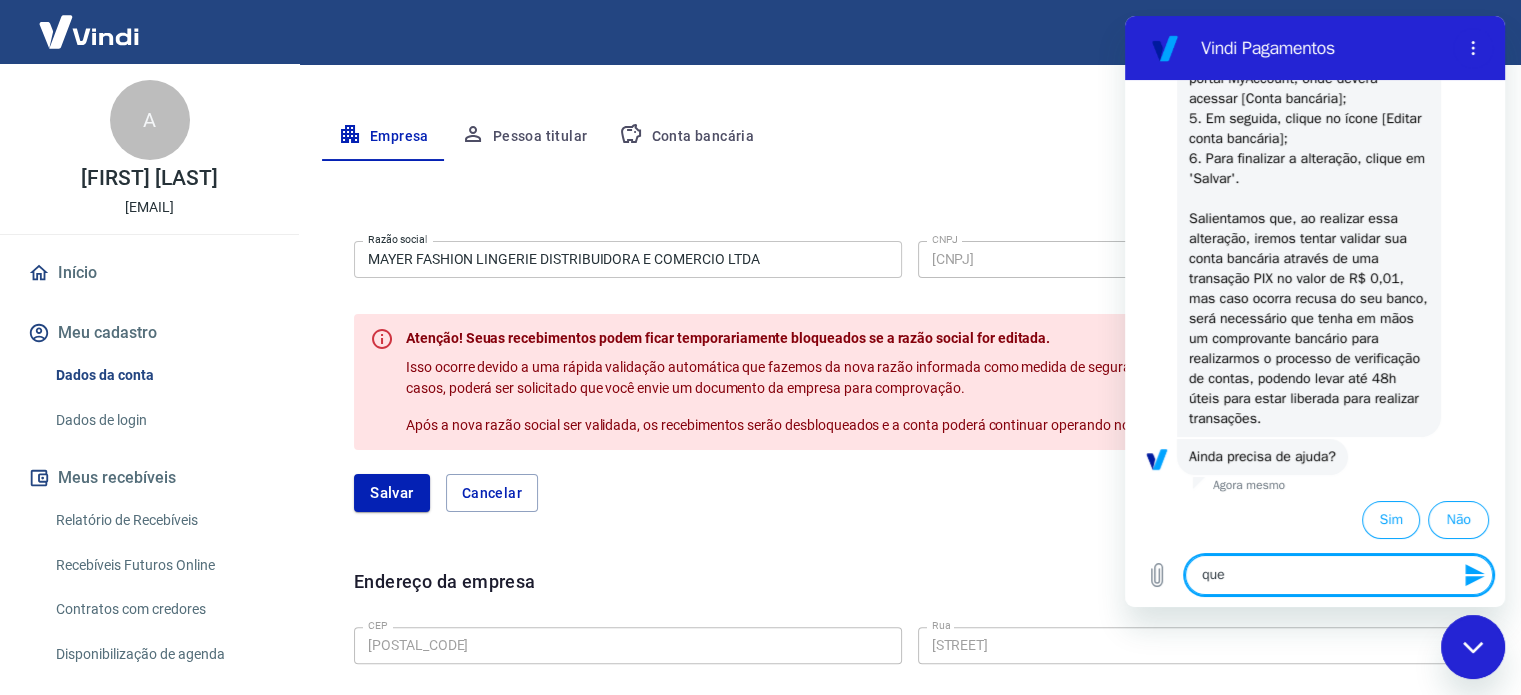 type on "quer" 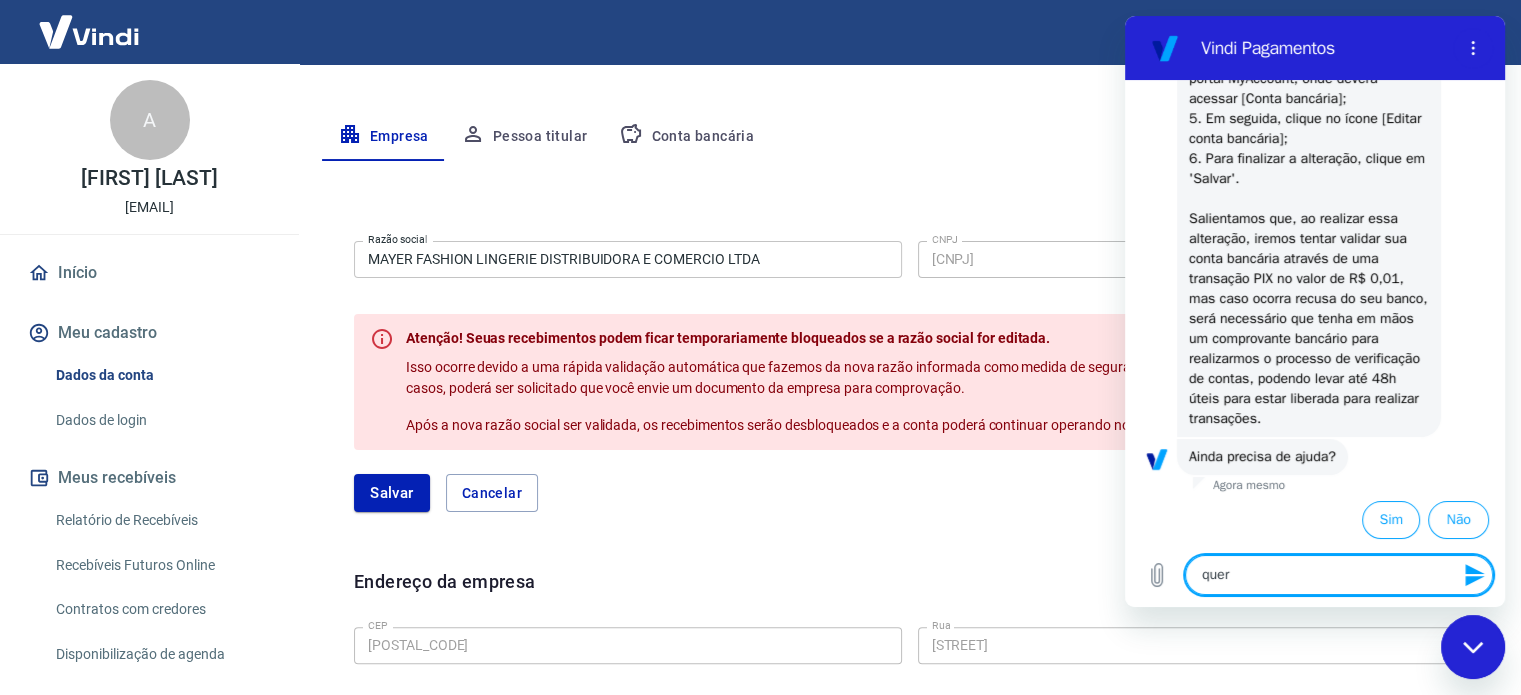 type on "quero" 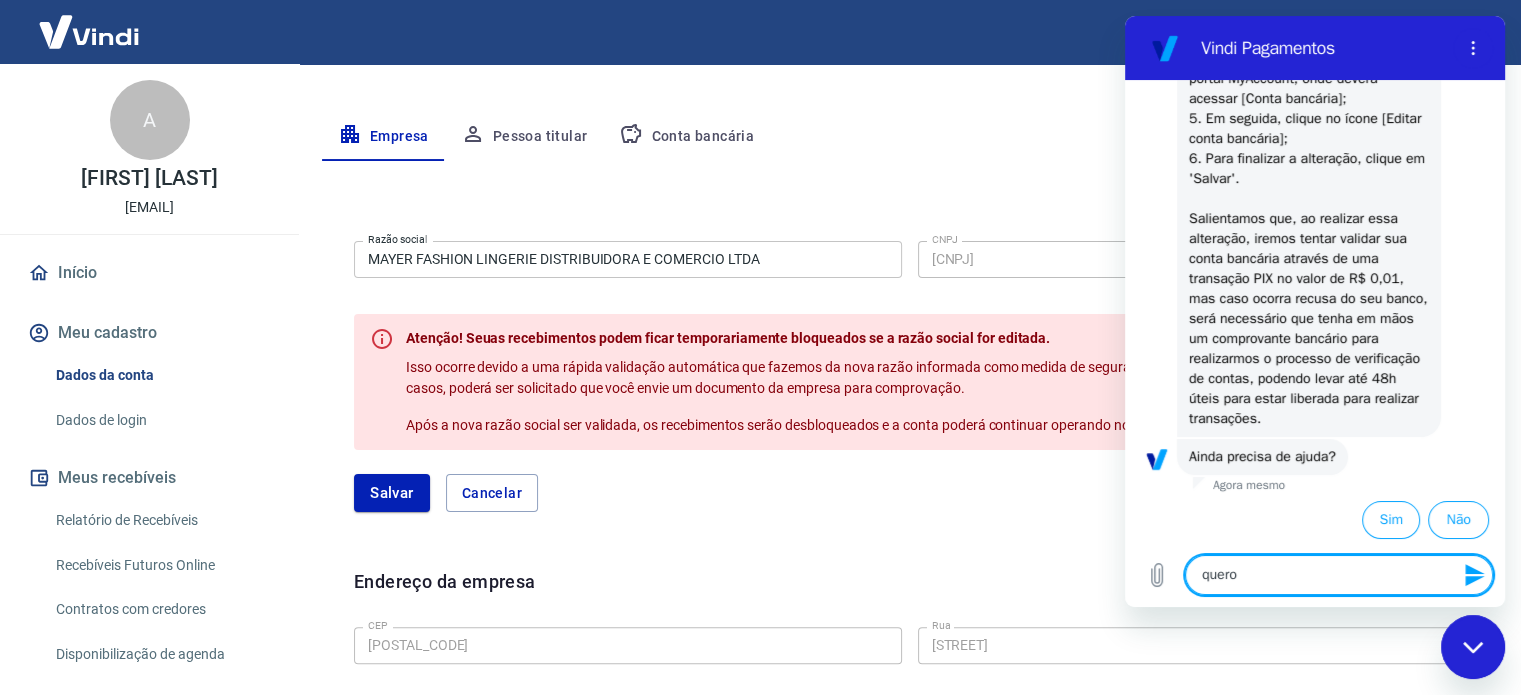 type on "quero" 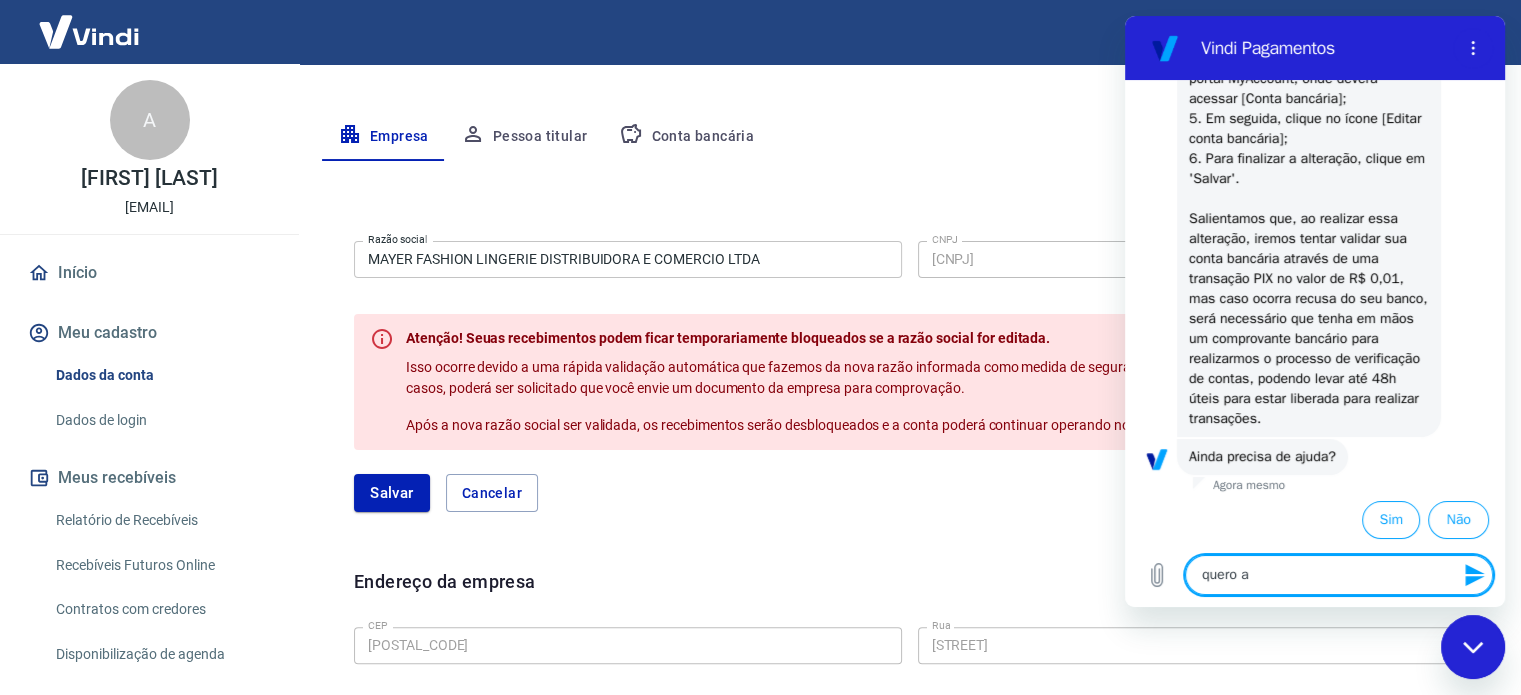 type on "quero ak" 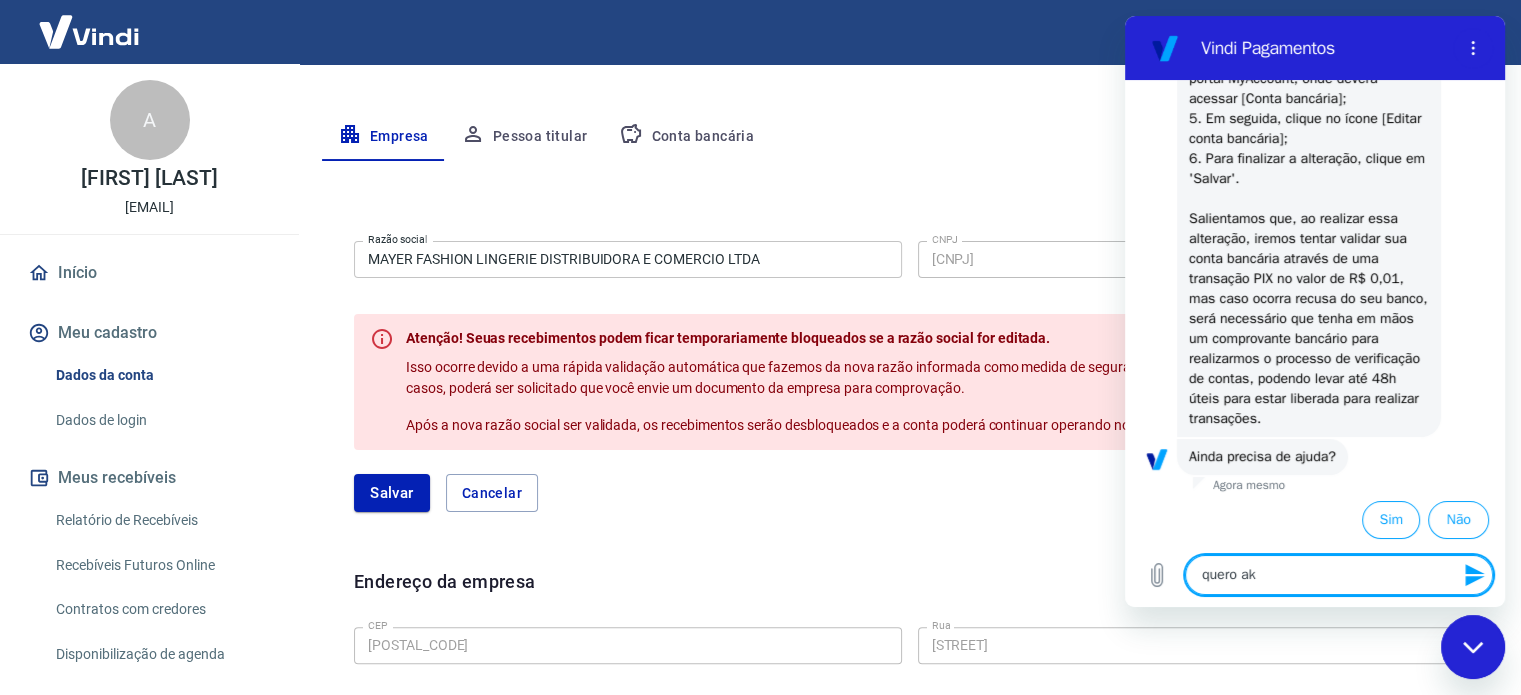 type on "quero akt" 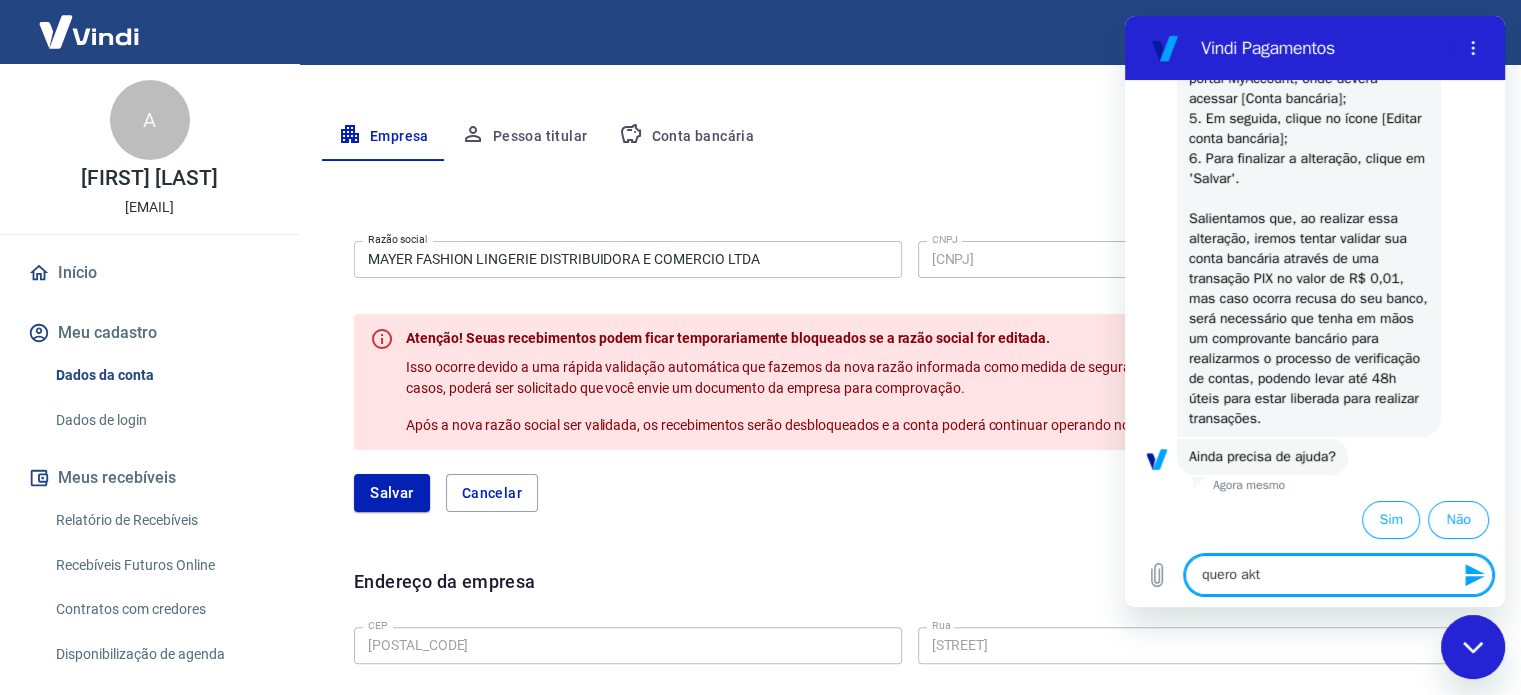 type on "quero akte" 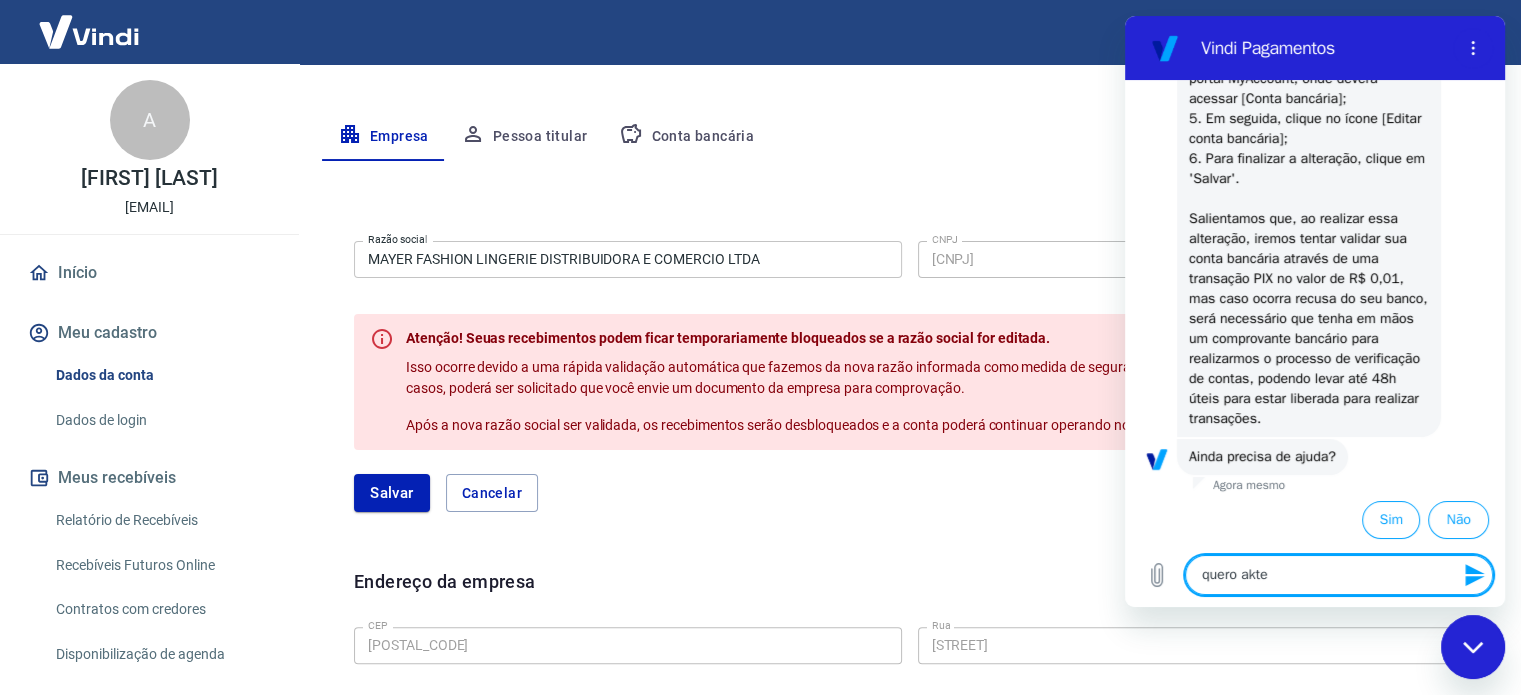 type on "quero akter" 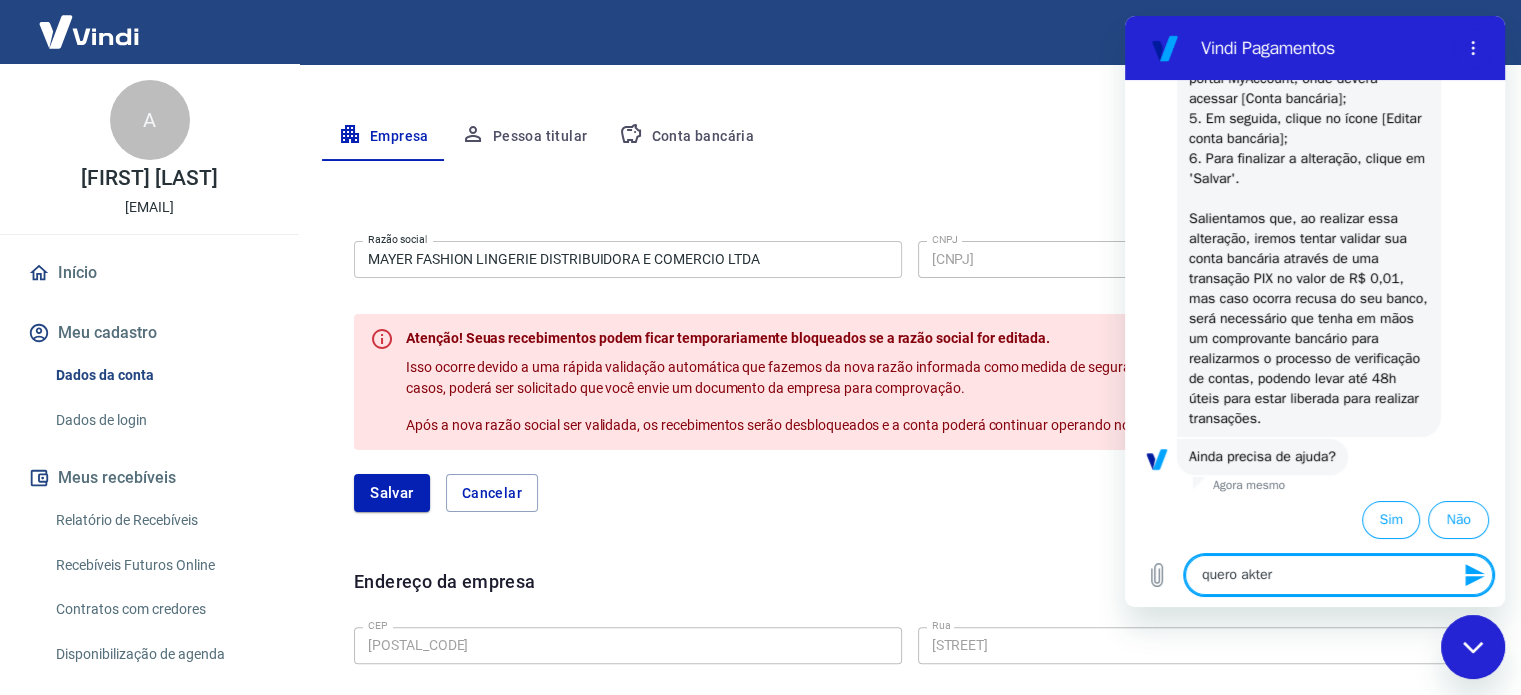 type on "quero aktera" 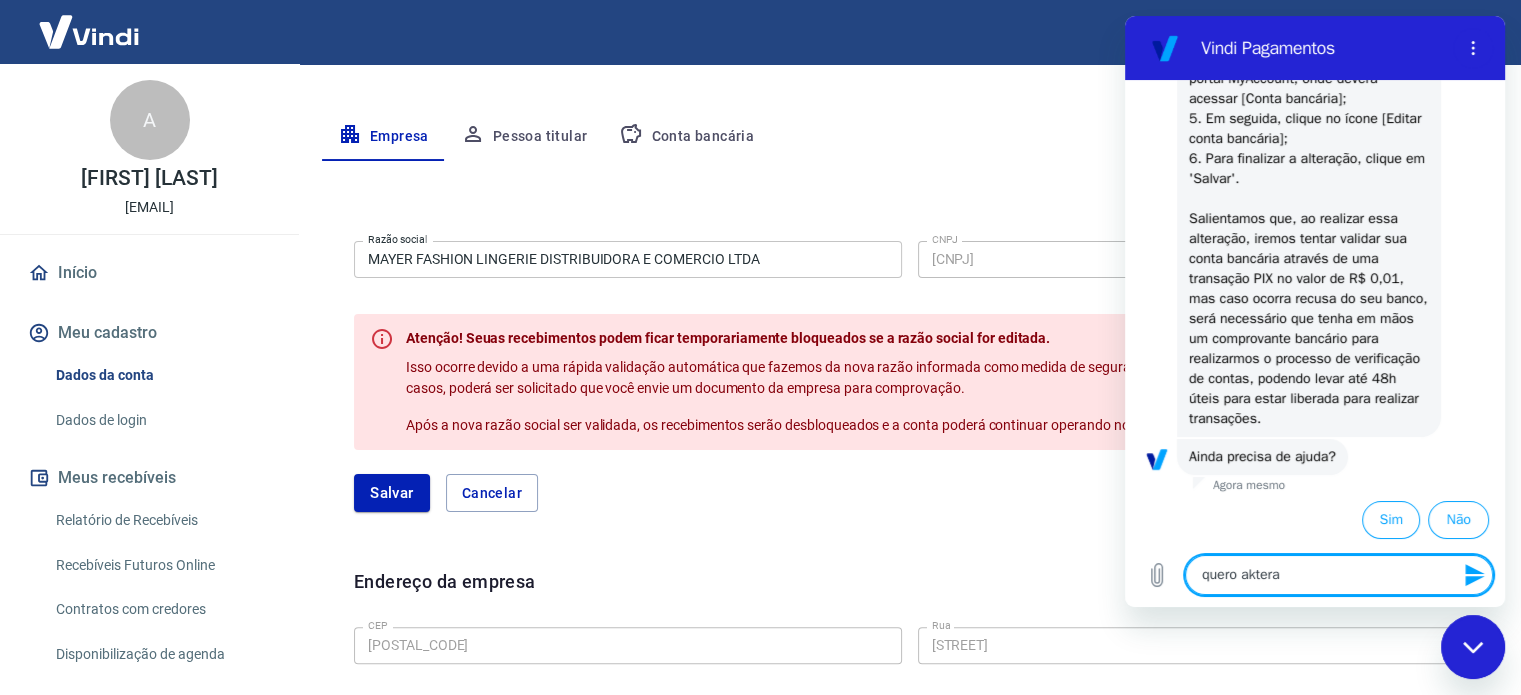 type on "quero akterar" 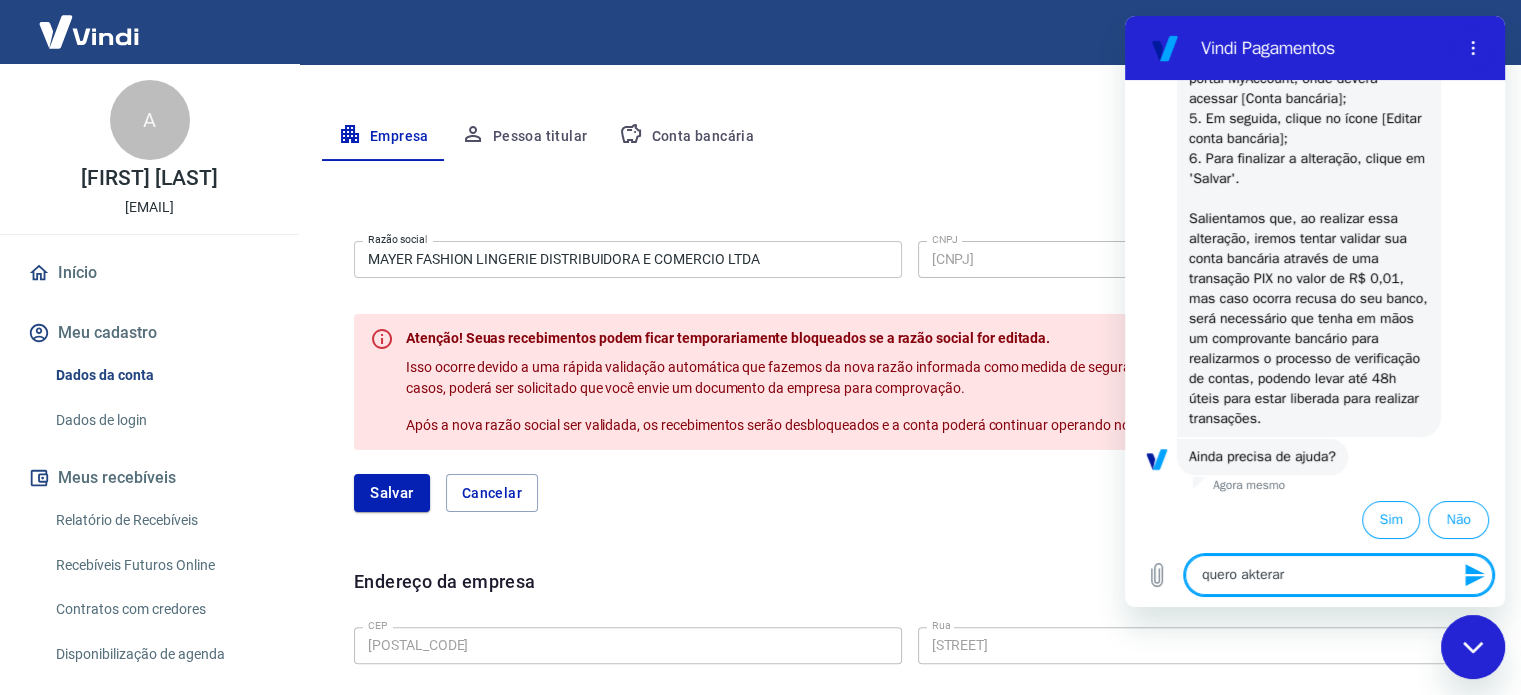 type on "quero akterar" 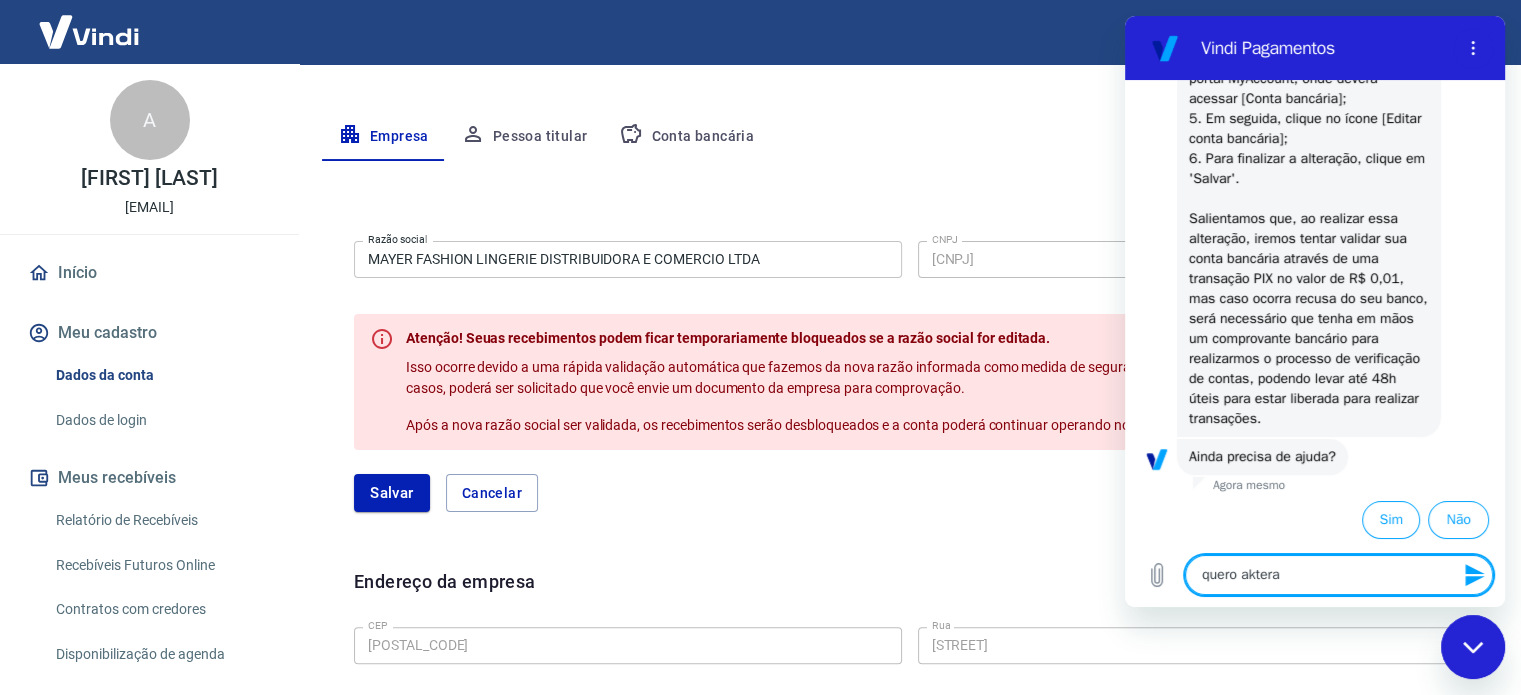 type on "quero akter" 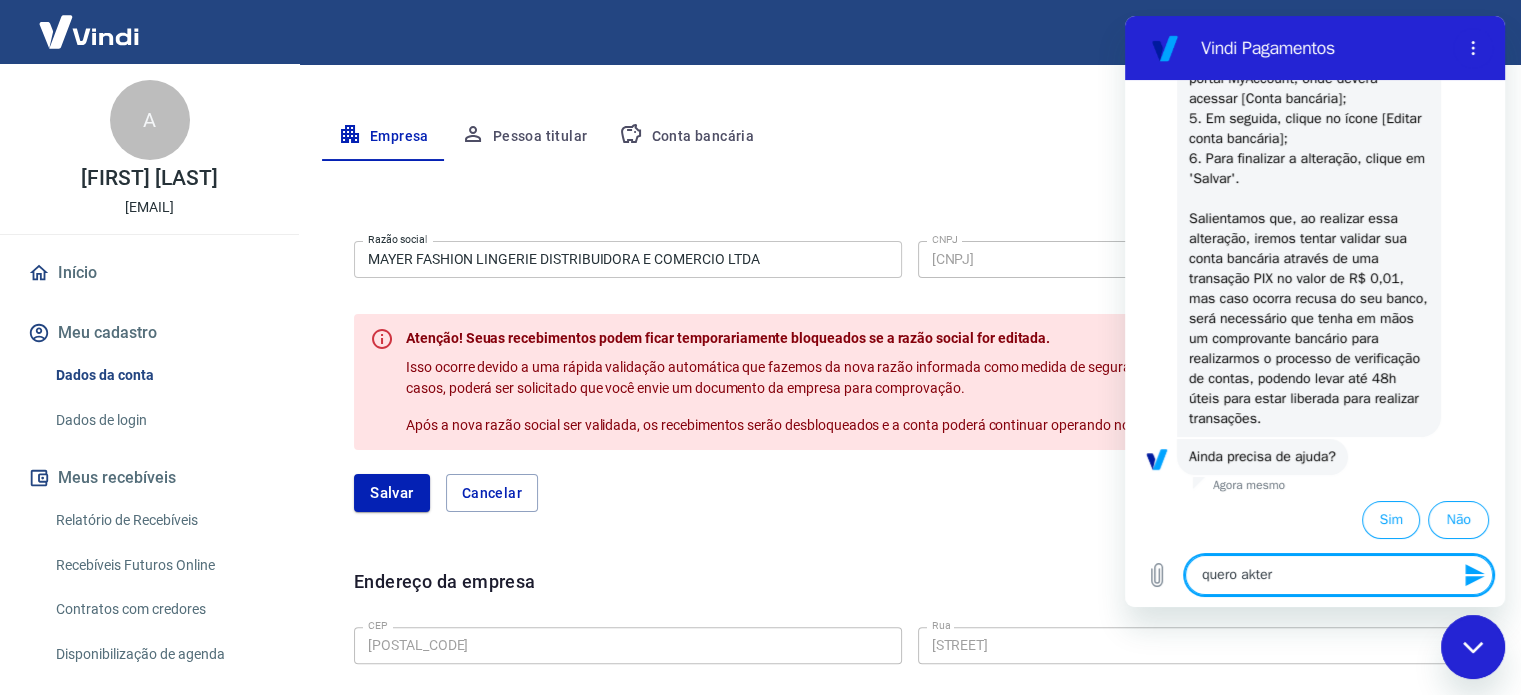 type on "x" 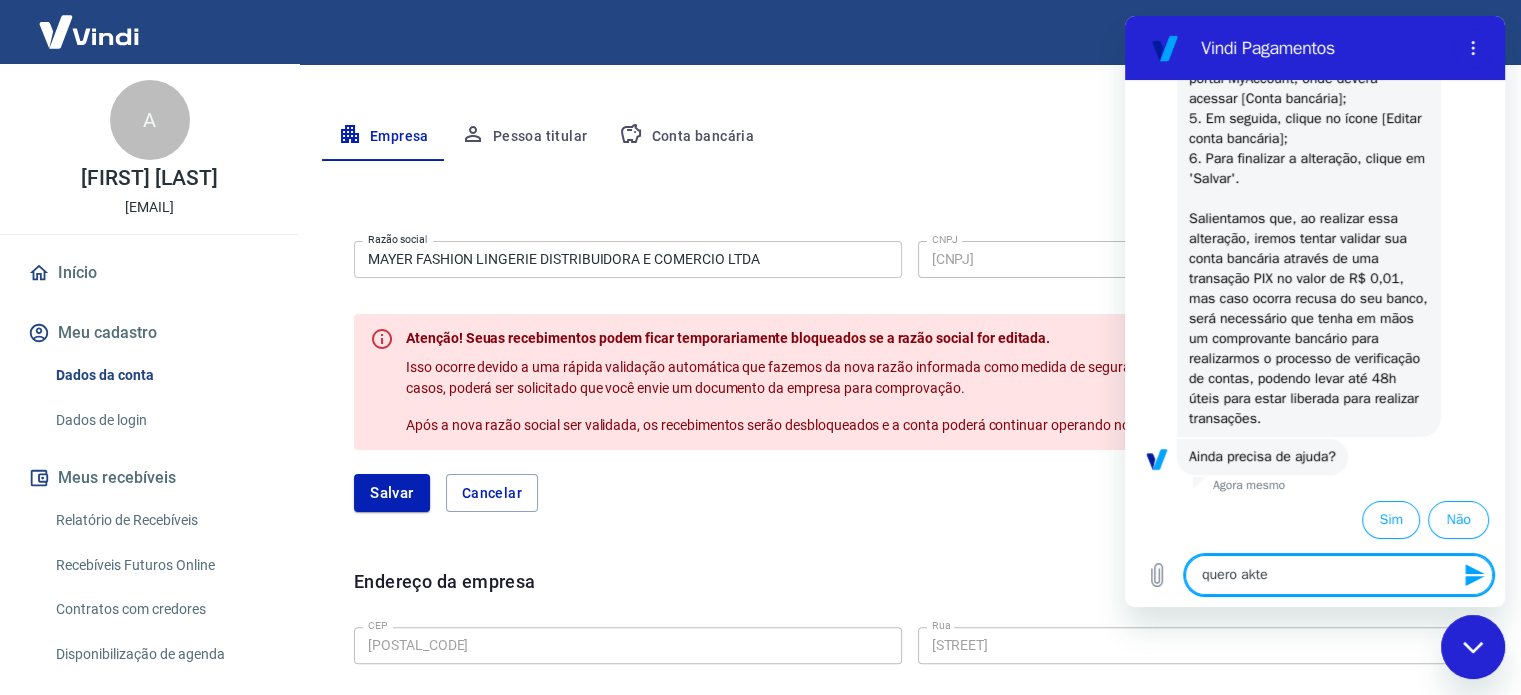 type on "quero akt" 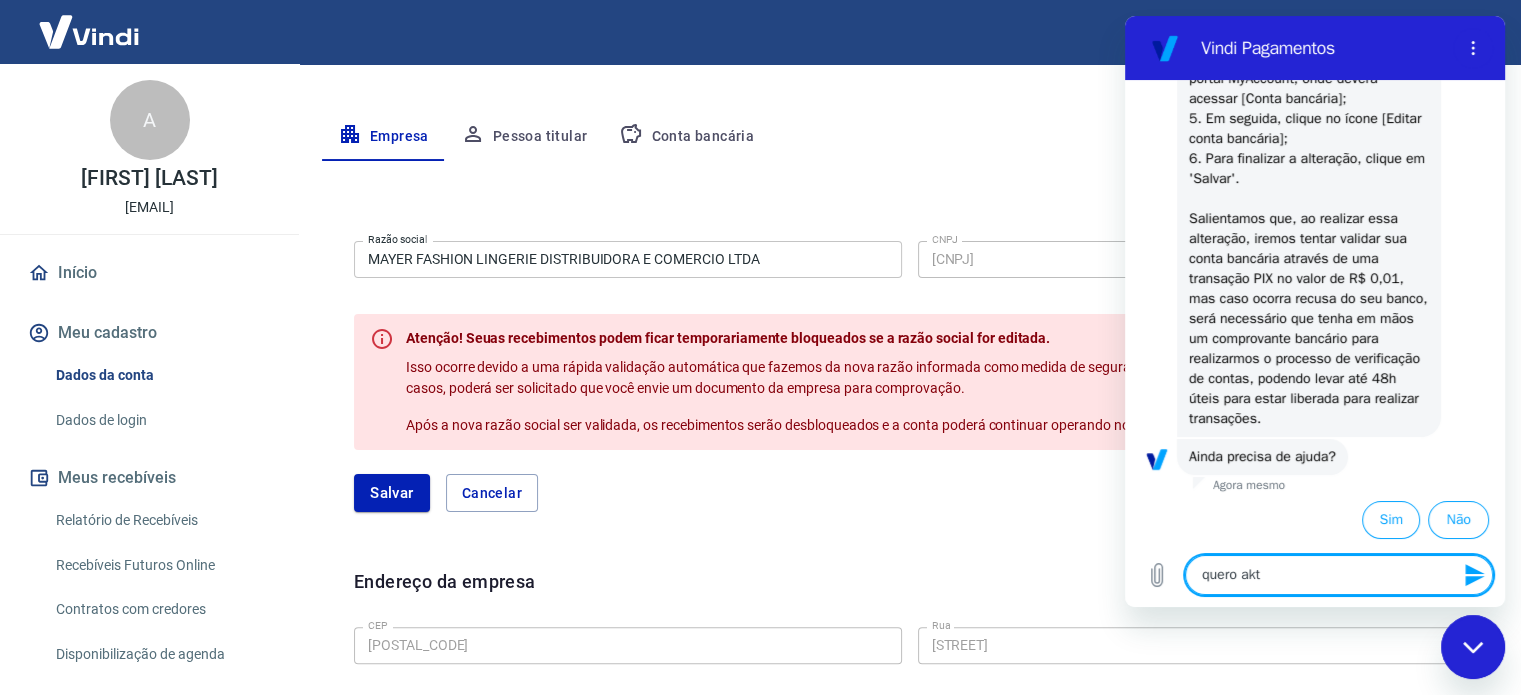 type on "quero ak" 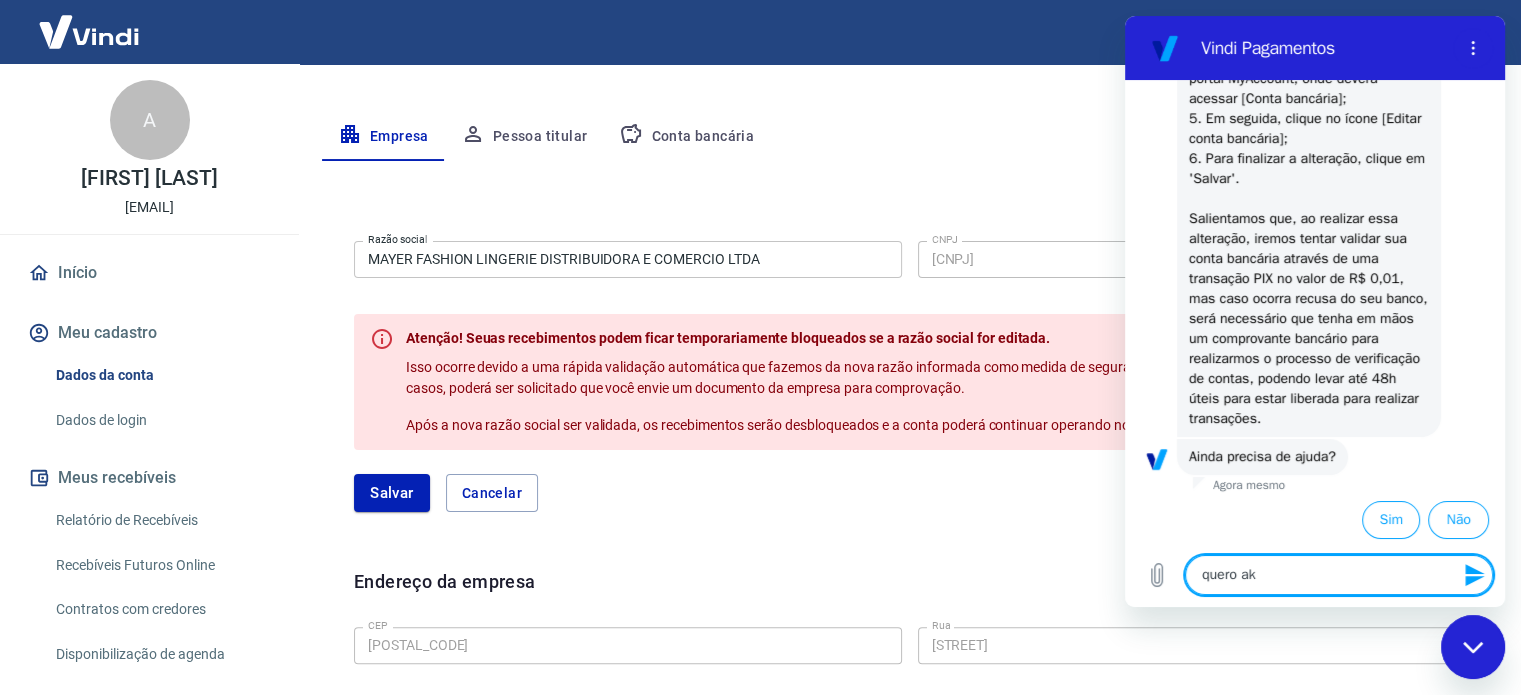 type on "quero a" 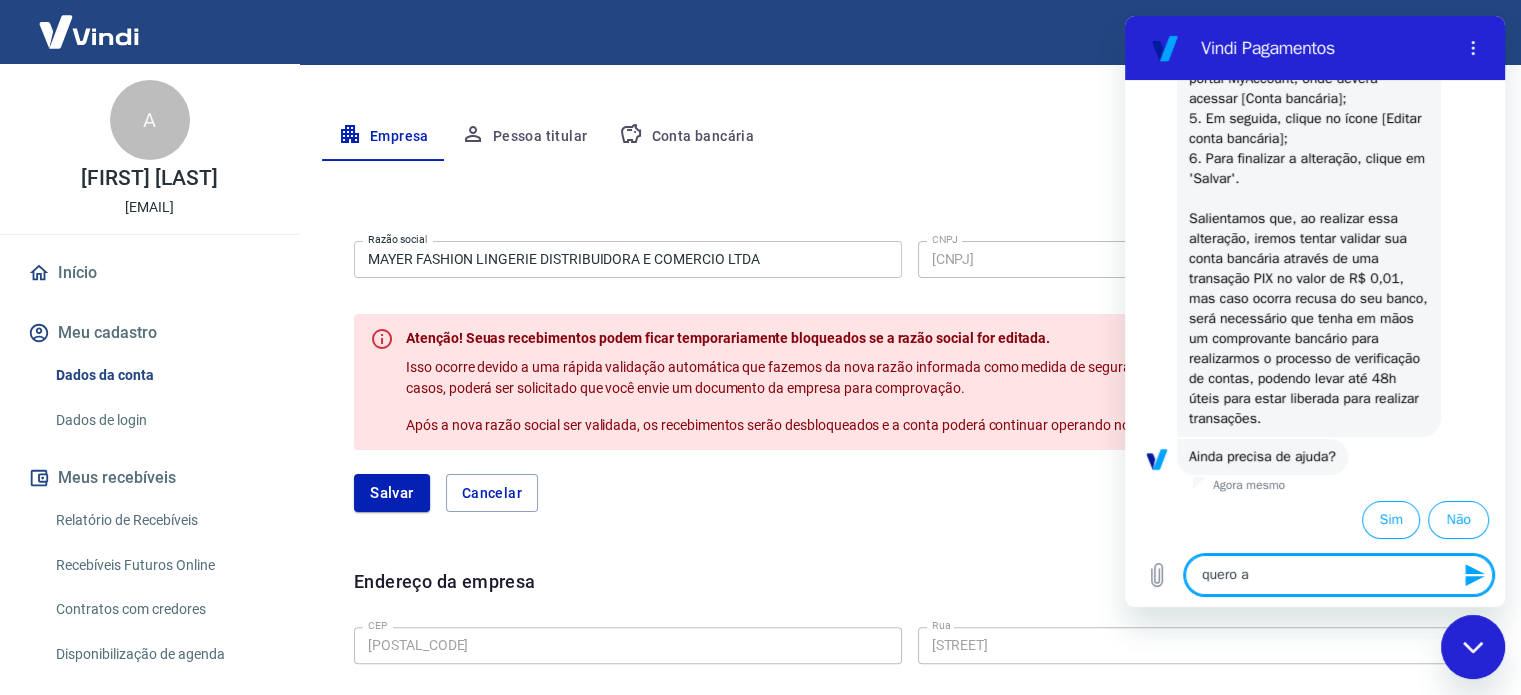 type on "quero aç" 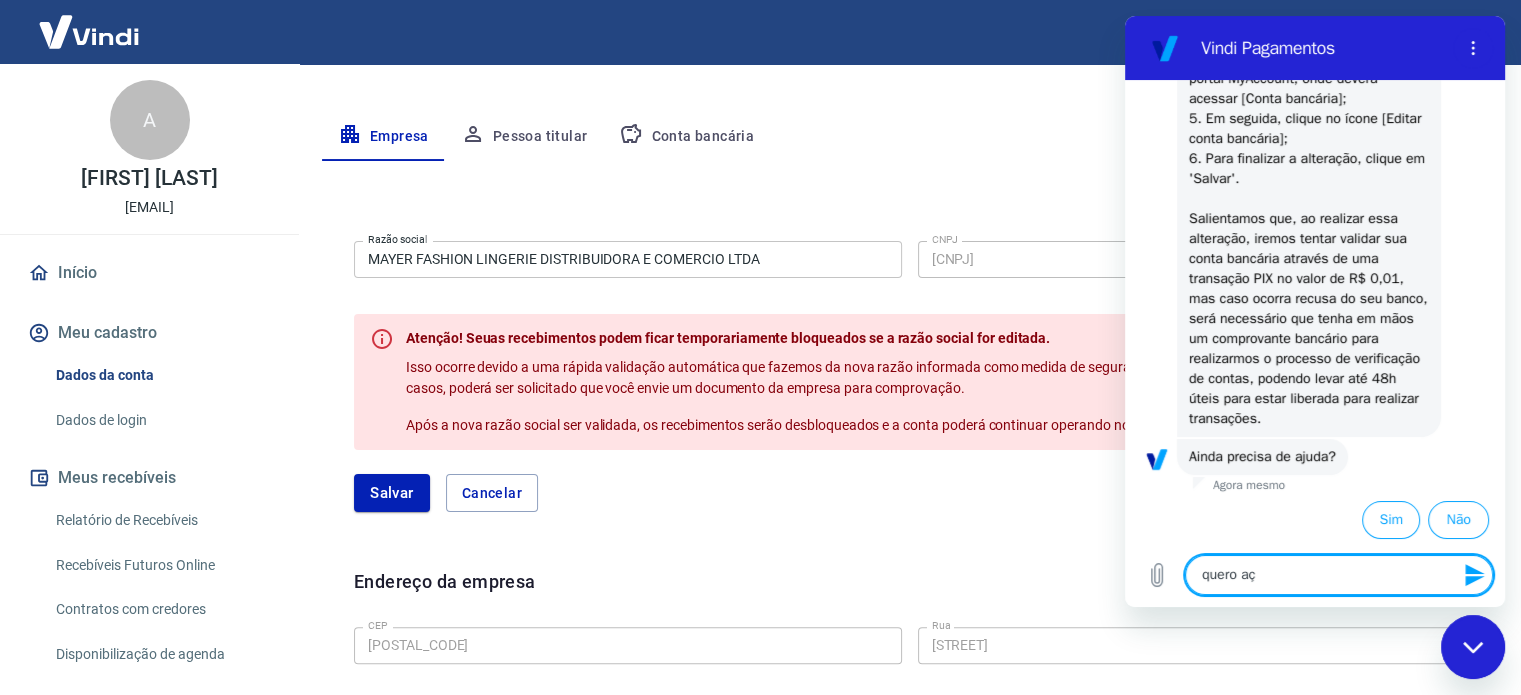 type on "quero a" 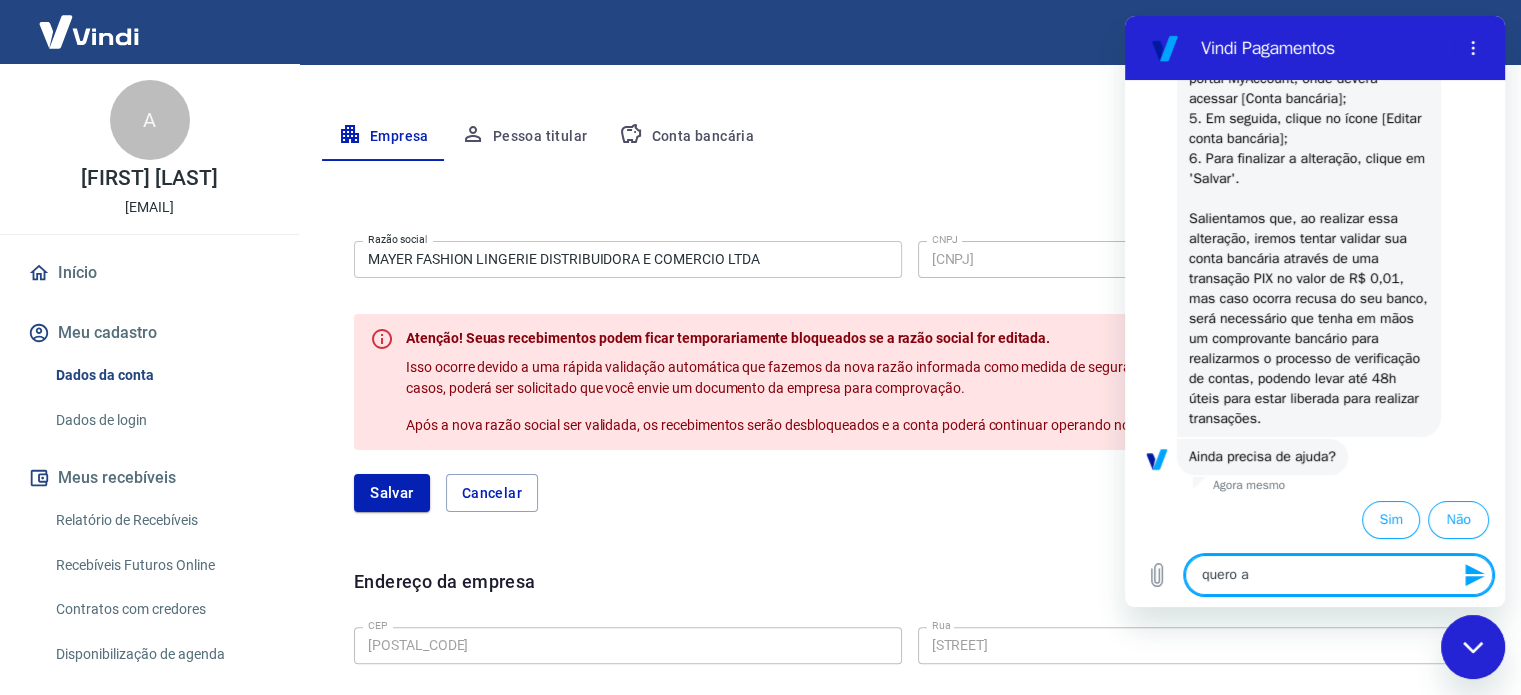 type on "quero al" 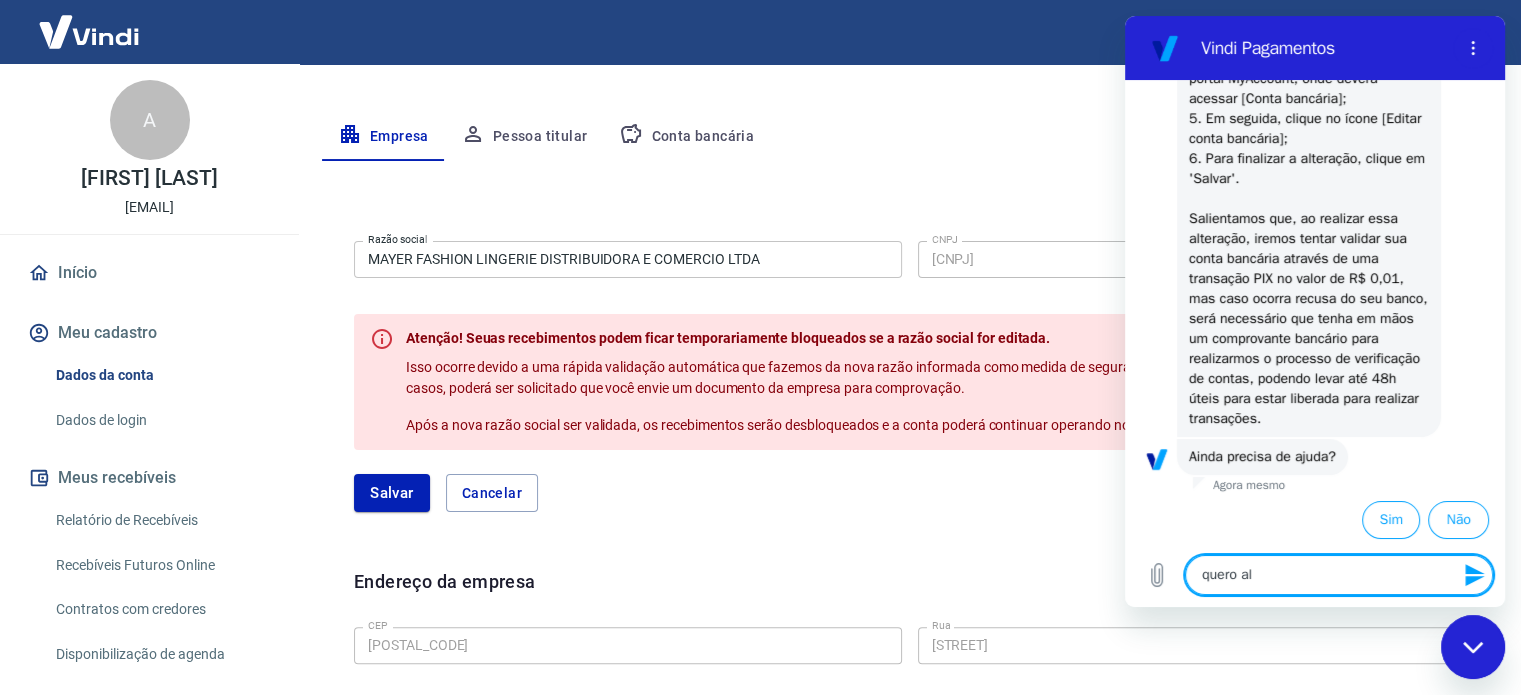 type on "quero alt" 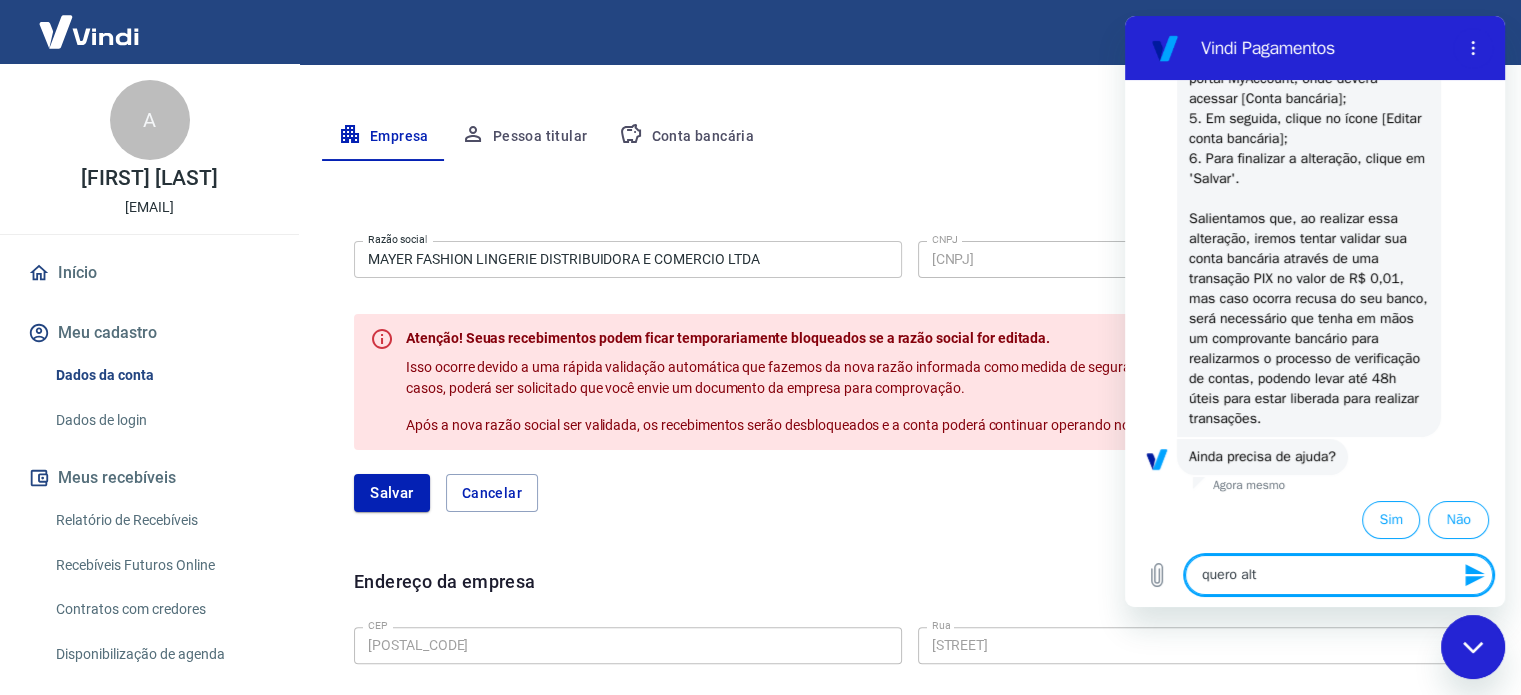 type on "quero alte" 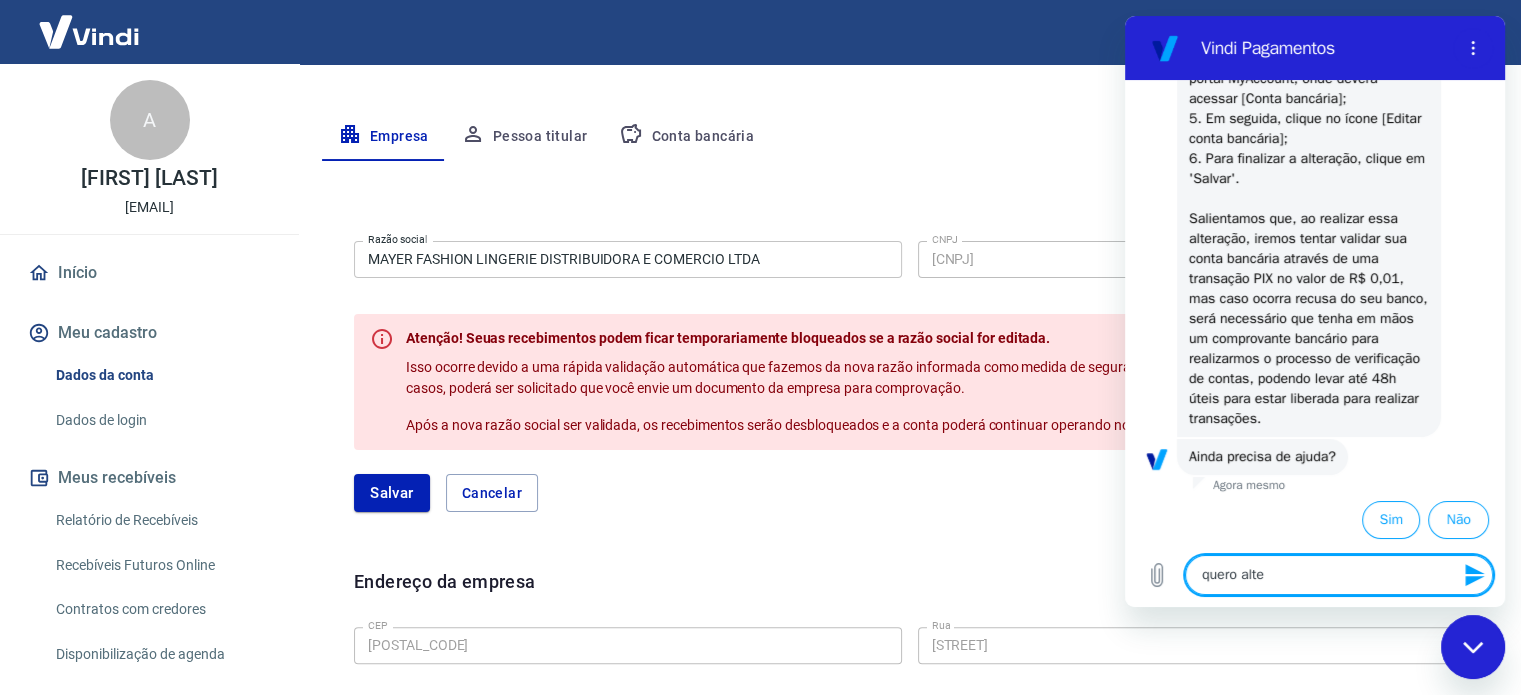 type on "quero alter" 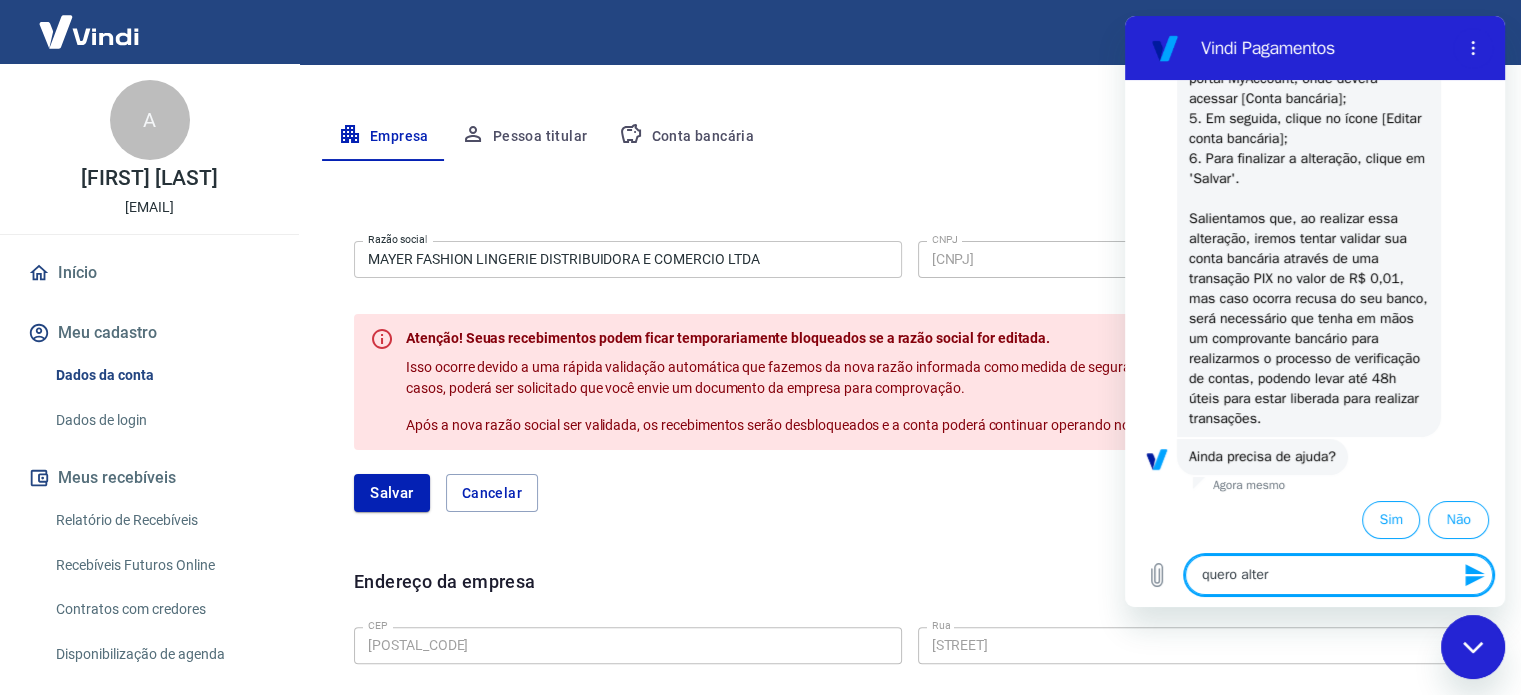type on "quero altera" 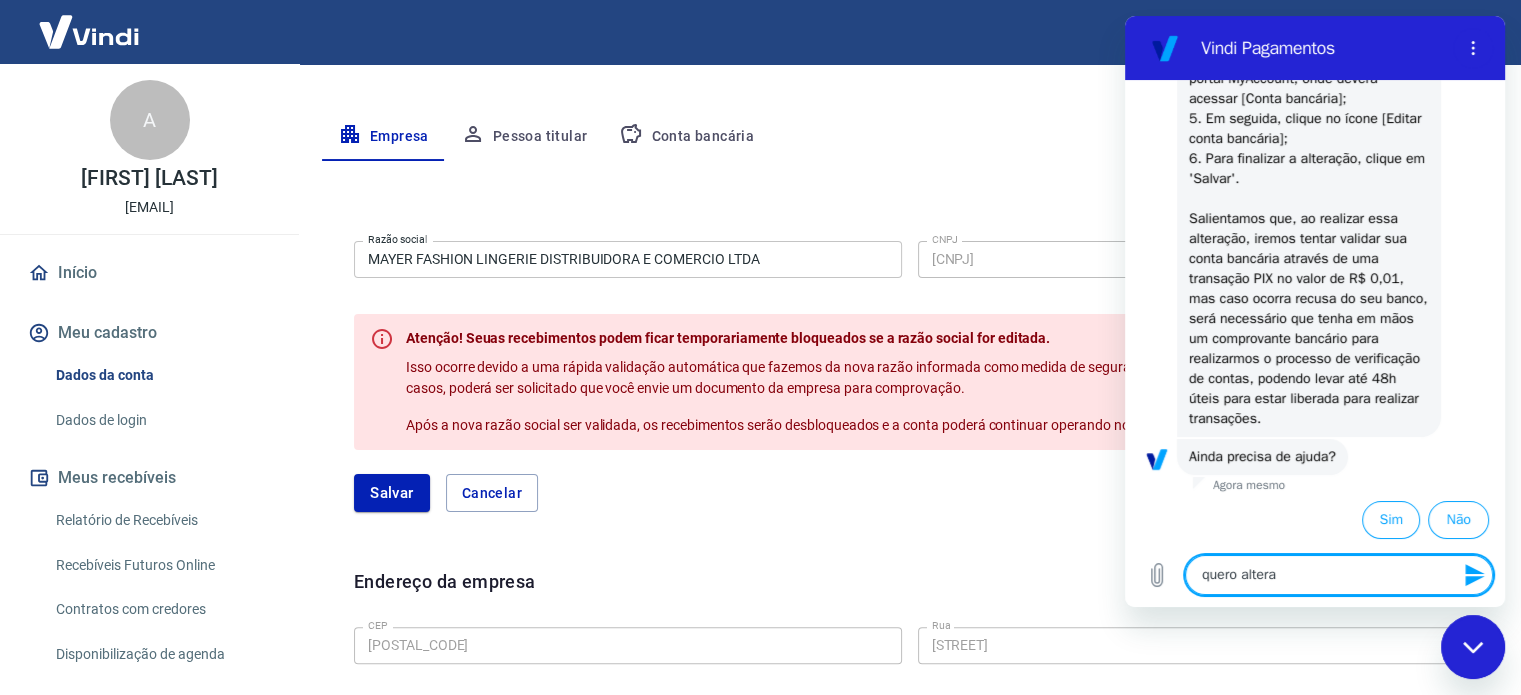 type on "quero alterar" 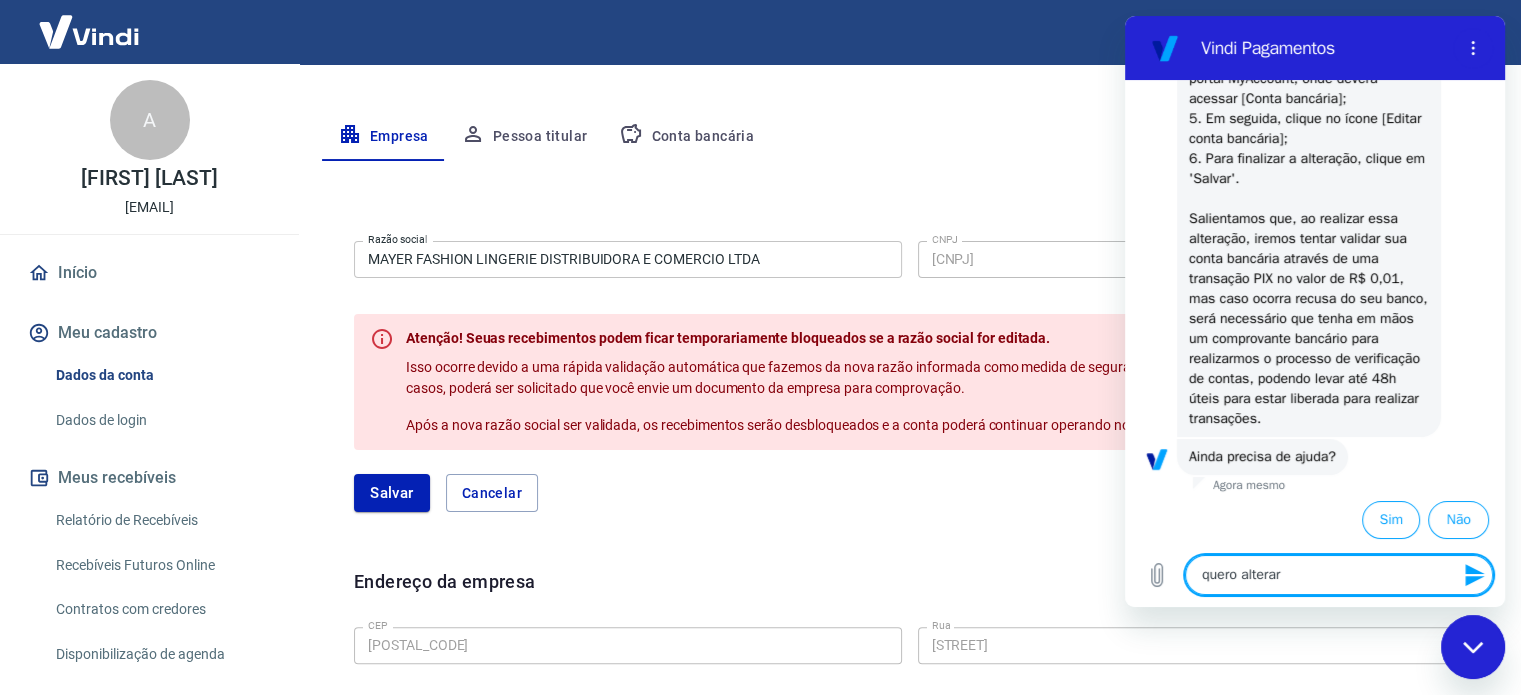 type on "quero alterar" 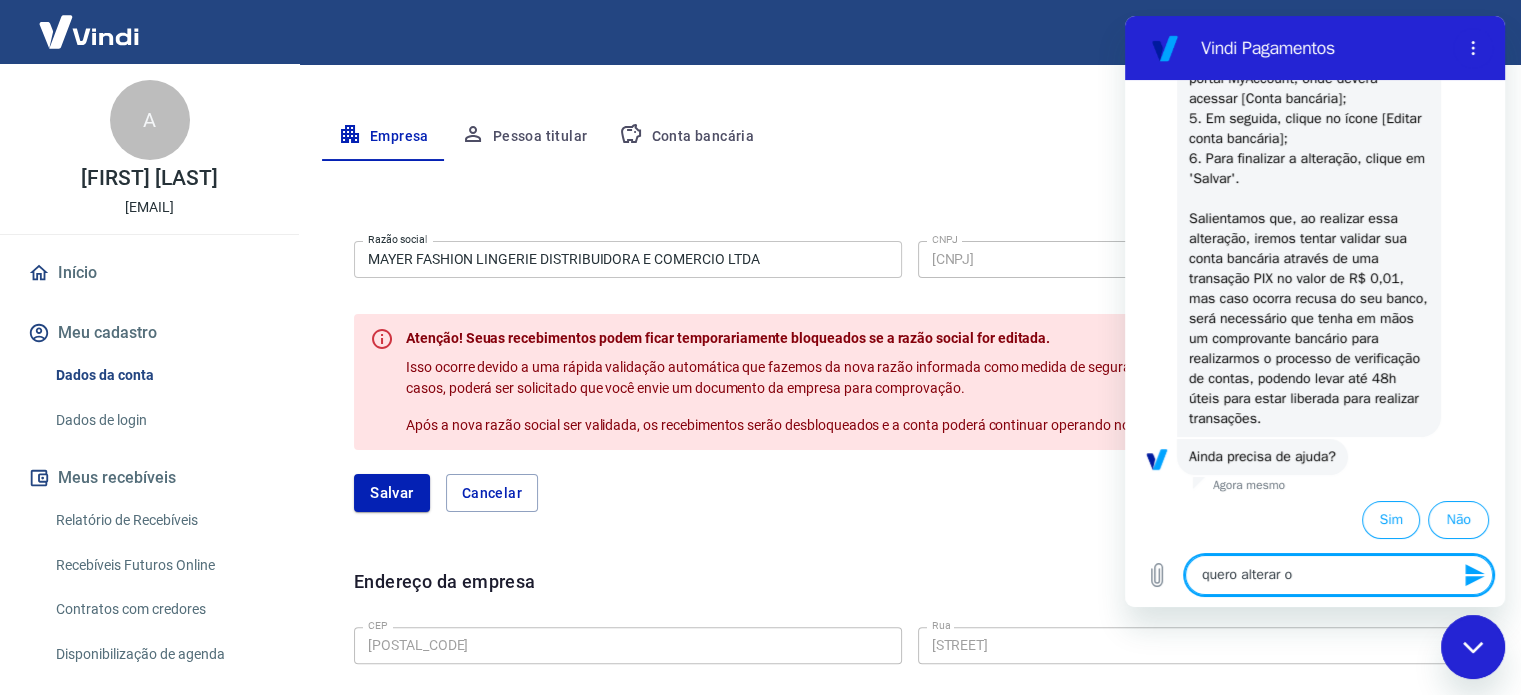 type on "quero alterar o" 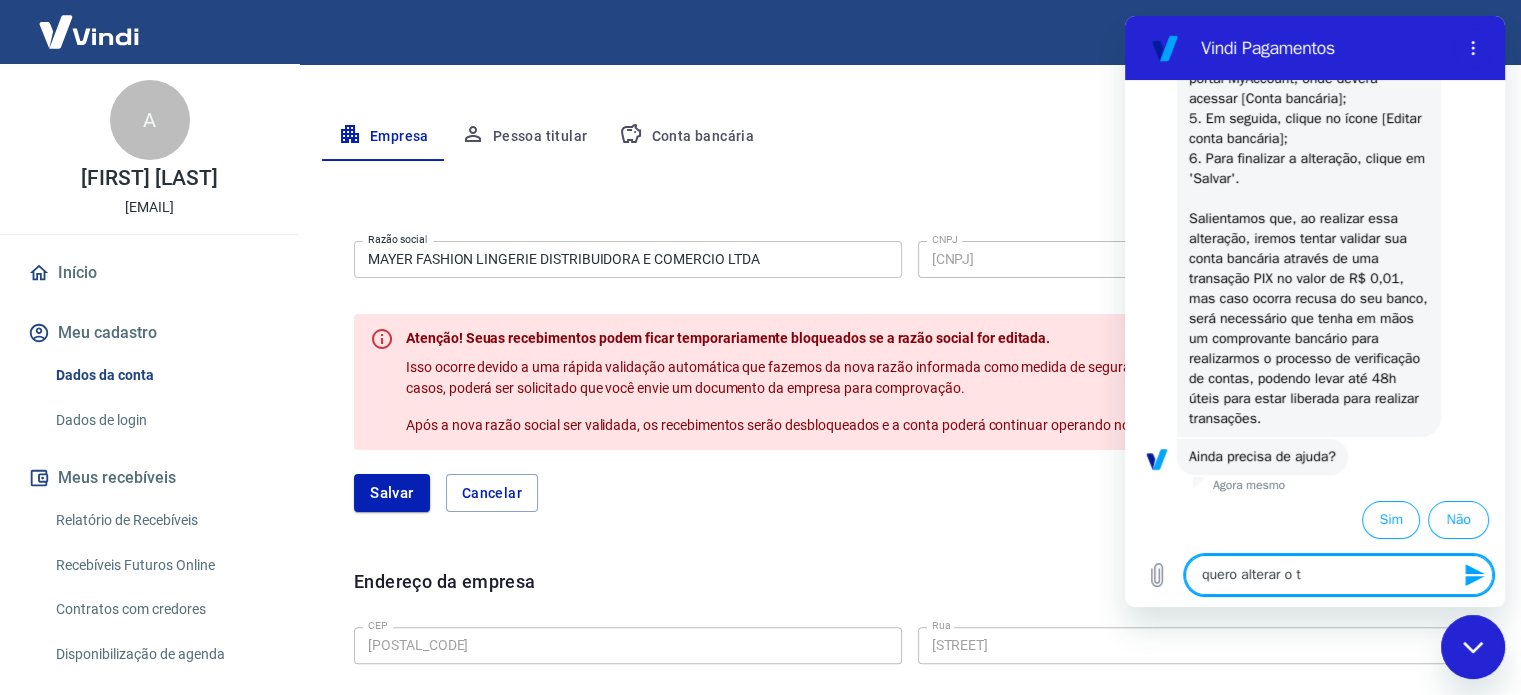 type on "quero alterar o ti" 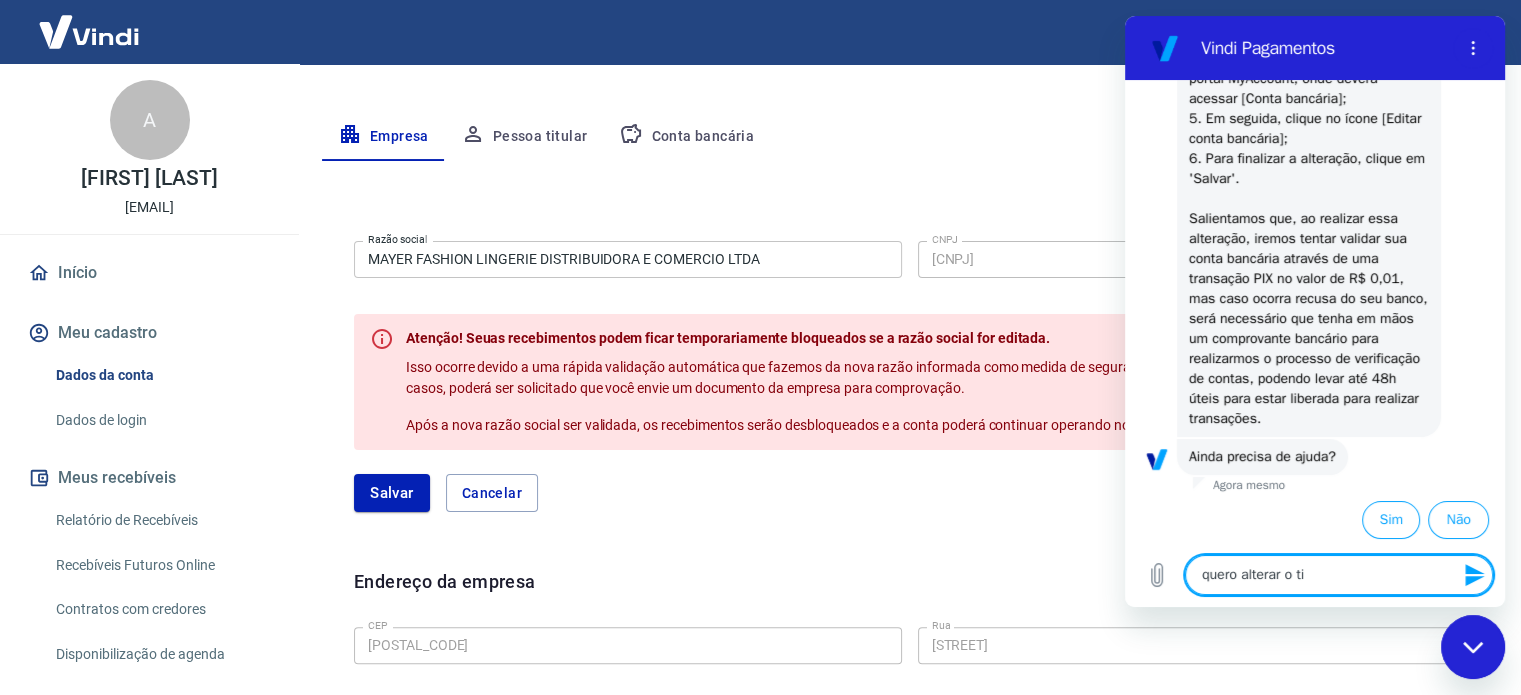 type on "quero alterar o tir" 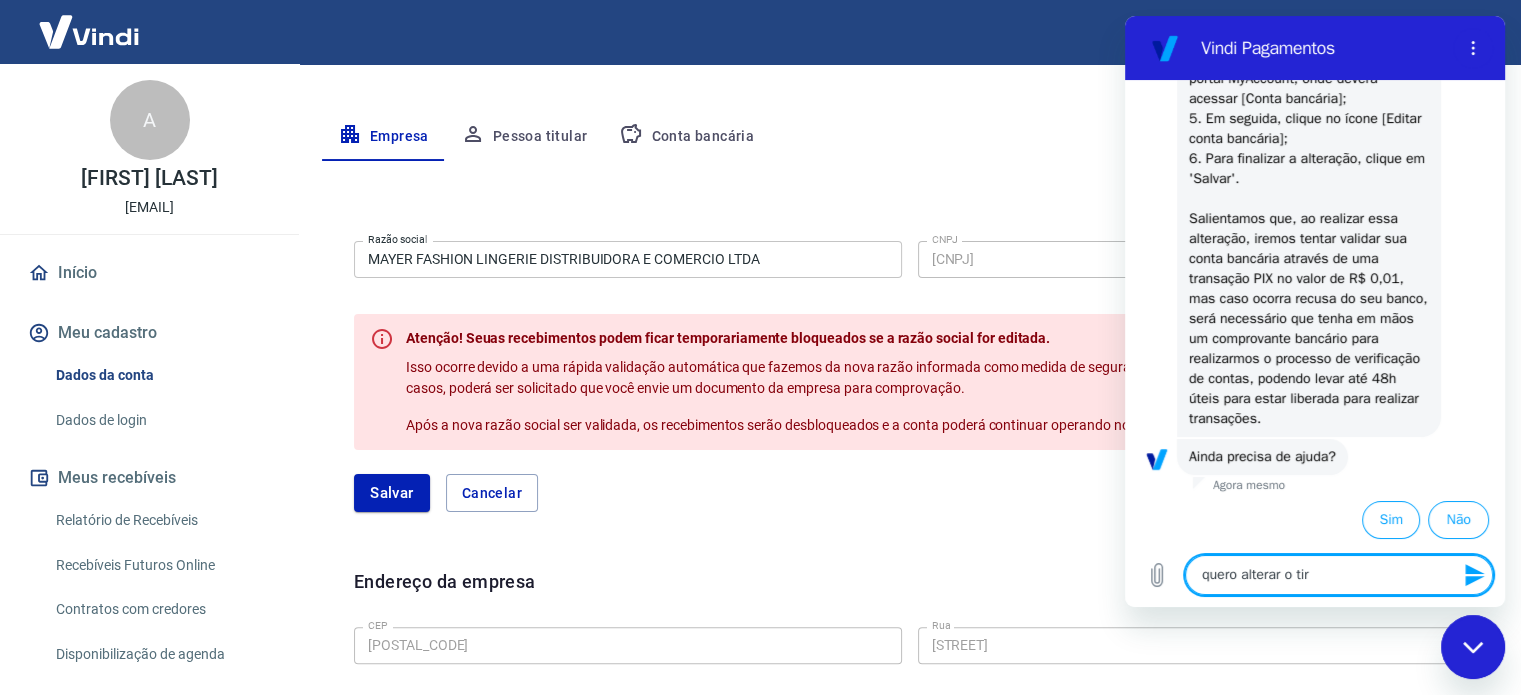 type on "quero alterar o tiru" 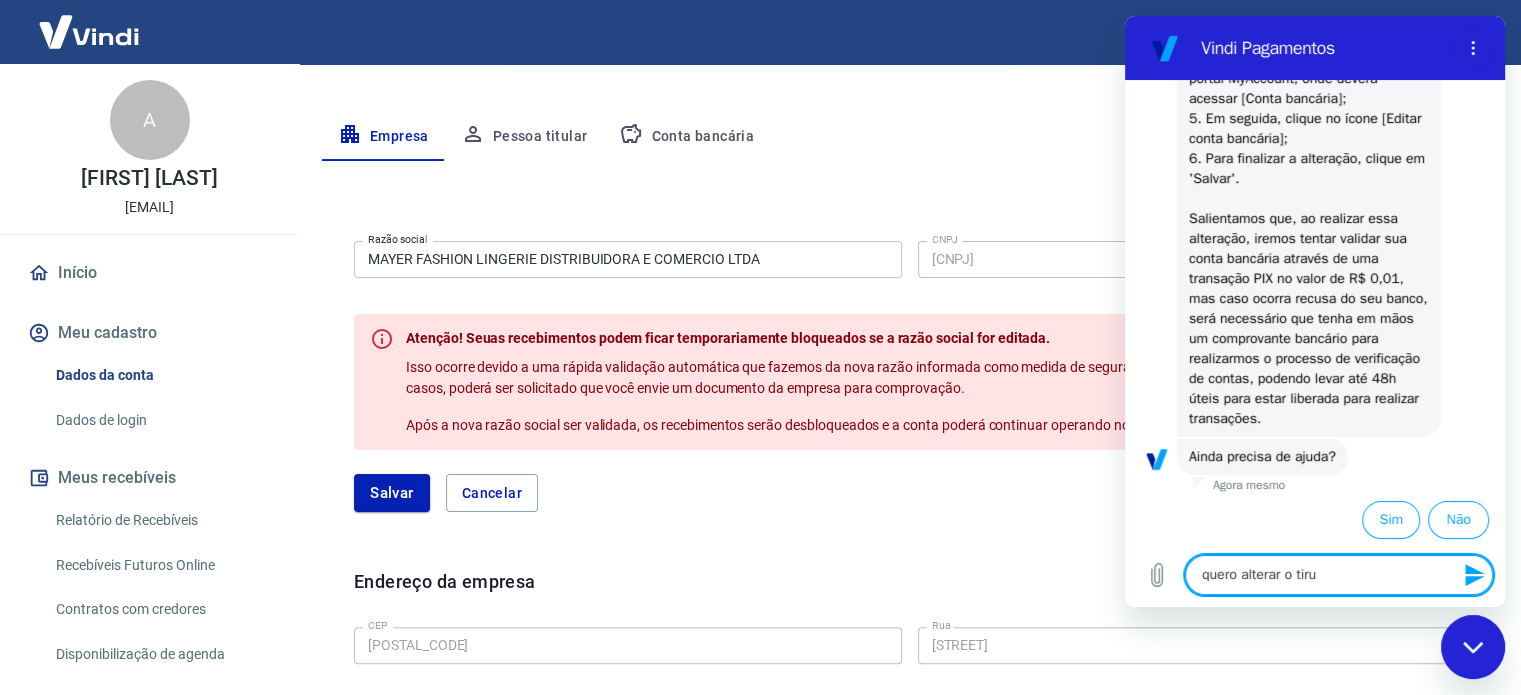 type on "quero alterar o tirul" 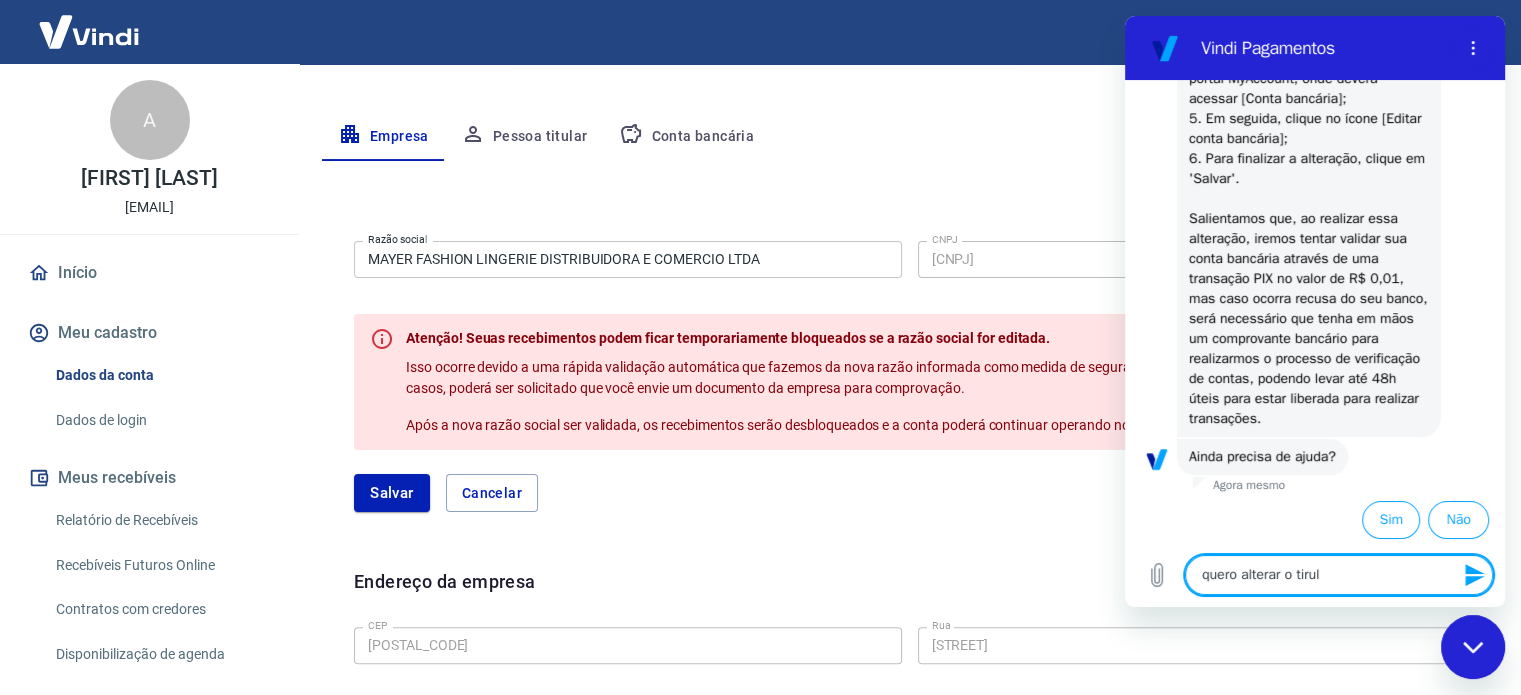 type on "quero alterar o tirula" 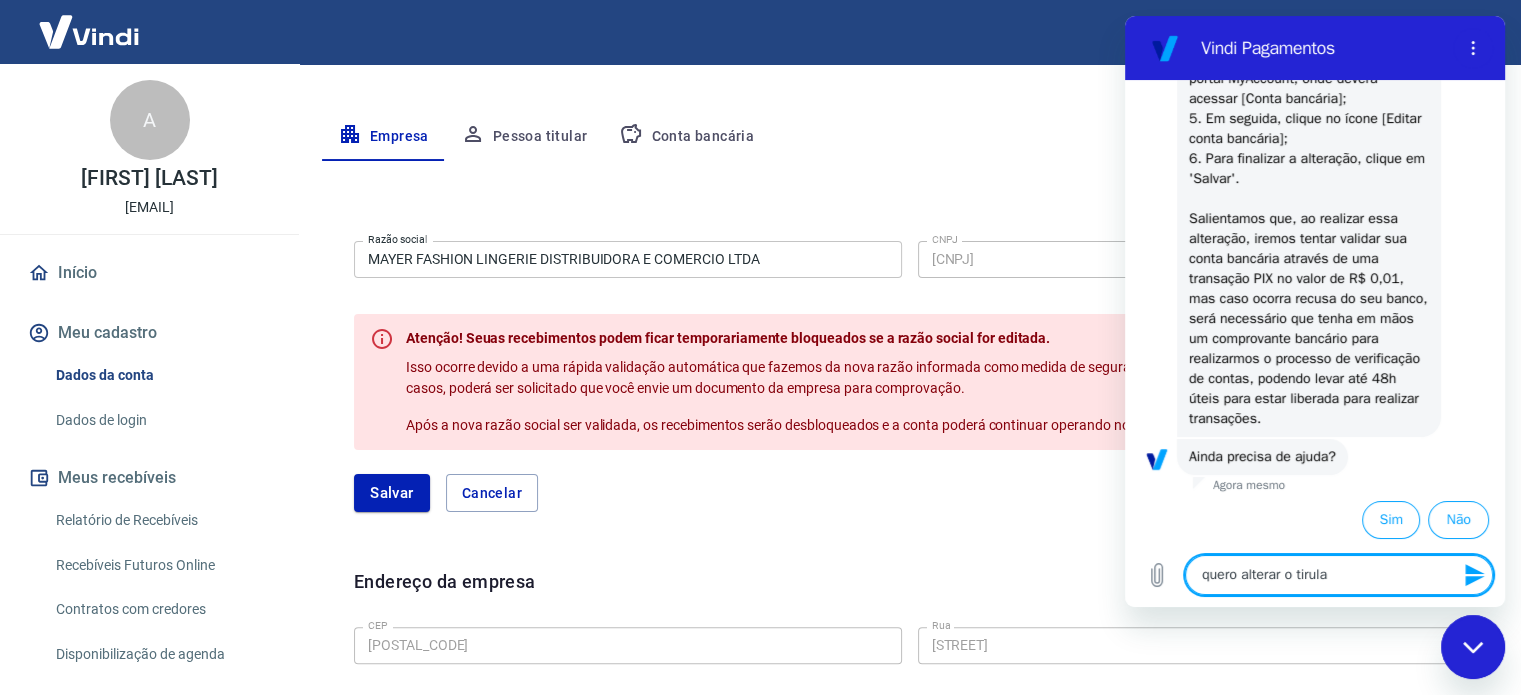 type on "quero alterar o tirular" 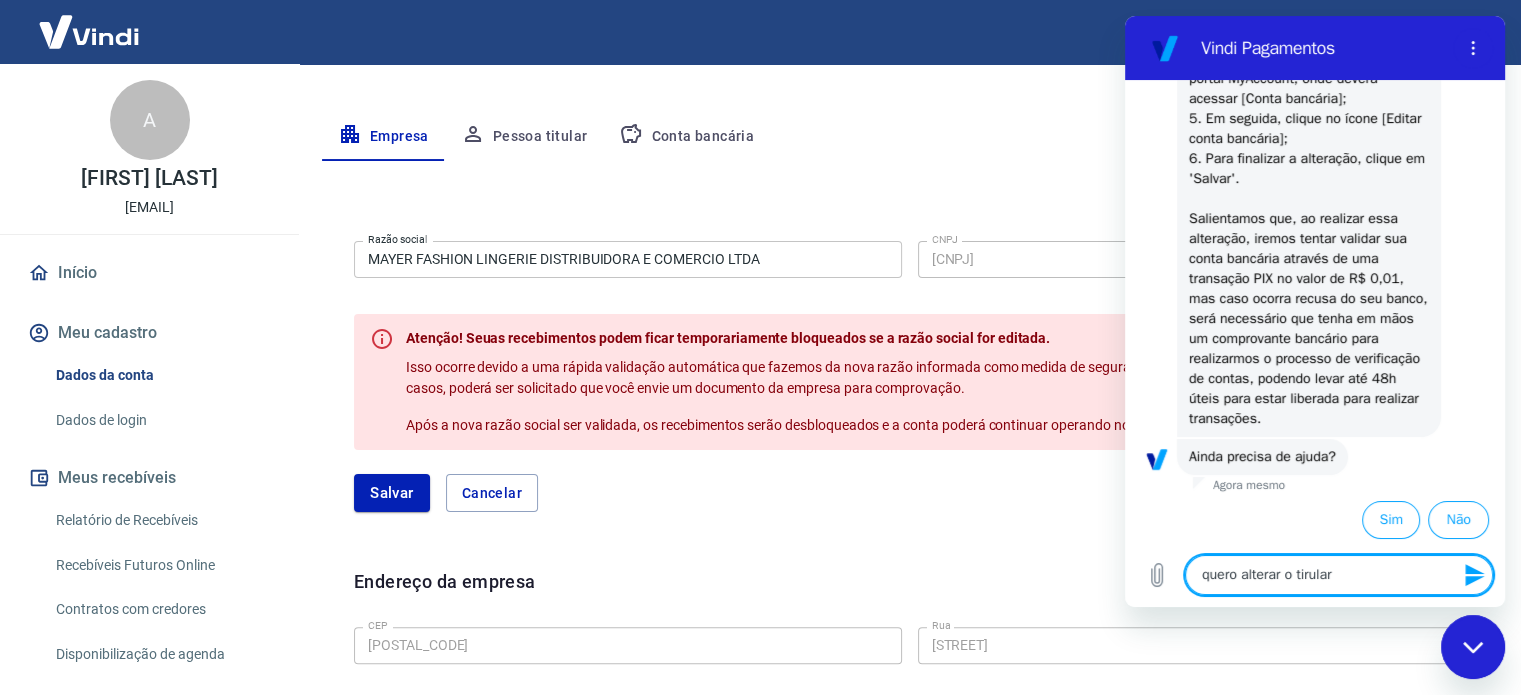 type on "x" 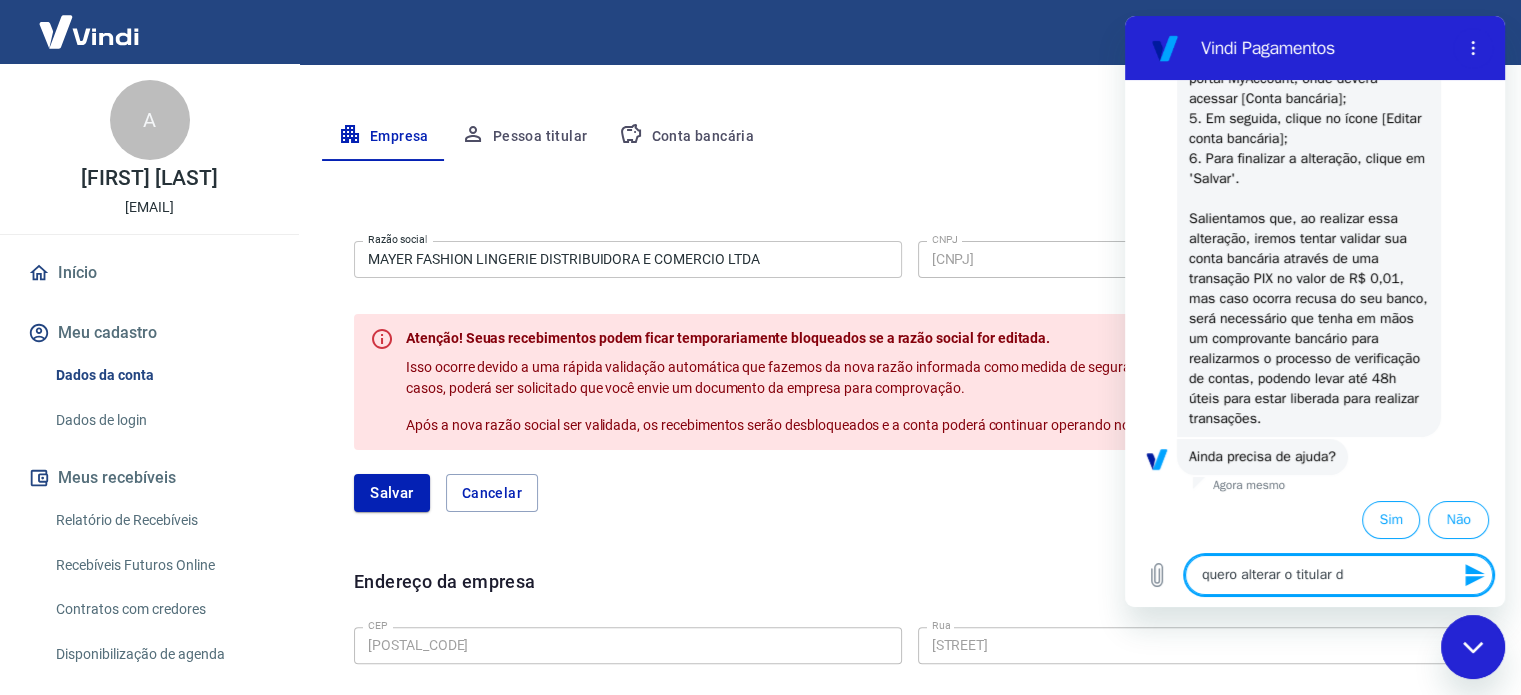 type on "quero alterar o tirular da" 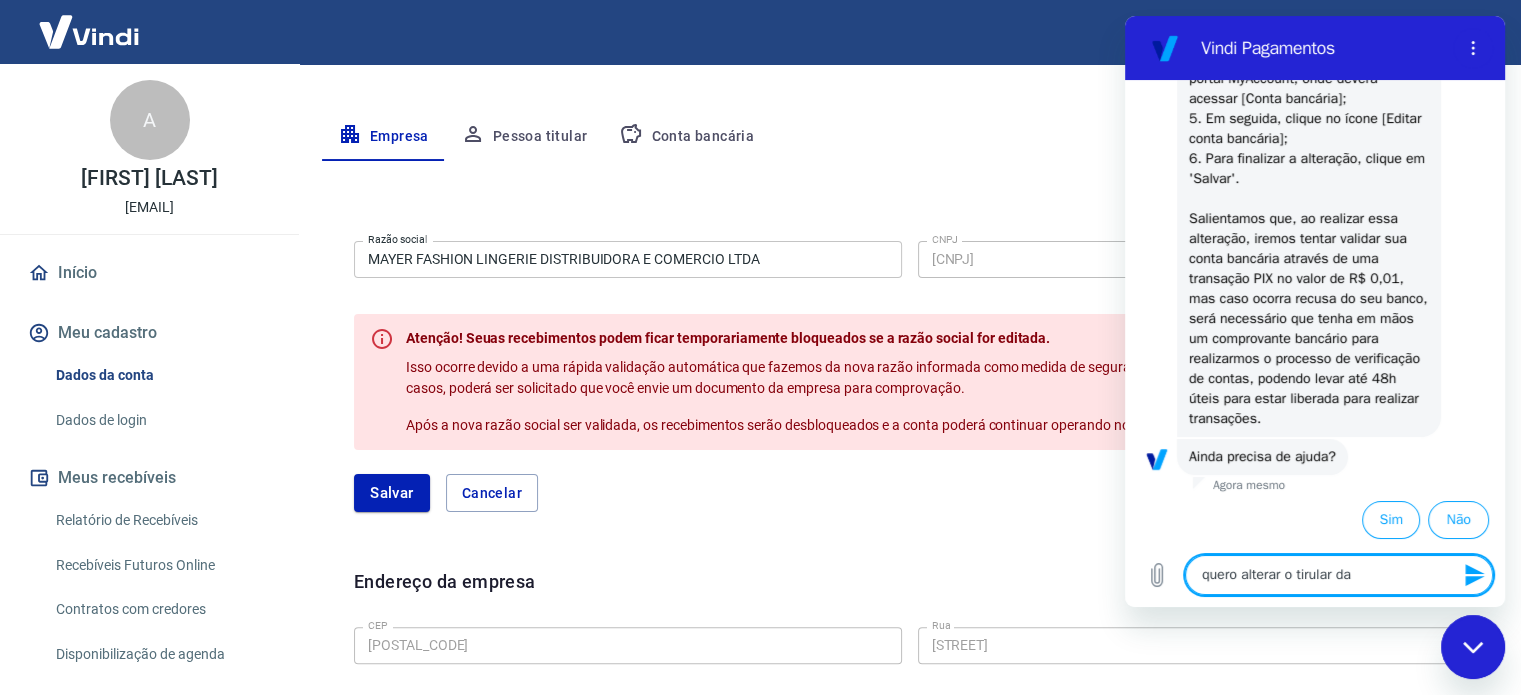 type on "quero alterar o tirular da" 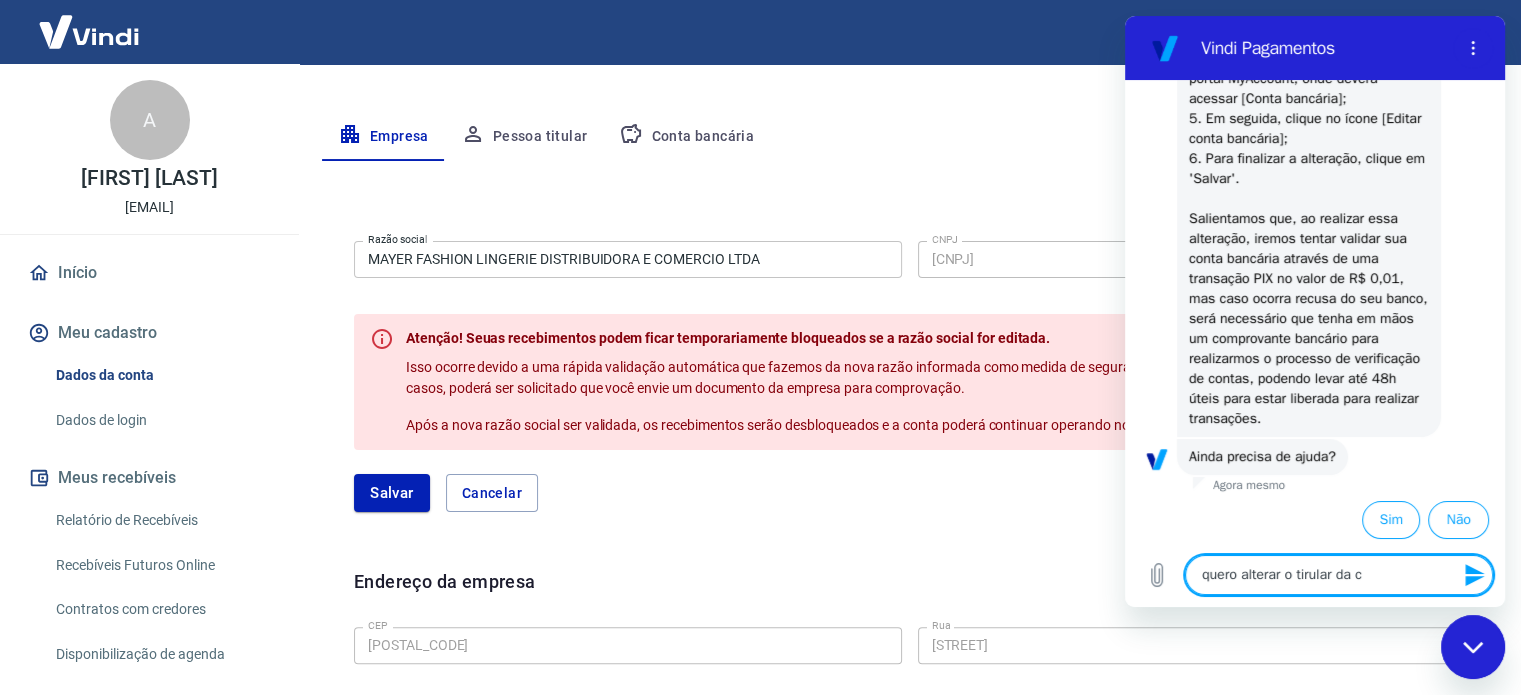 type on "quero alterar o tirular da co" 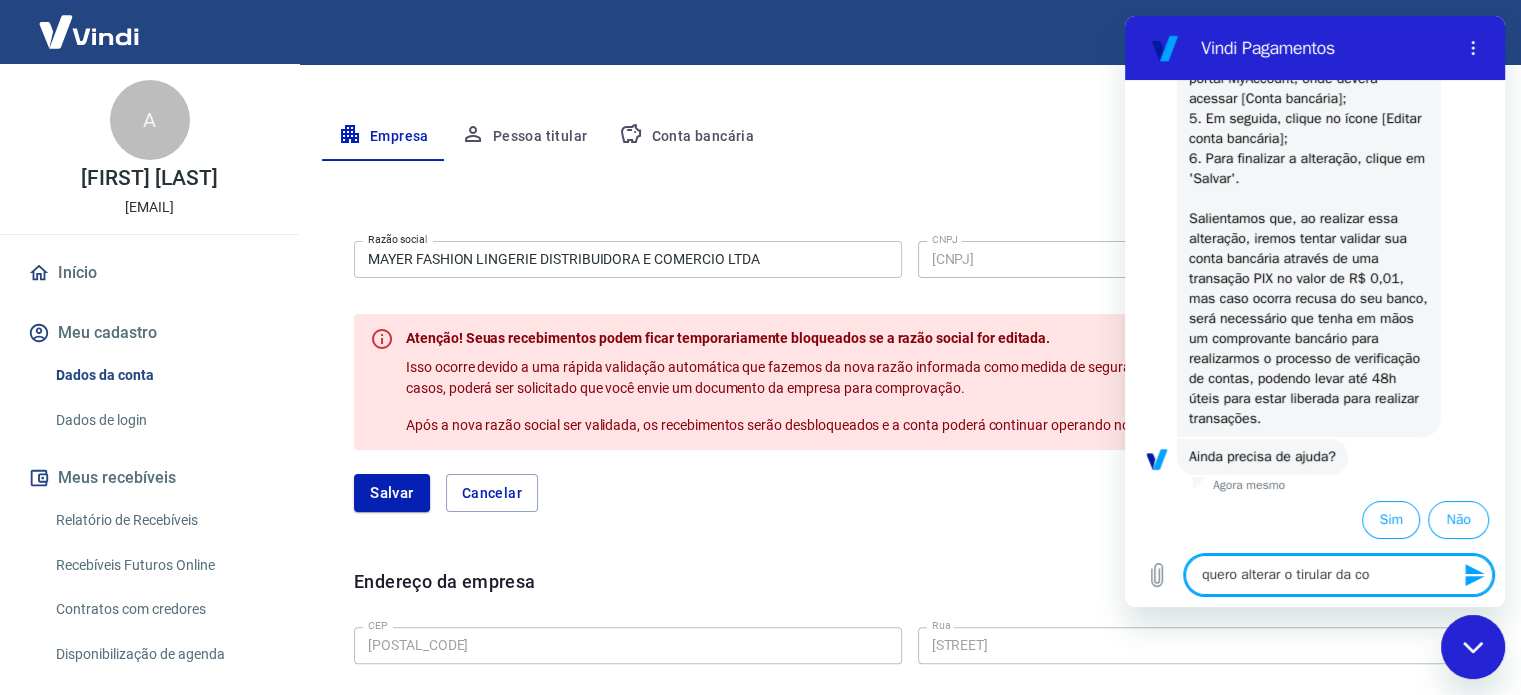 type on "quero alterar o titular da conta" 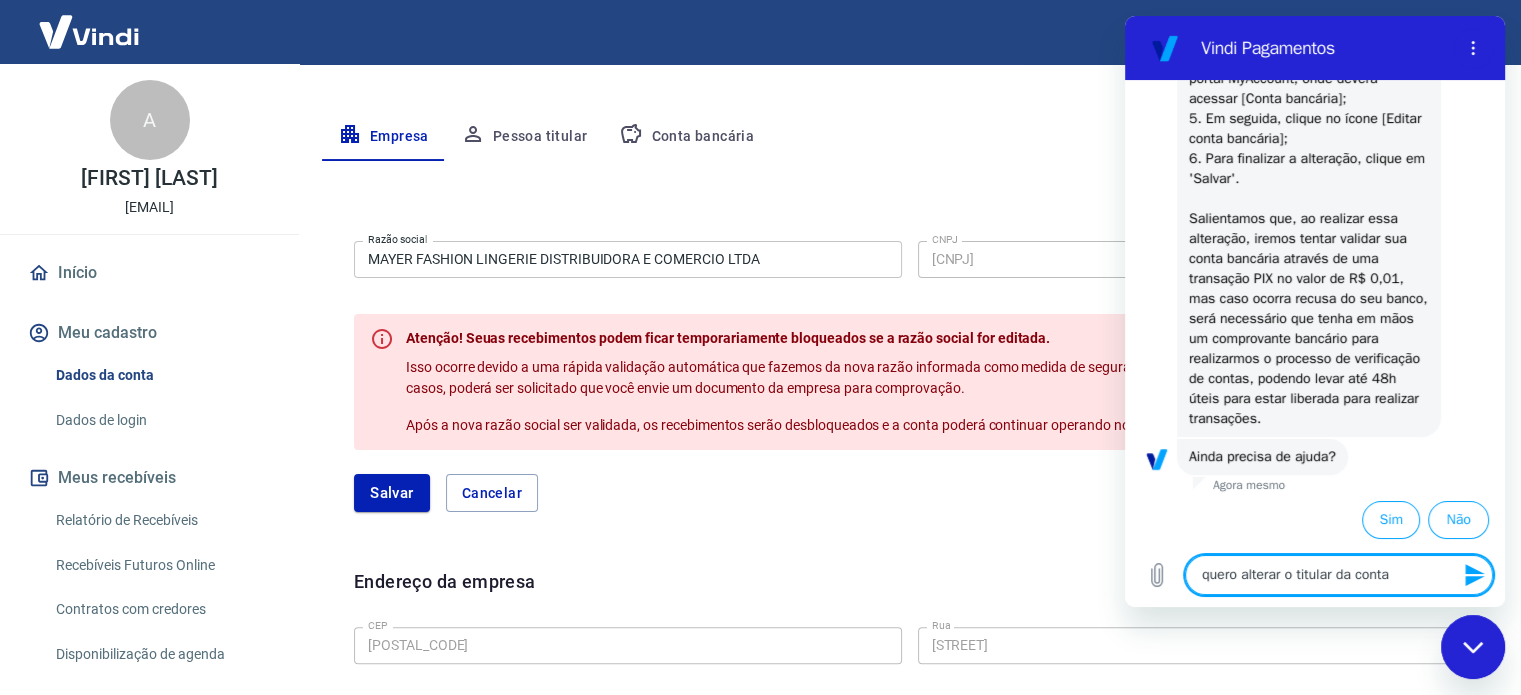 type on "x" 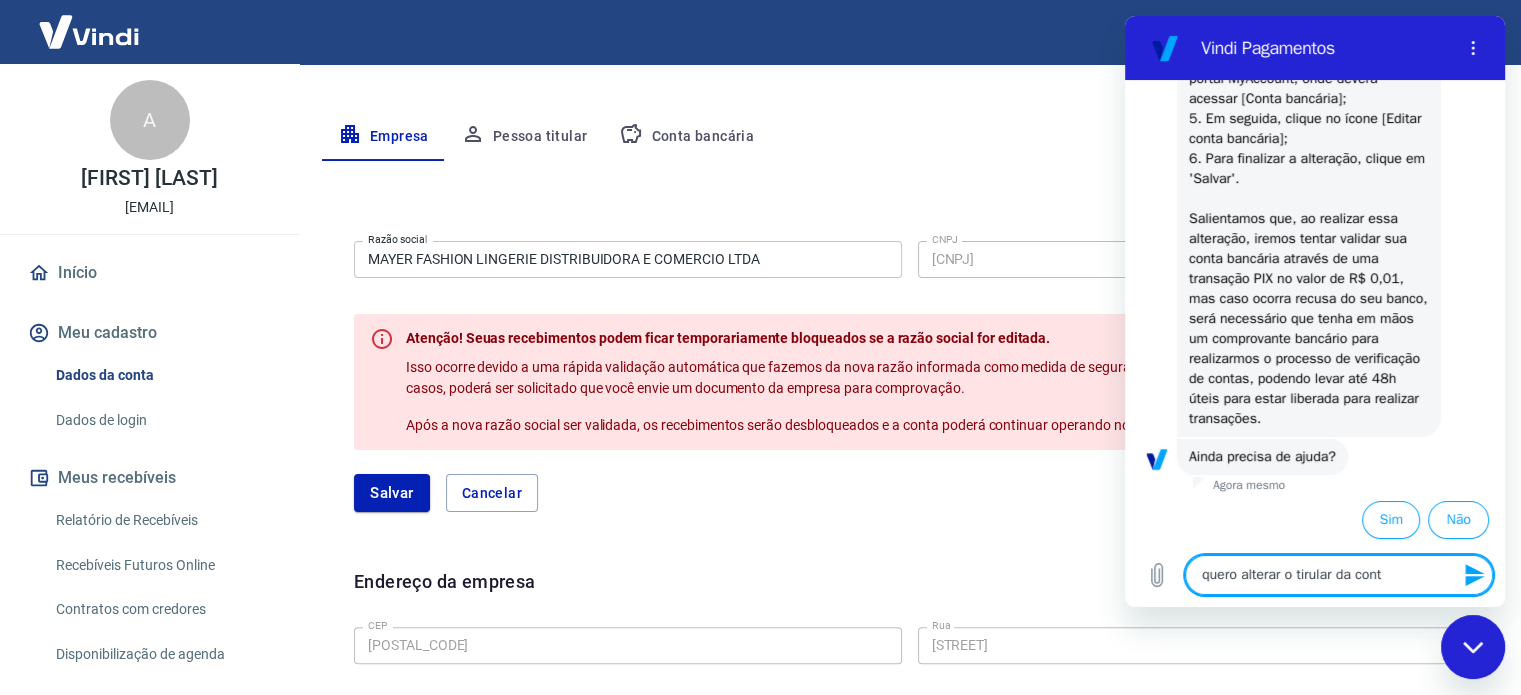 type on "quero alterar o tirular da conta" 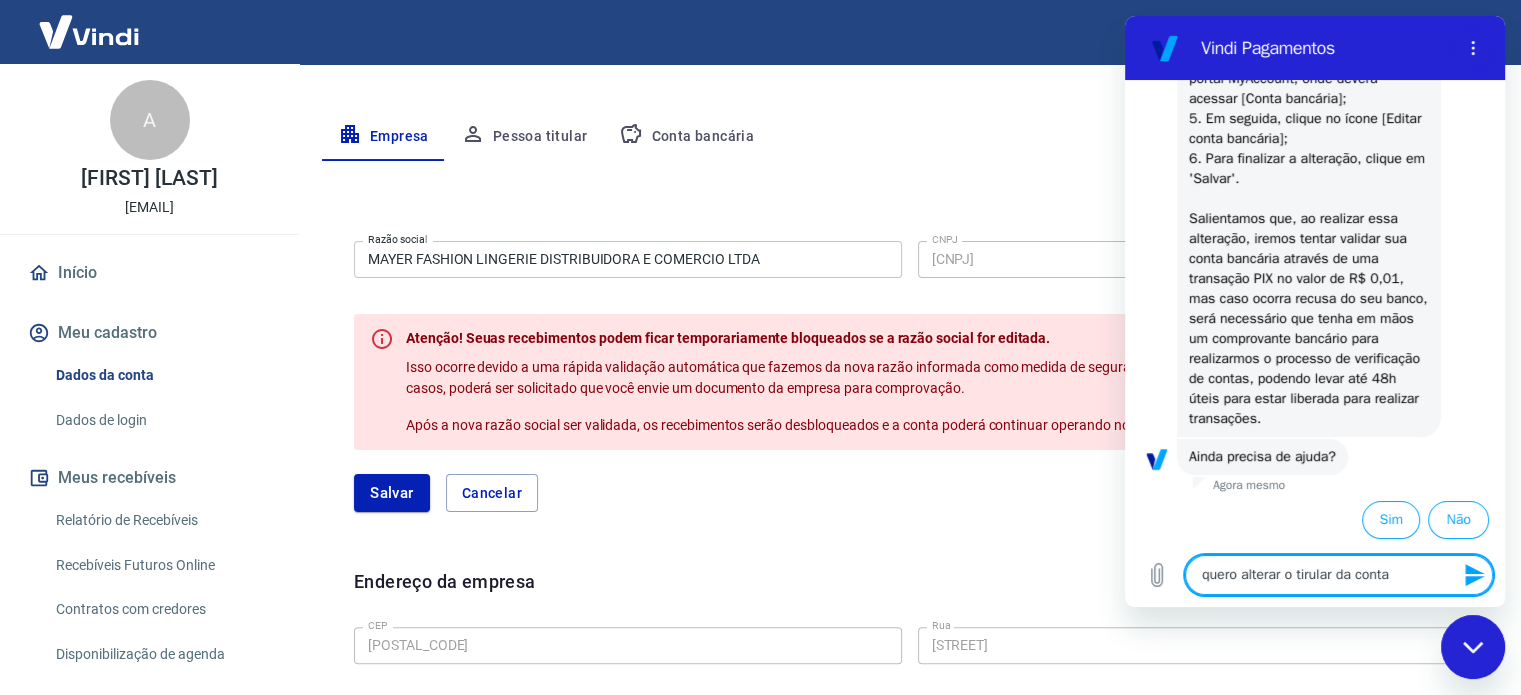 type on "quero alterar o tirular da conta" 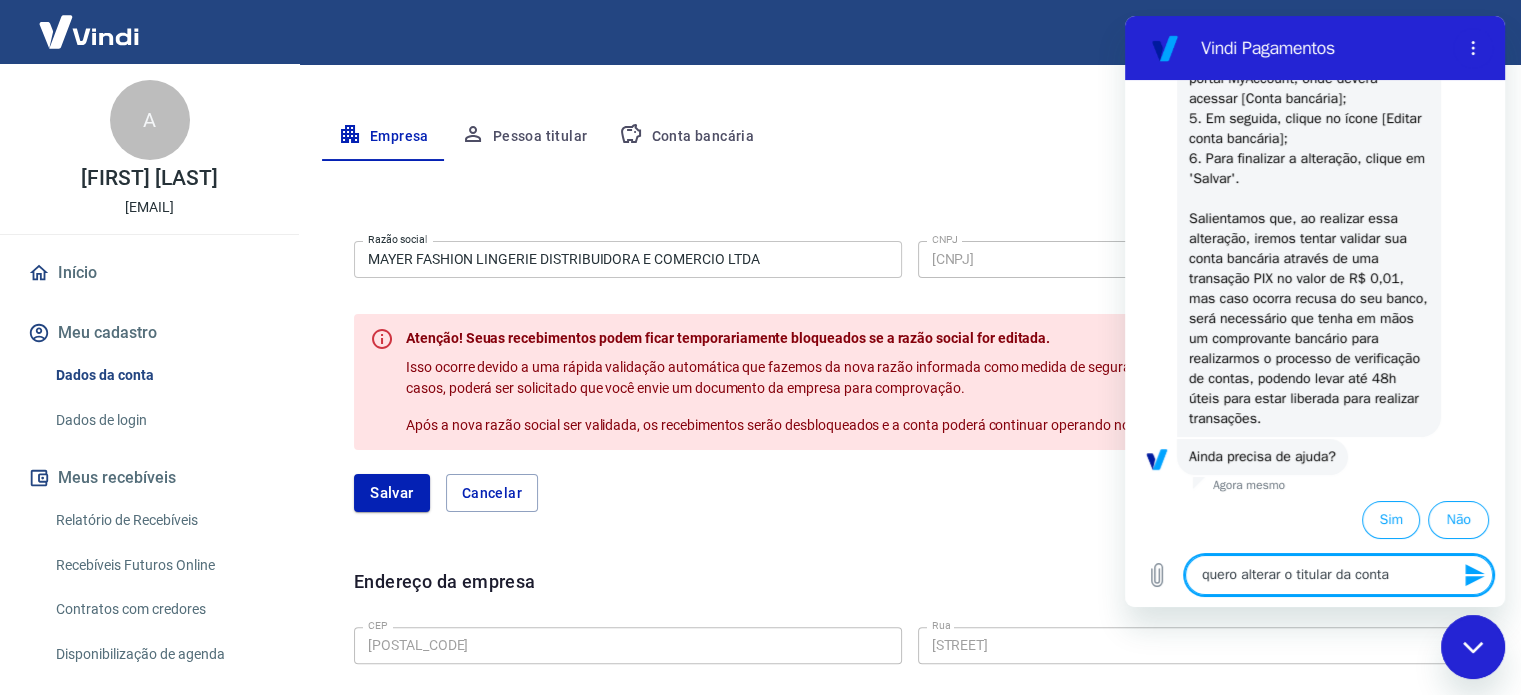 click on "quero alterar o titular da conta" at bounding box center (1339, 575) 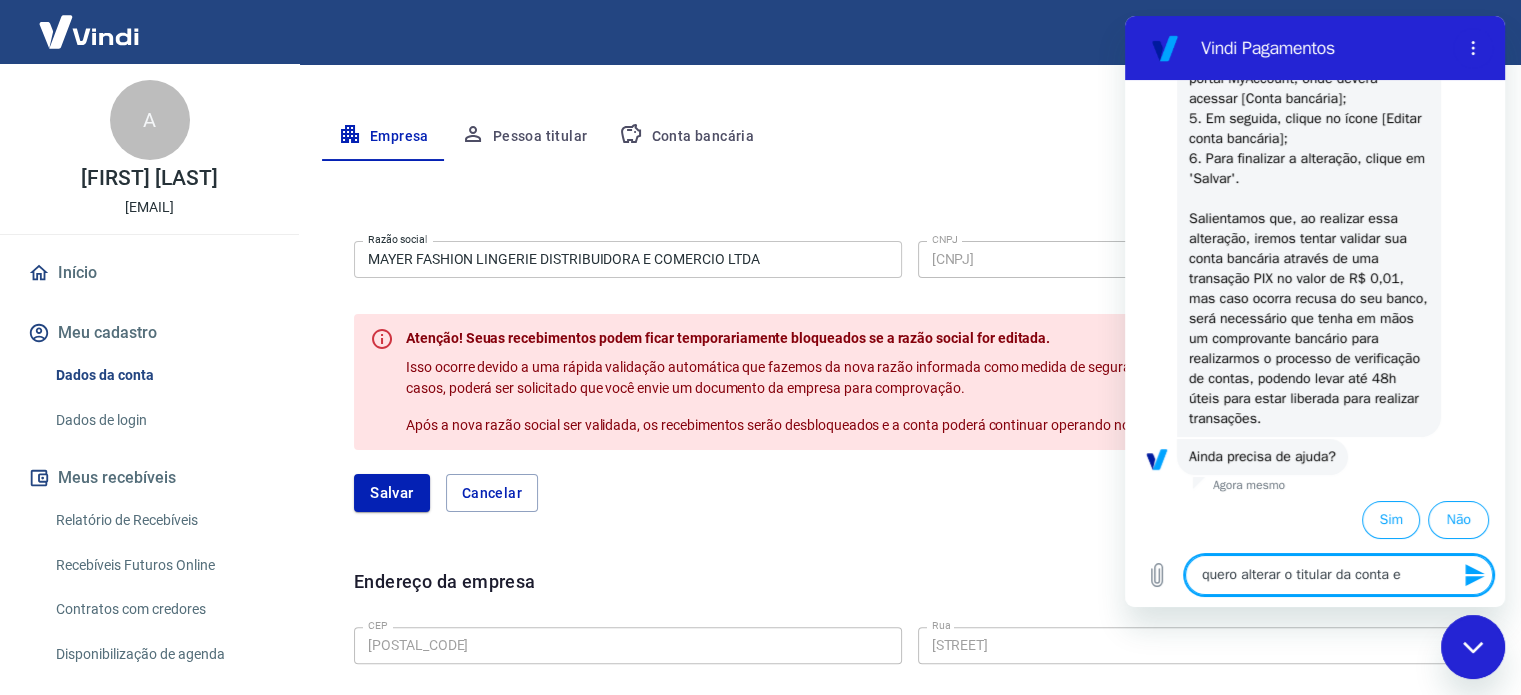 type on "quero alterar o titular da conta e" 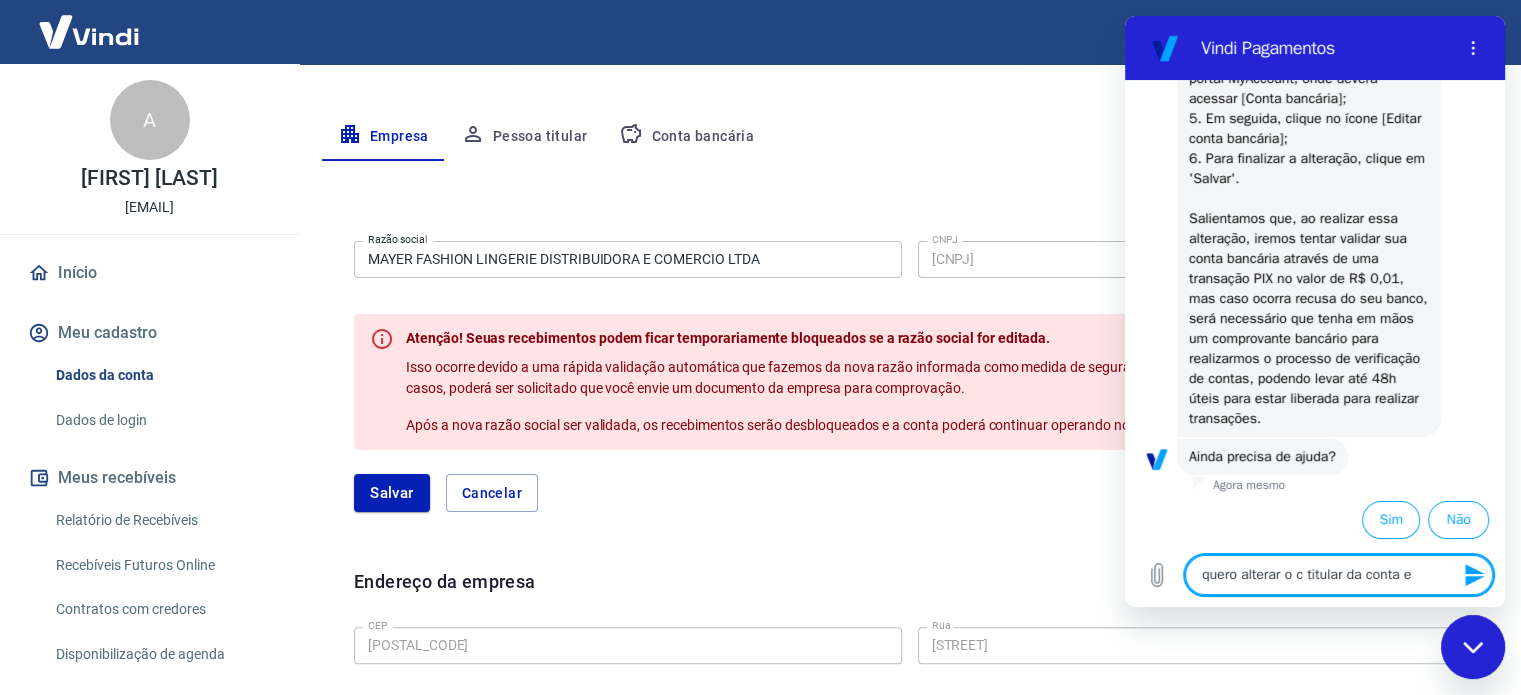 type on "quero alterar o ca titular da conta e" 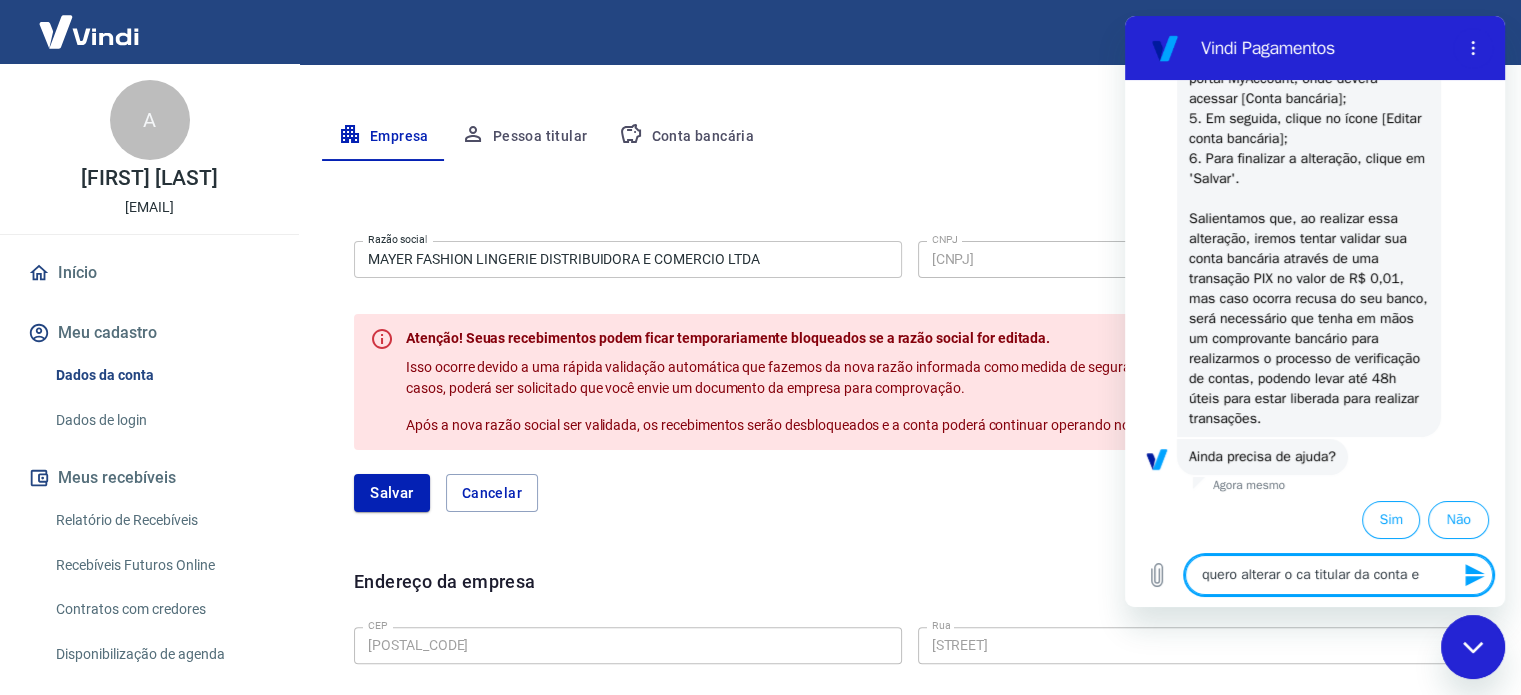 type on "quero alterar o cad titular da conta e" 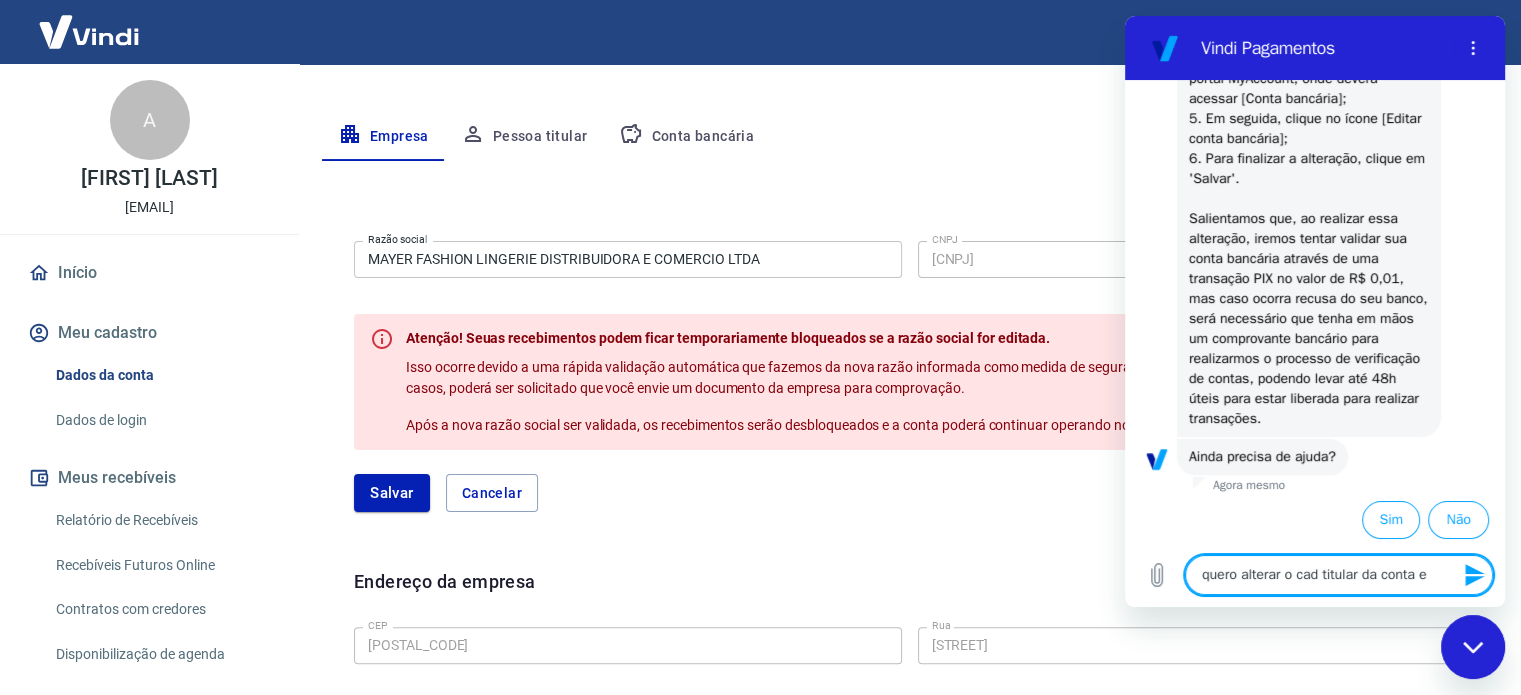 type on "quero alterar o cads titular da conta e" 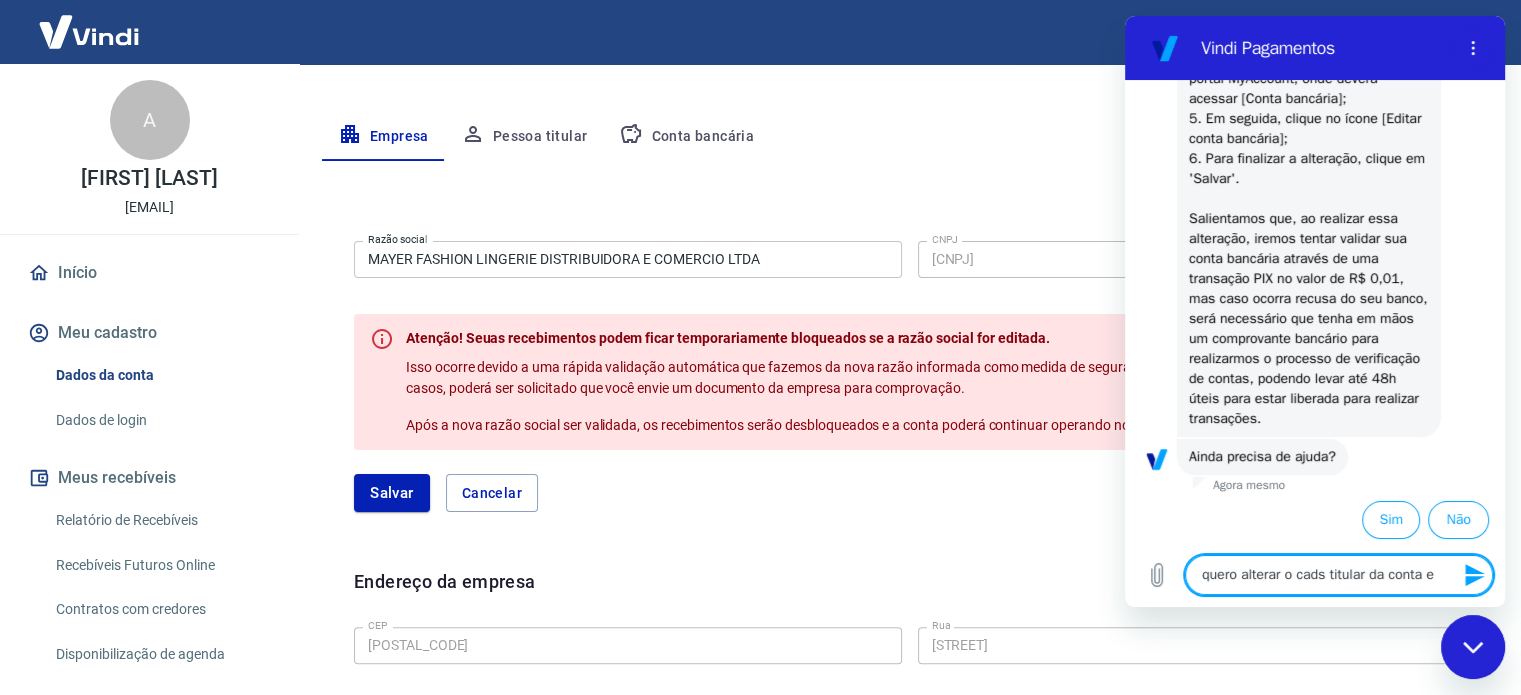 type on "quero alterar o cadsa titular da conta e" 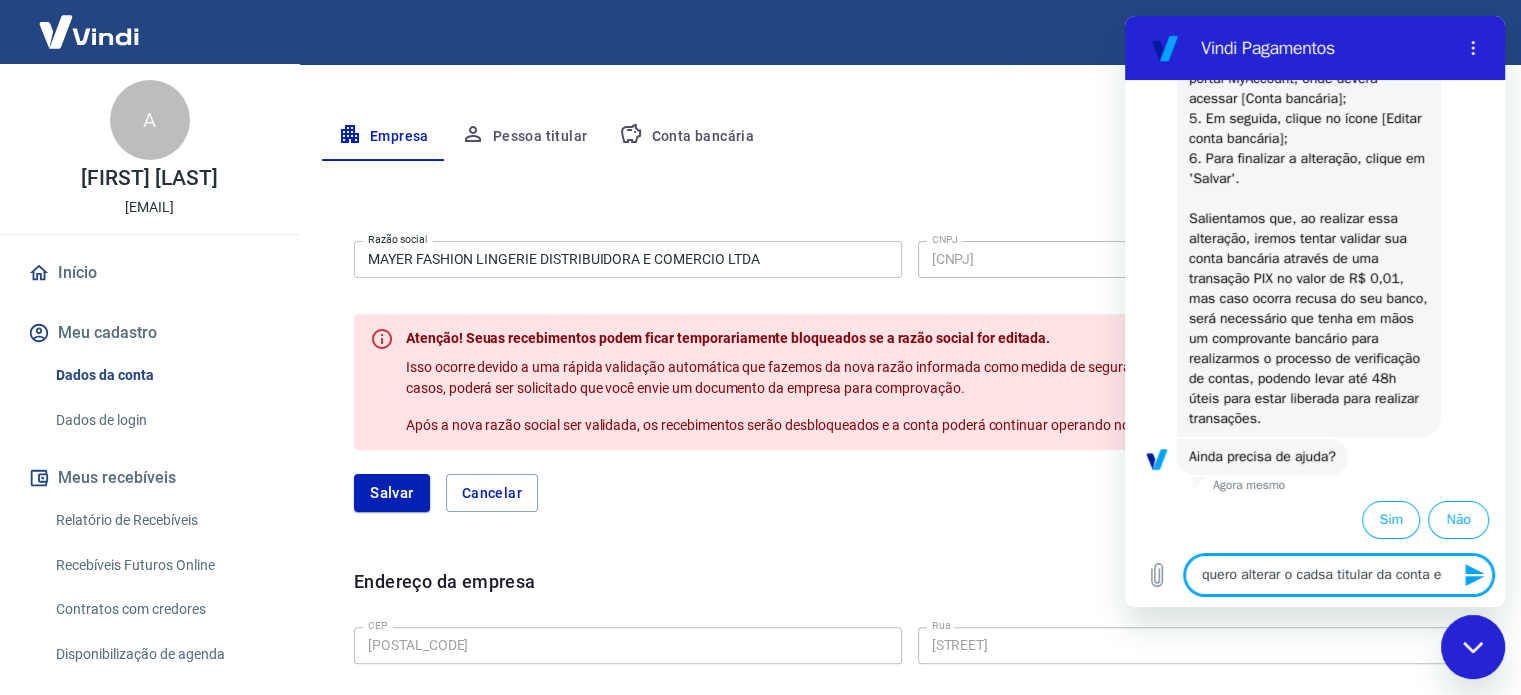 type on "quero alterar o cadsas titular da conta e" 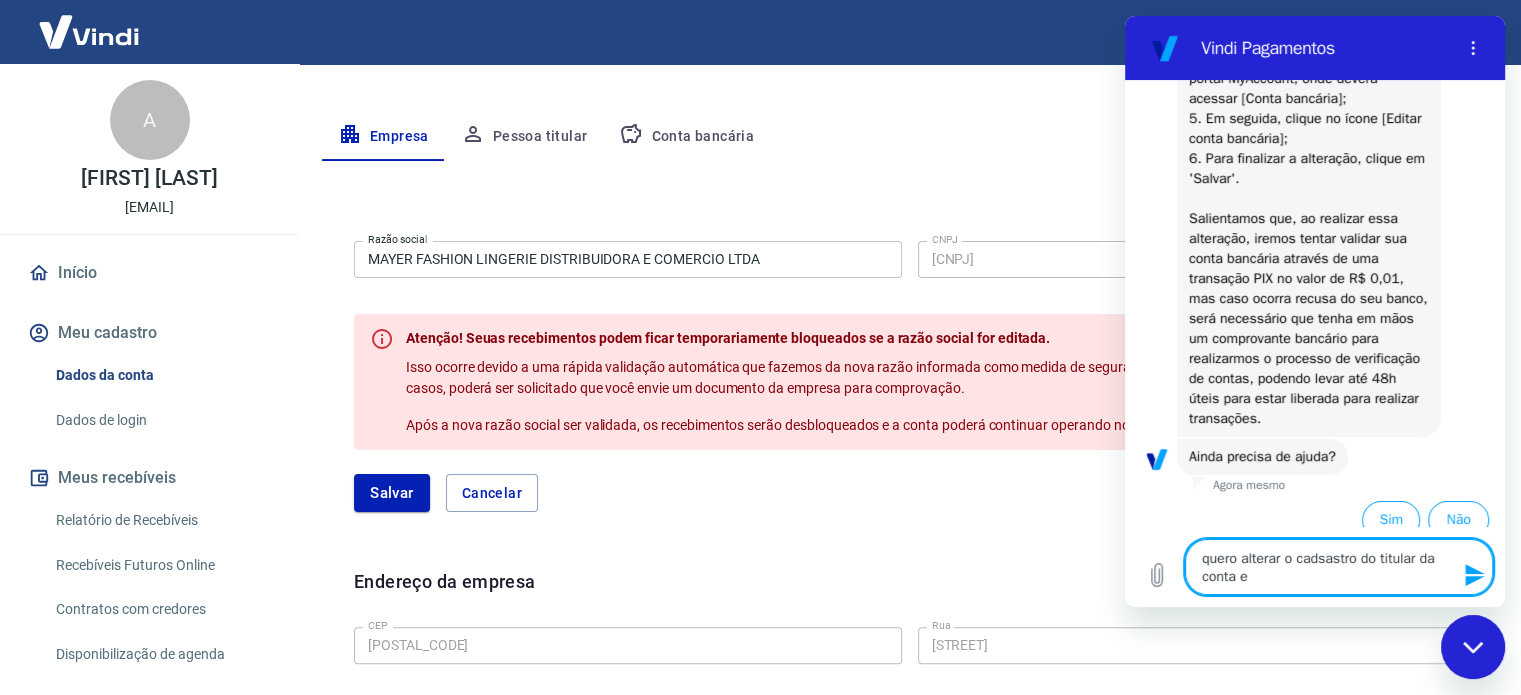 click on "quero alterar o cadsastro do titular da conta e" at bounding box center [1339, 567] 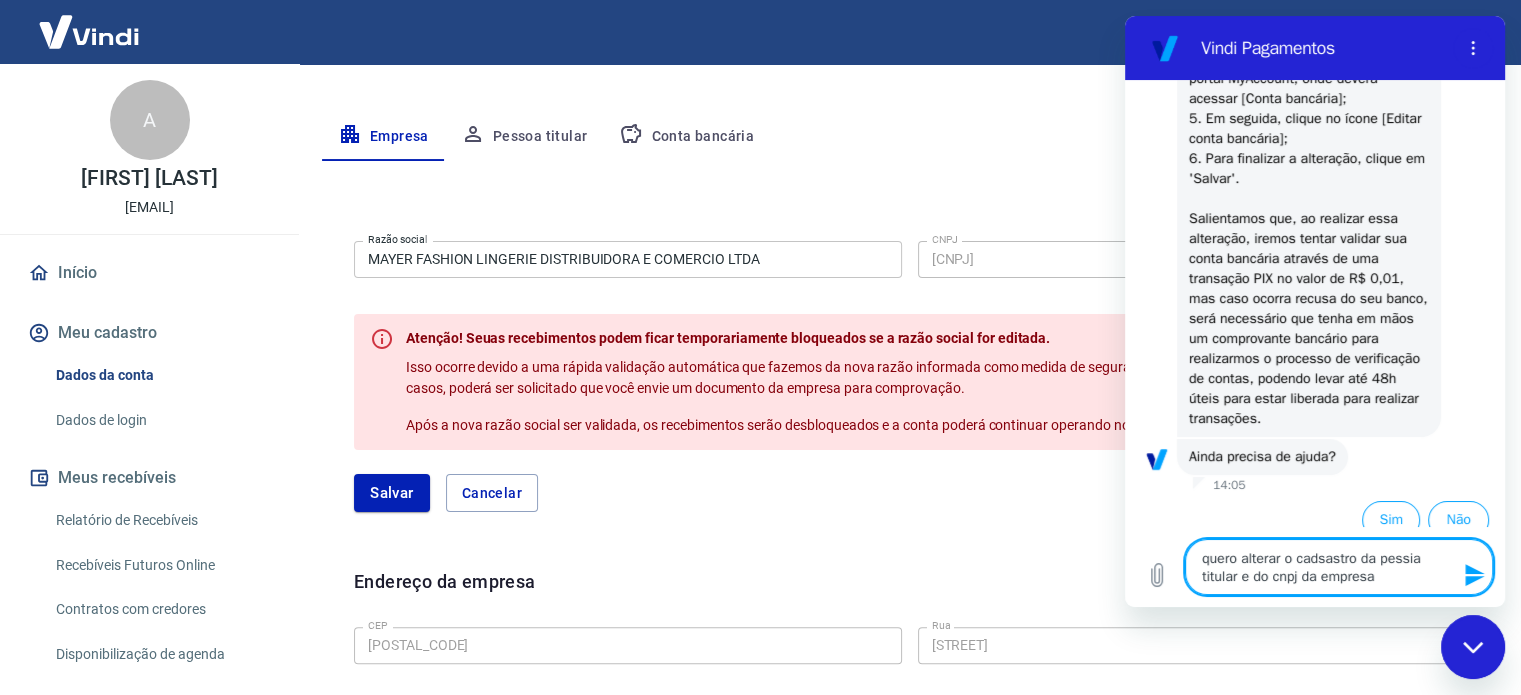 click on "quero alterar o cadsastro da pessia titular e do cnpj da empresa" at bounding box center (1339, 567) 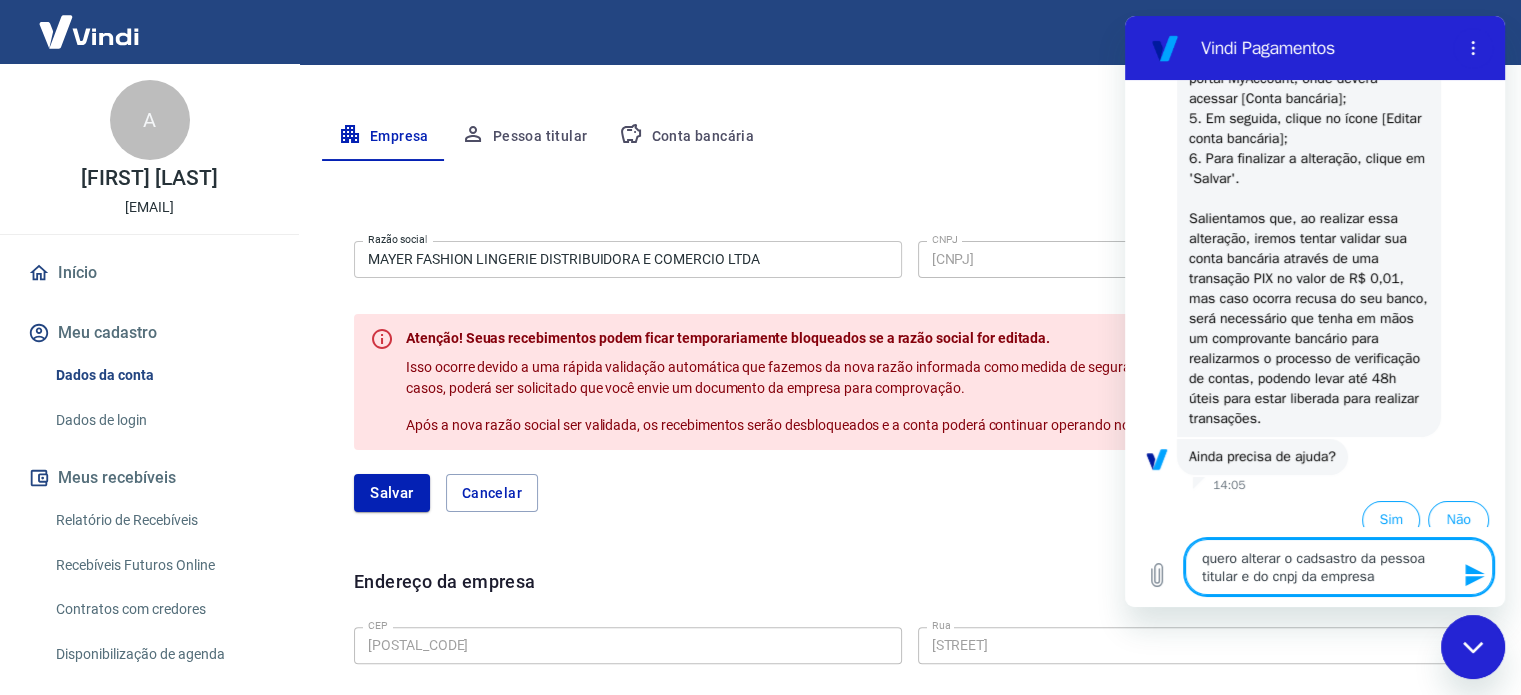click on "quero alterar o cadsastro da pessoa titular e do cnpj da empresa" at bounding box center [1339, 567] 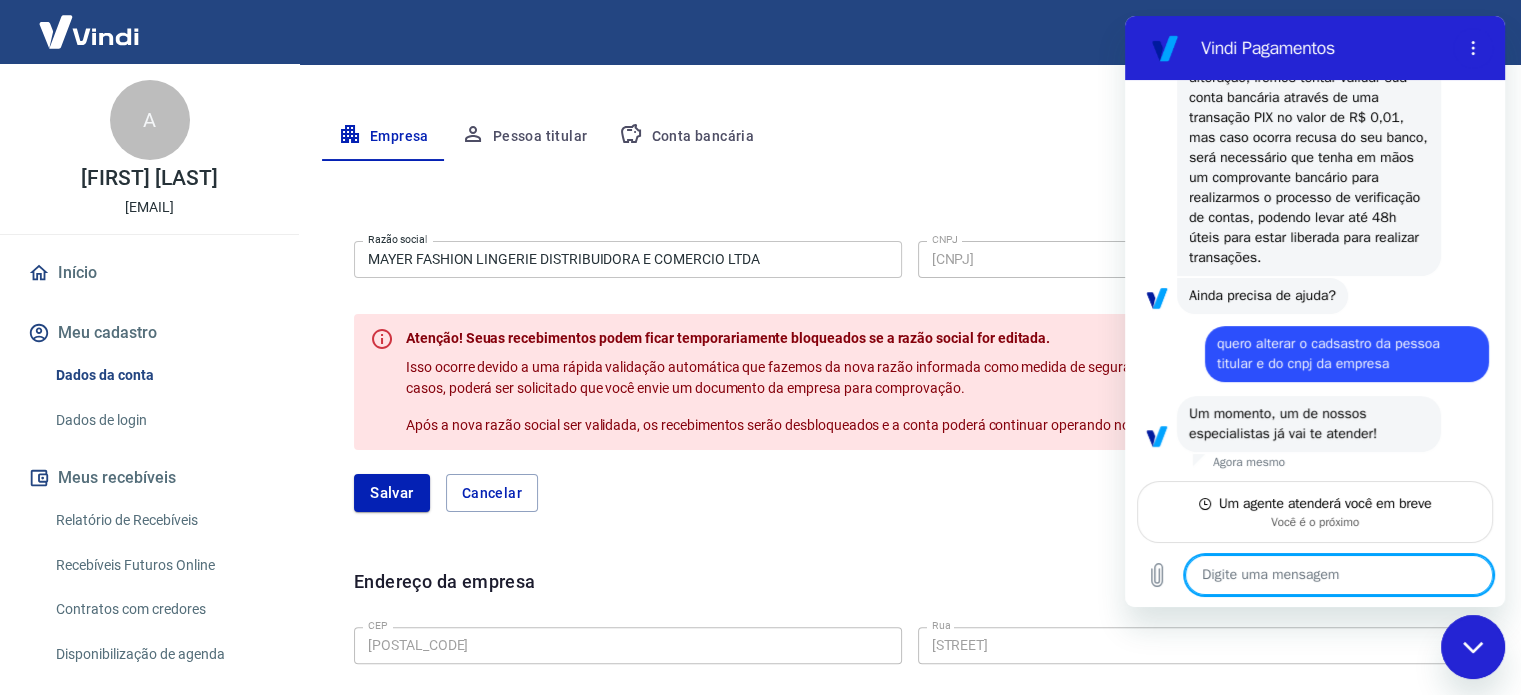 scroll, scrollTop: 625, scrollLeft: 0, axis: vertical 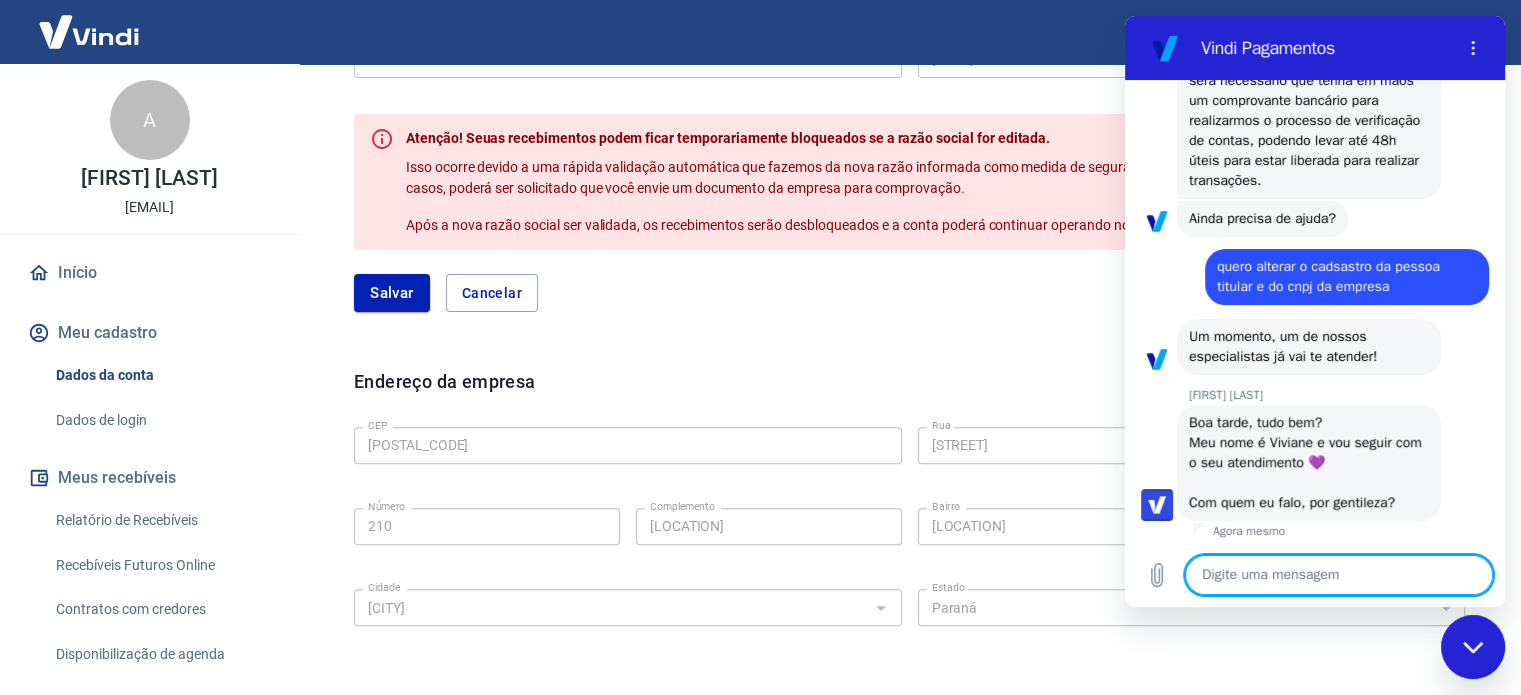 click at bounding box center [1339, 575] 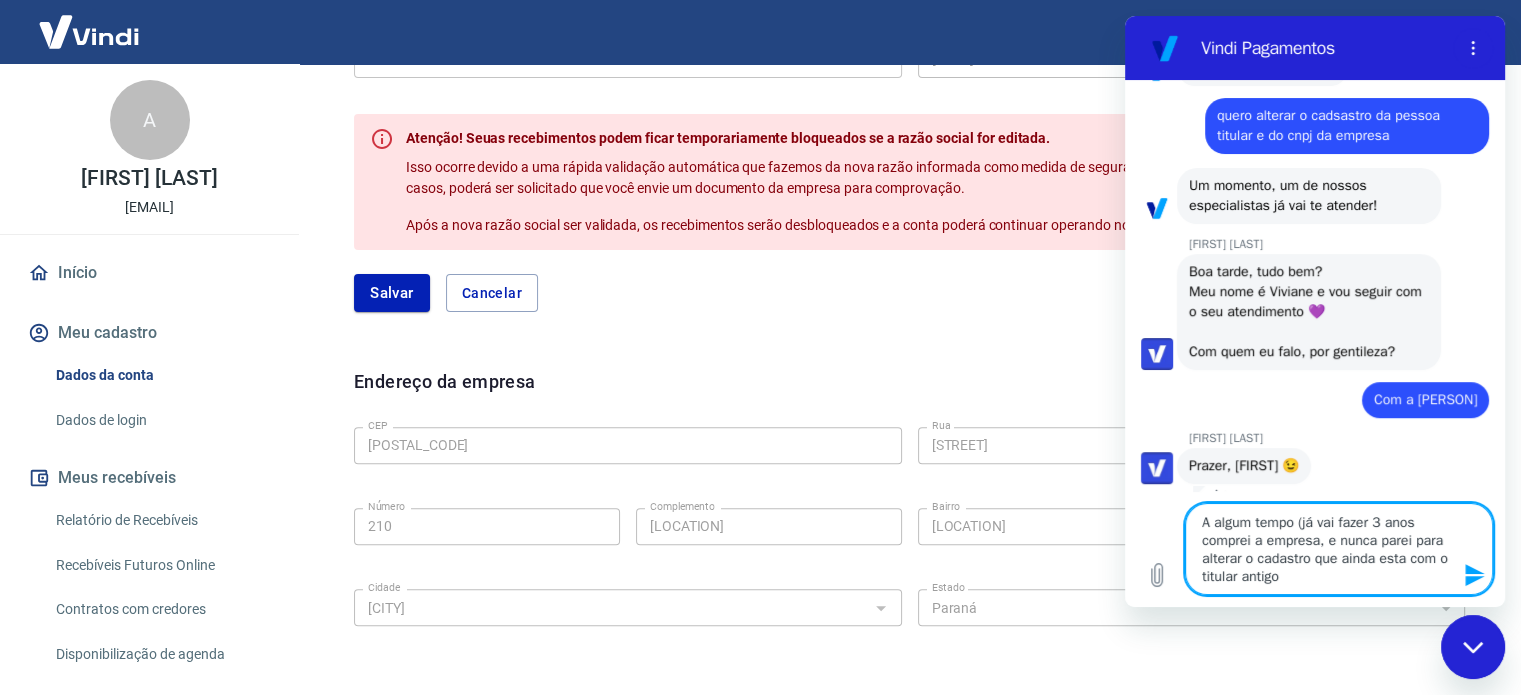 scroll, scrollTop: 868, scrollLeft: 0, axis: vertical 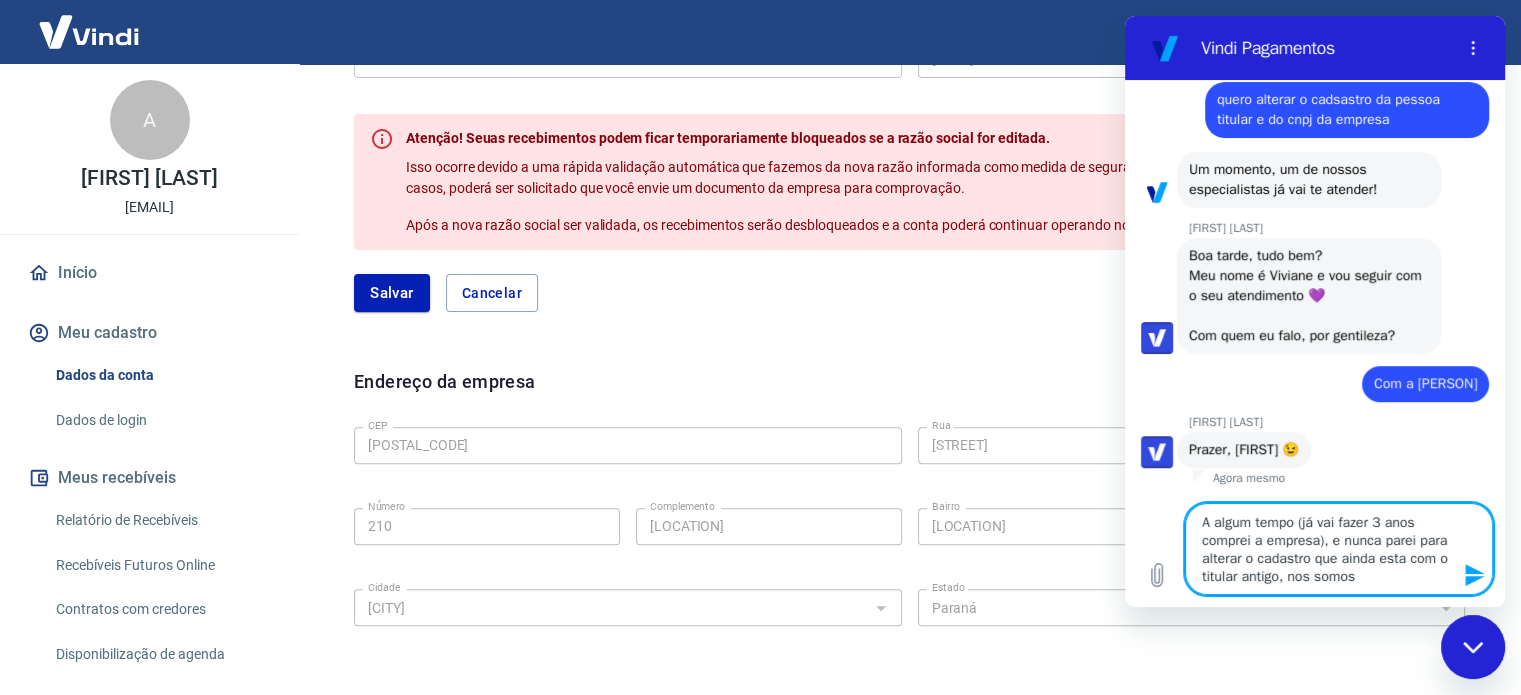 click on "A algum tempo (já vai fazer 3 anos comprei a empresa), e nunca parei para alterar o cadastro que ainda esta com o titular antigo, nos somos" at bounding box center (1339, 549) 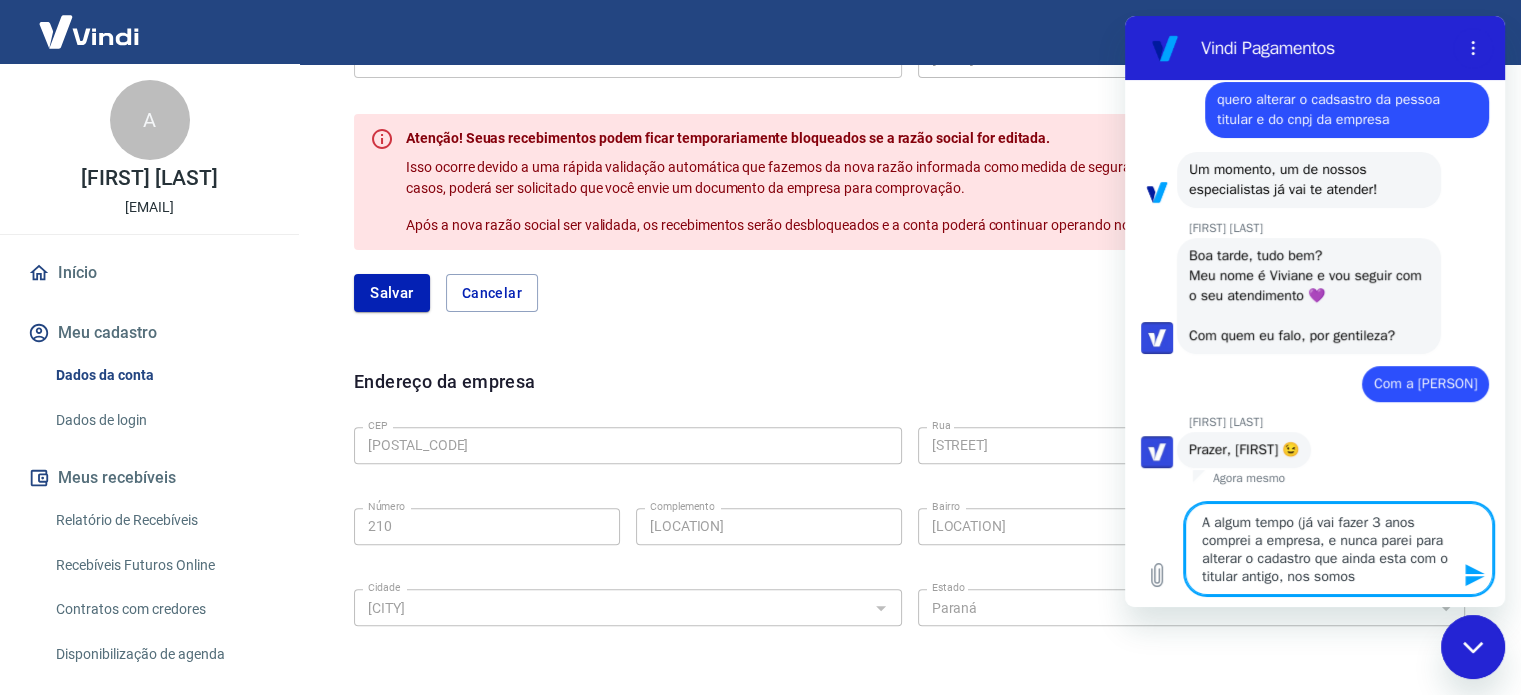 click on "A algum tempo (já vai fazer 3 anos comprei a empresa, e nunca parei para alterar o cadastro que ainda esta com o titular antigo, nos somos" at bounding box center [1339, 549] 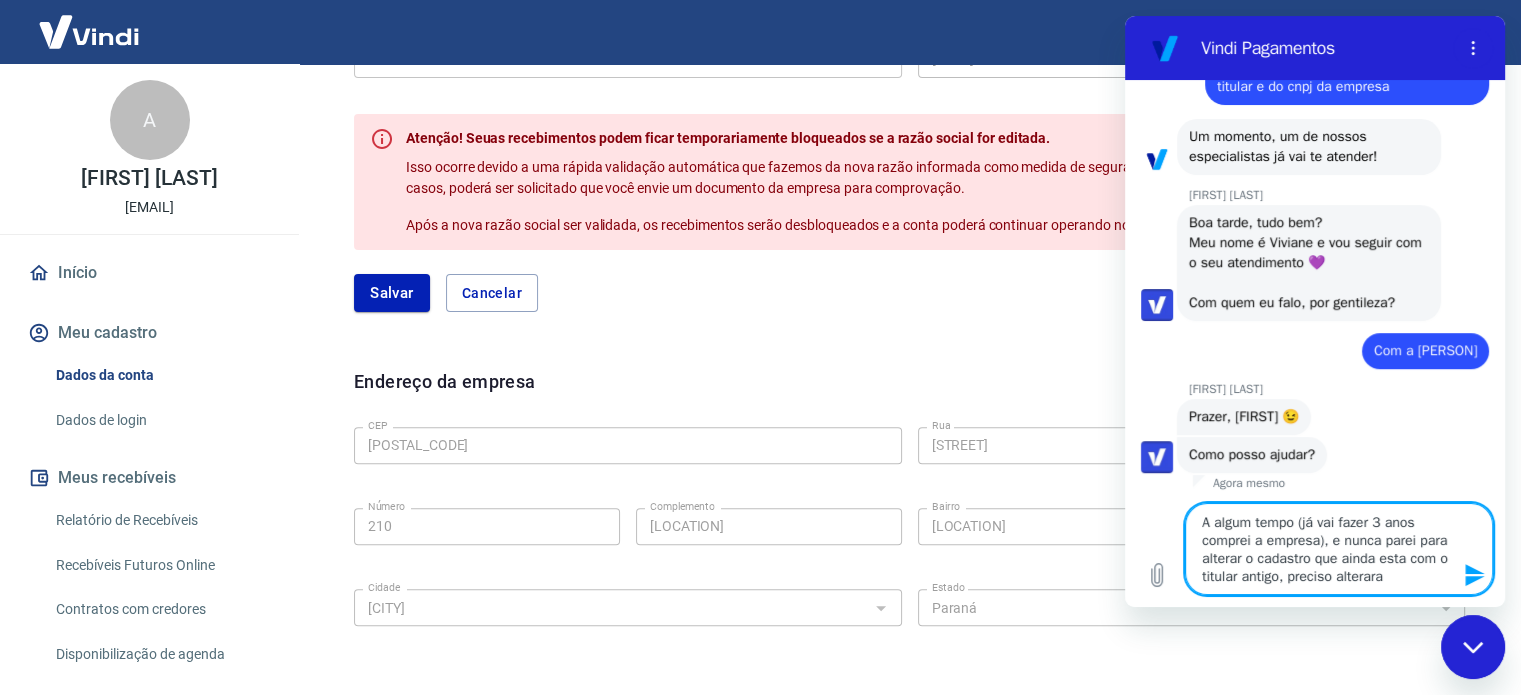 scroll, scrollTop: 905, scrollLeft: 0, axis: vertical 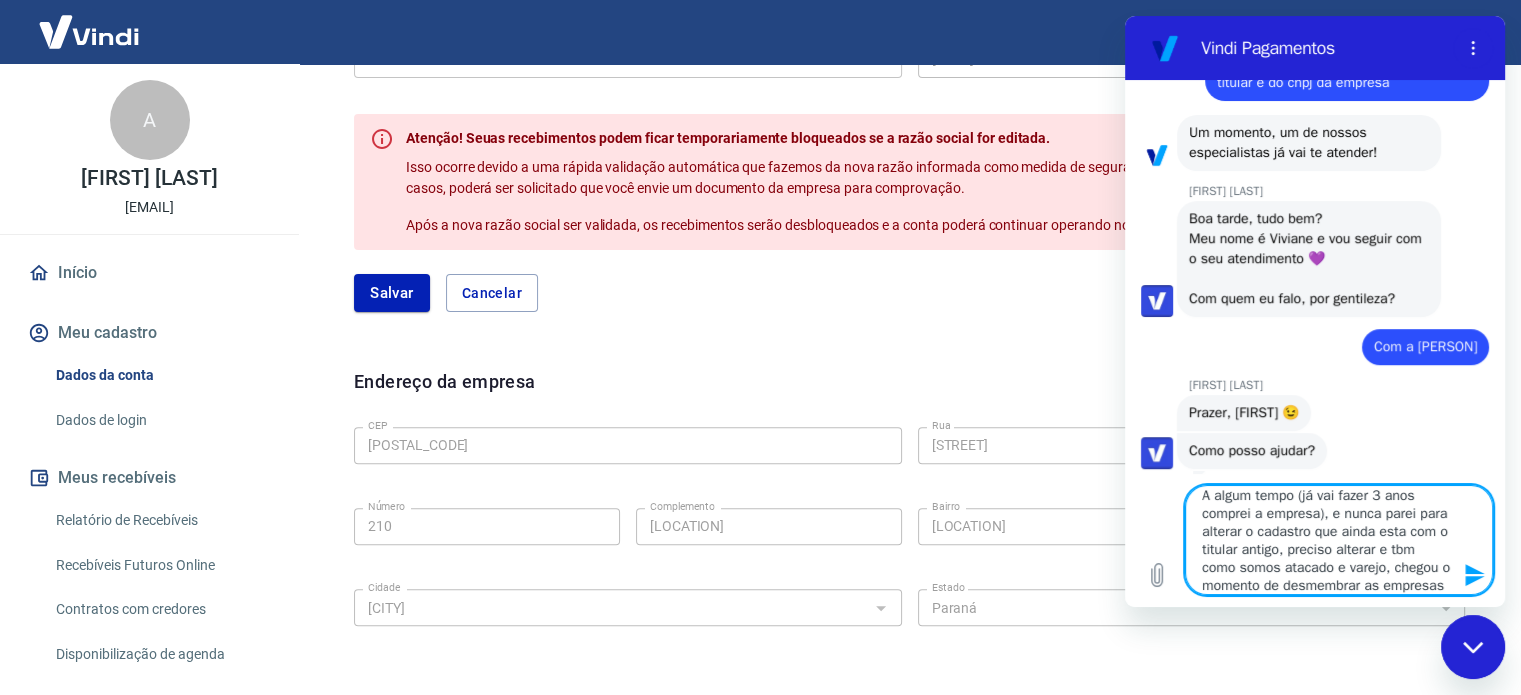click on "A algum tempo (já vai fazer 3 anos comprei a empresa), e nunca parei para alterar o cadastro que ainda esta com o titular antigo, preciso alterar e tbm como somos atacado e varejo, chegou o momento de desmembrar as empresas" at bounding box center [1339, 540] 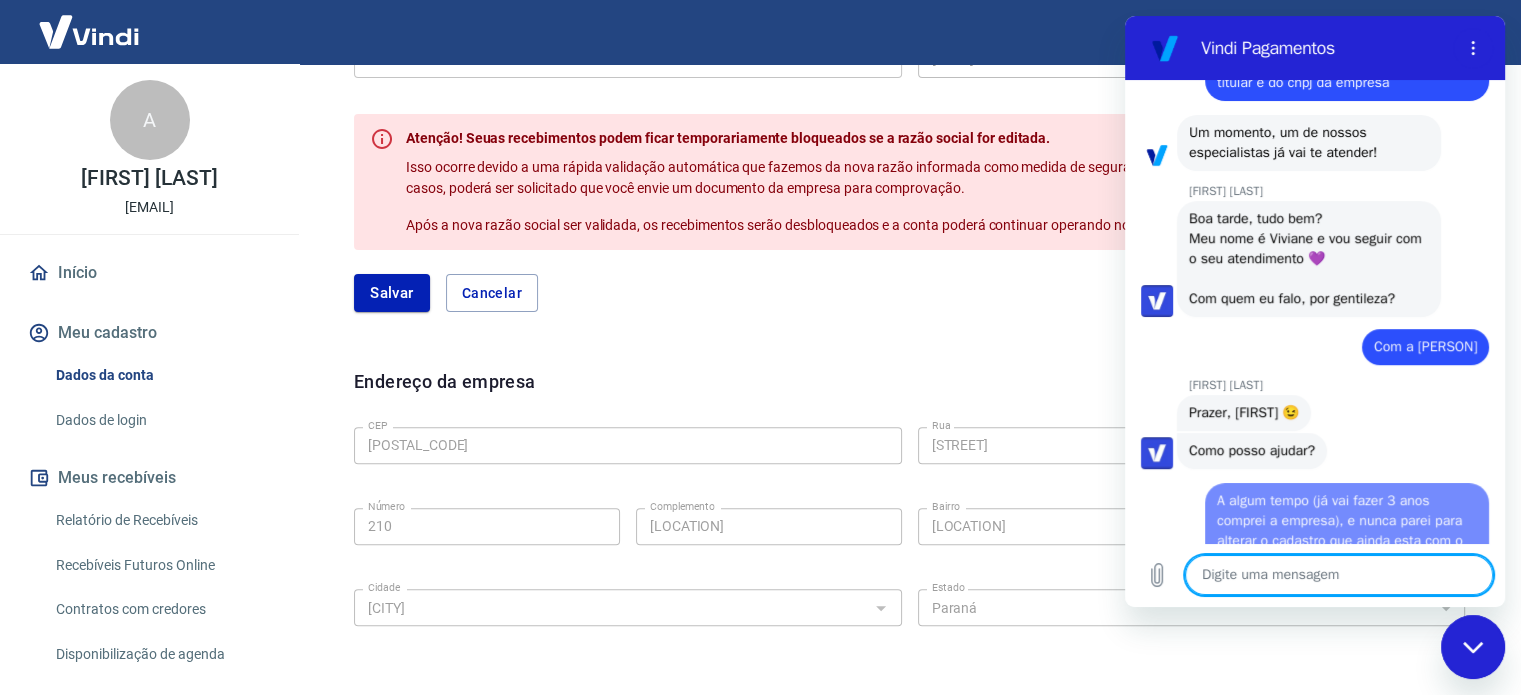 scroll, scrollTop: 0, scrollLeft: 0, axis: both 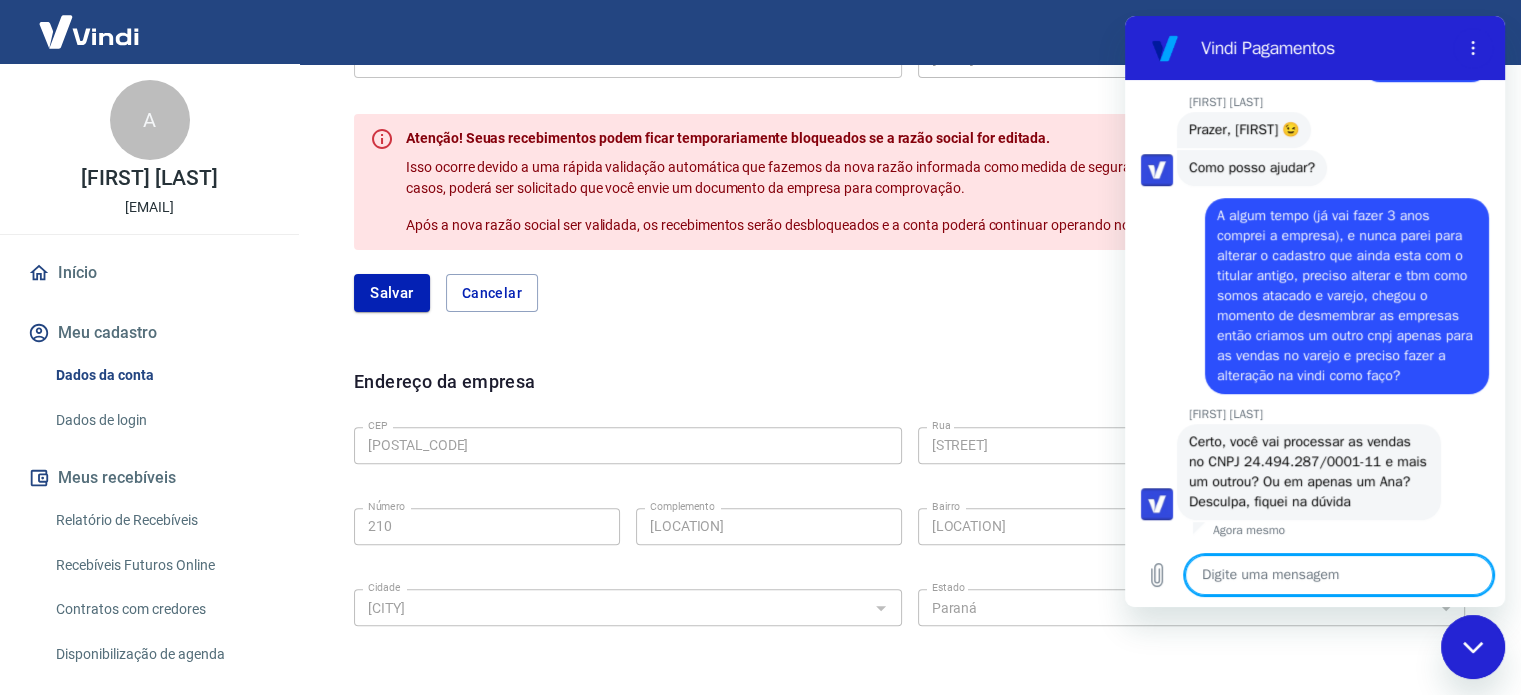 click at bounding box center (1339, 575) 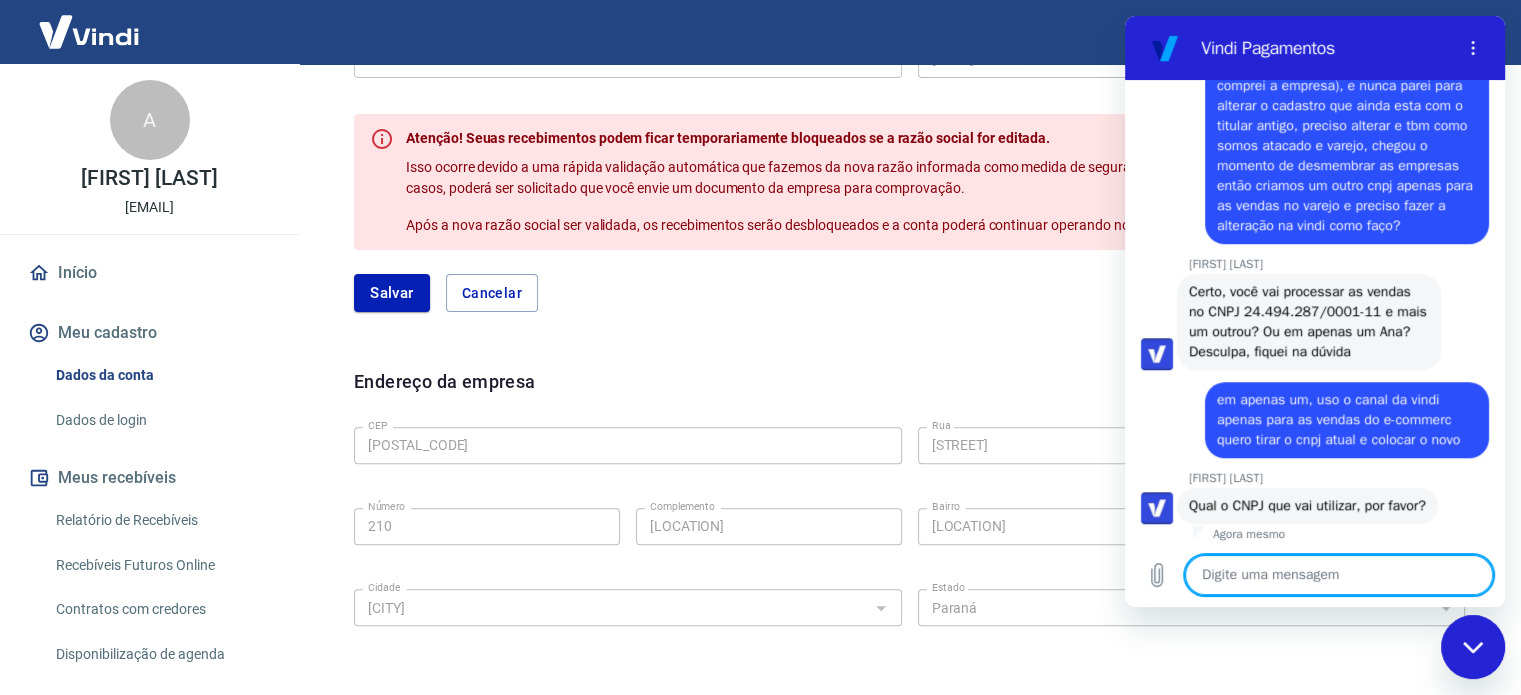 scroll, scrollTop: 1401, scrollLeft: 0, axis: vertical 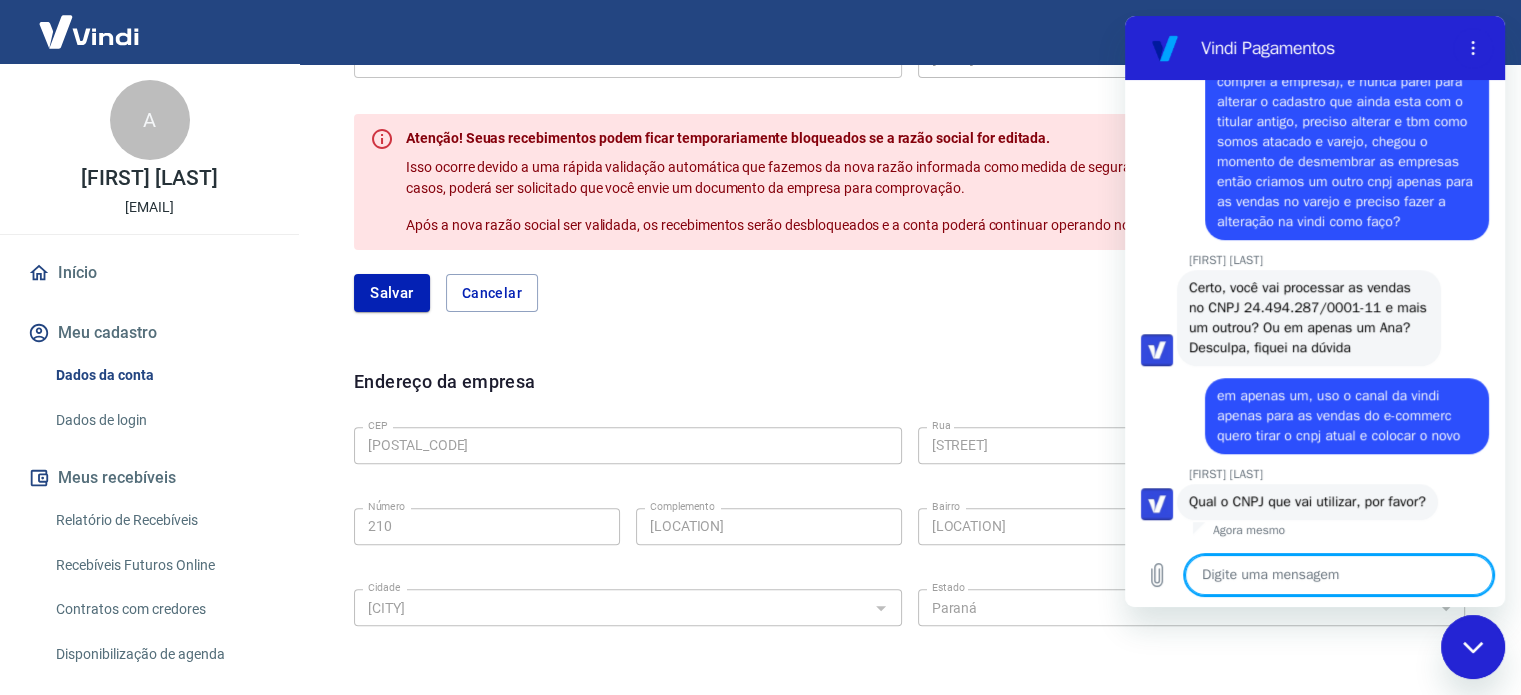 click at bounding box center [1339, 575] 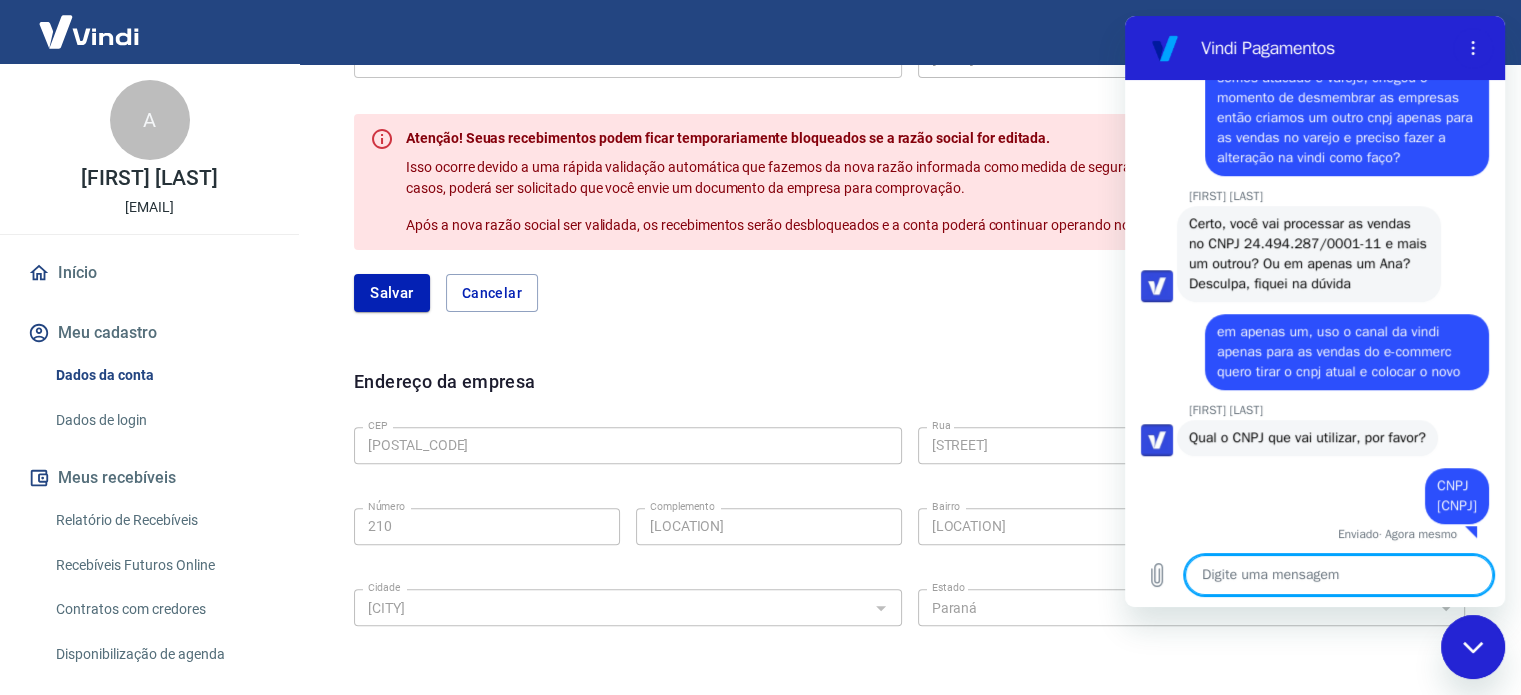 scroll, scrollTop: 1469, scrollLeft: 0, axis: vertical 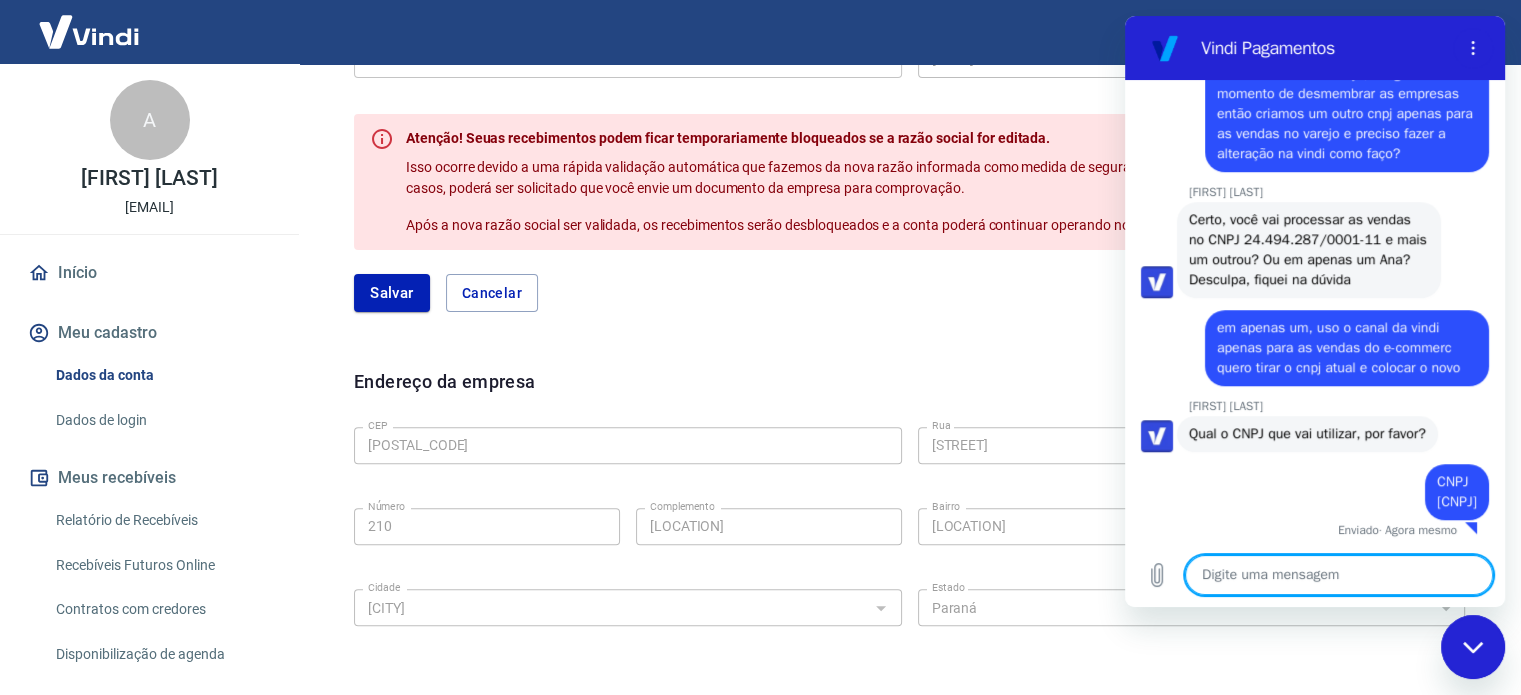 click at bounding box center (1339, 575) 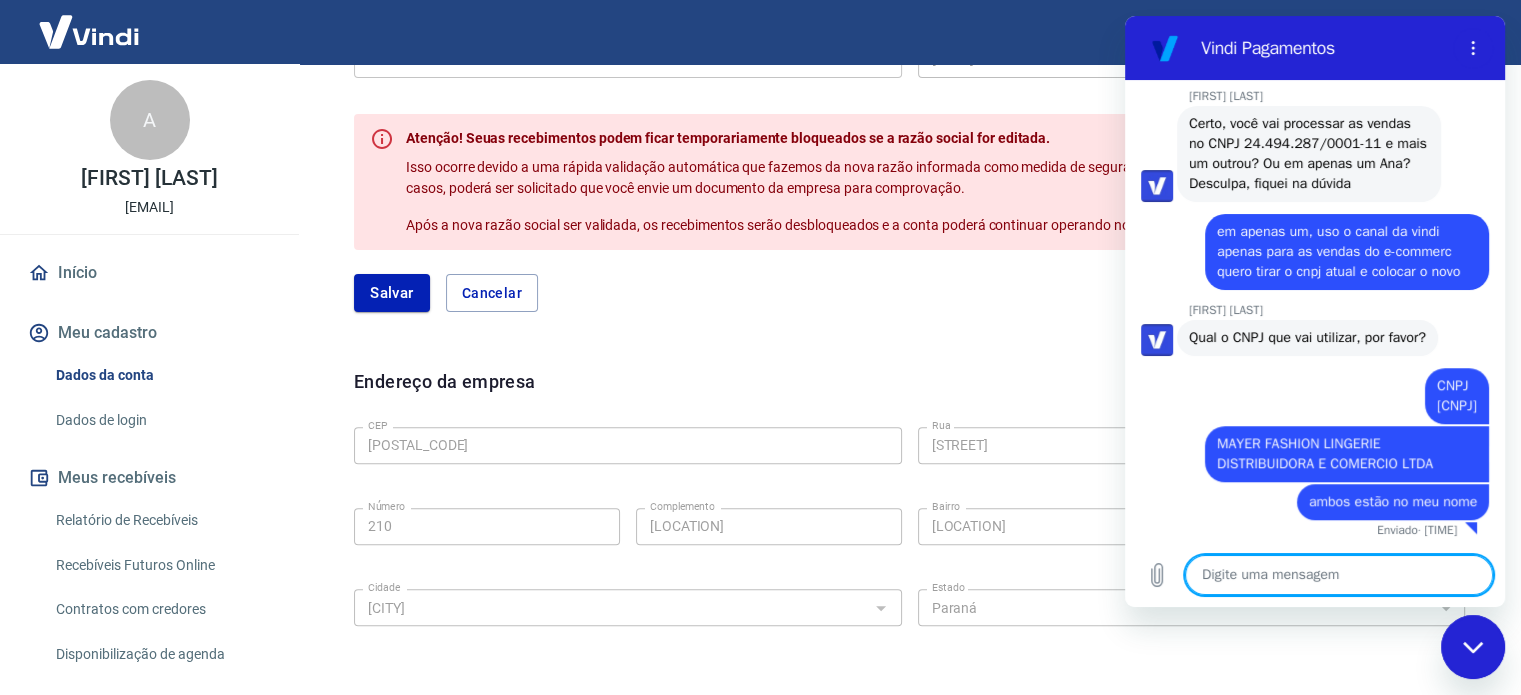 scroll, scrollTop: 1565, scrollLeft: 0, axis: vertical 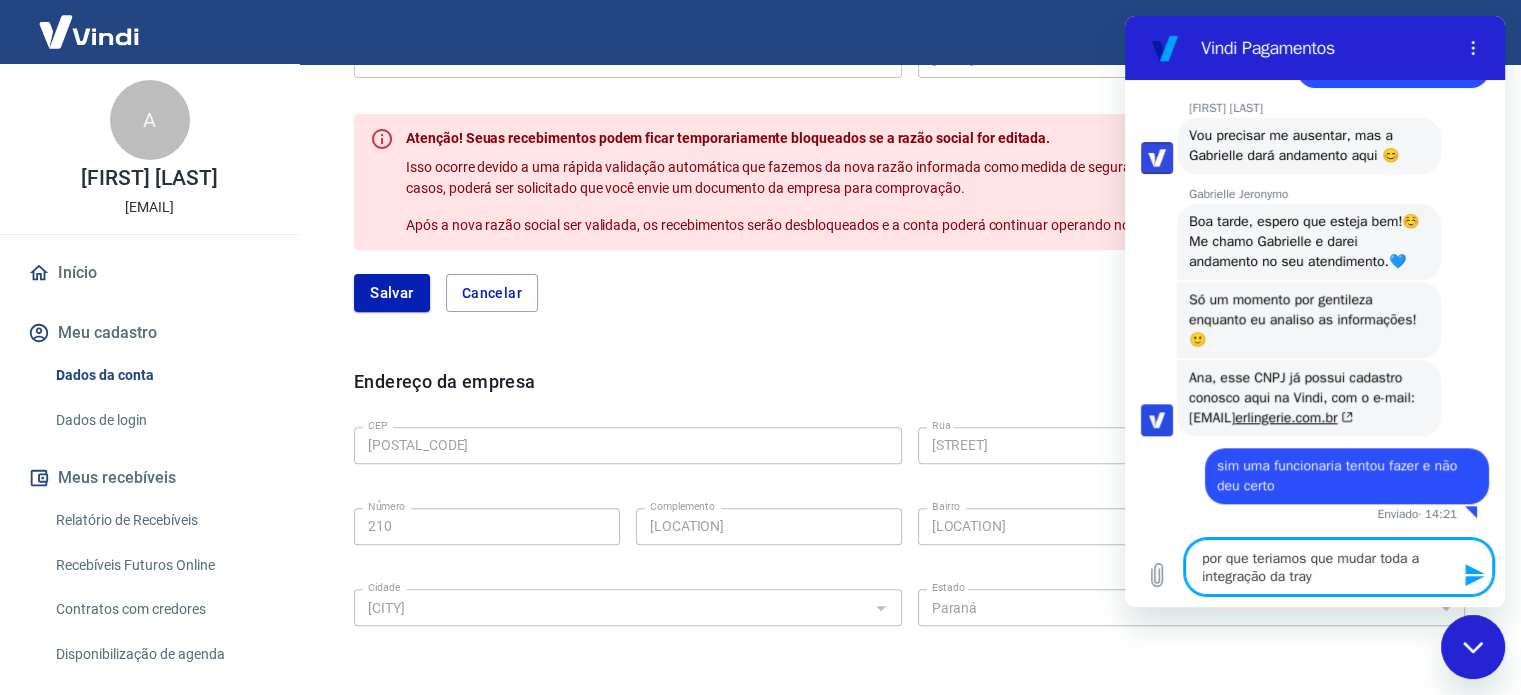 click on "por que teriamos que mudar toda a integração da tray" at bounding box center (1339, 567) 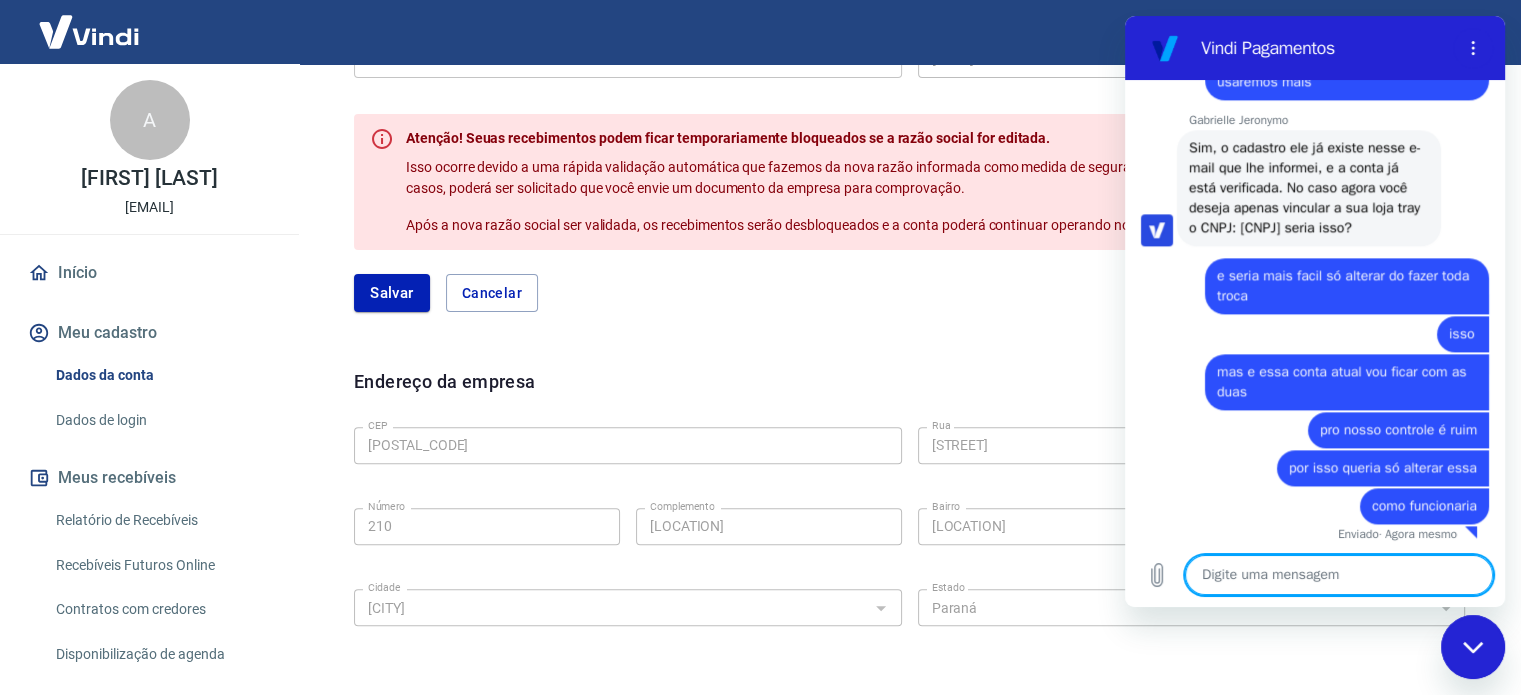 scroll, scrollTop: 2652, scrollLeft: 0, axis: vertical 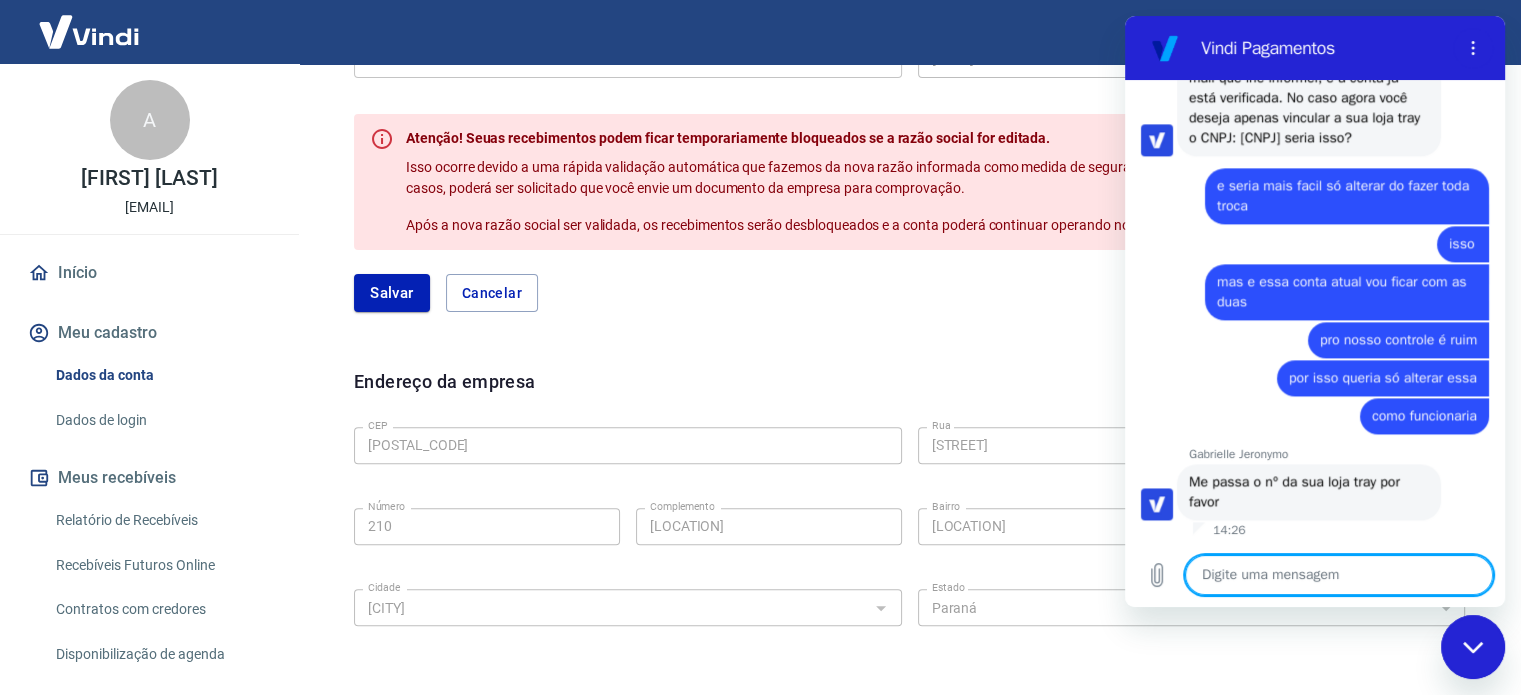 click at bounding box center (1339, 575) 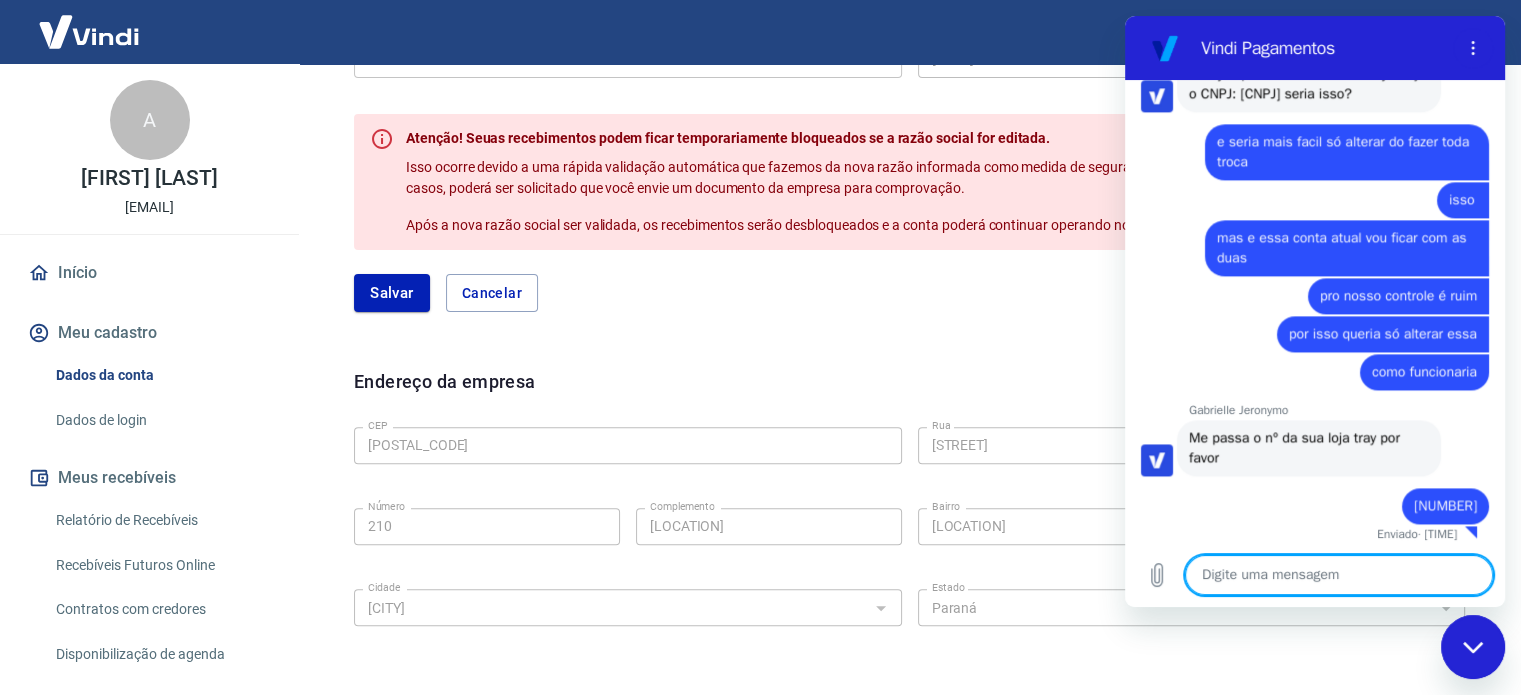 scroll, scrollTop: 2786, scrollLeft: 0, axis: vertical 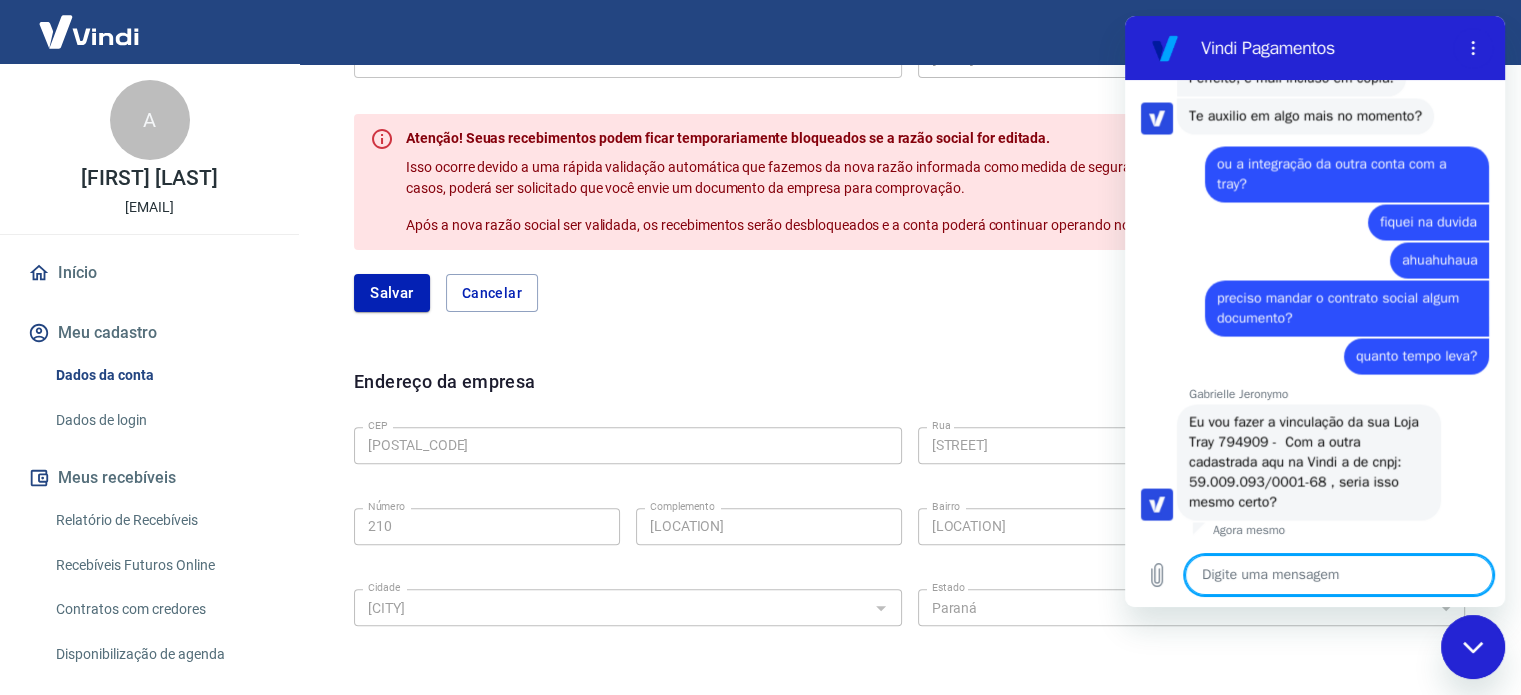 click at bounding box center (1339, 575) 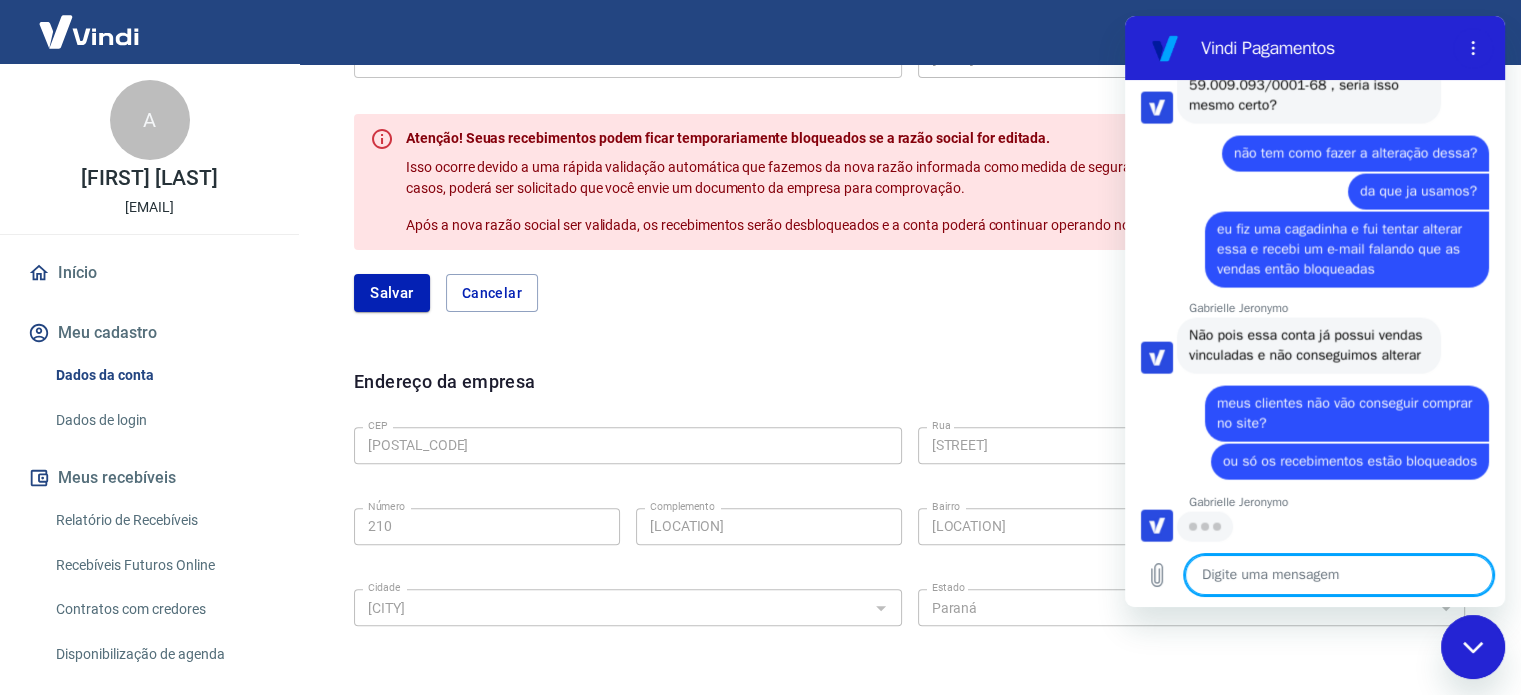 scroll, scrollTop: 4312, scrollLeft: 0, axis: vertical 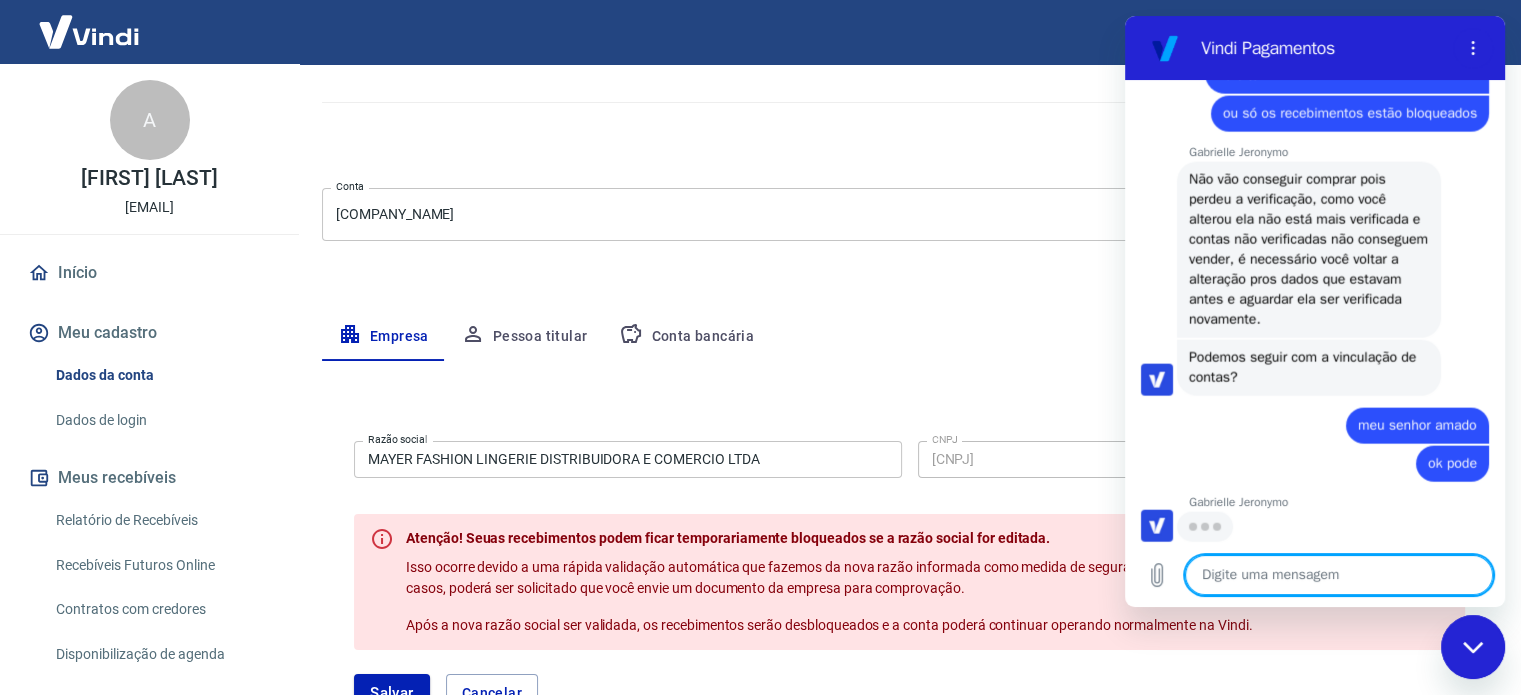 click on "MAYER FASHION LINGERIE DISTRIBUIDORA E COMERCIO LTDA" at bounding box center [628, 459] 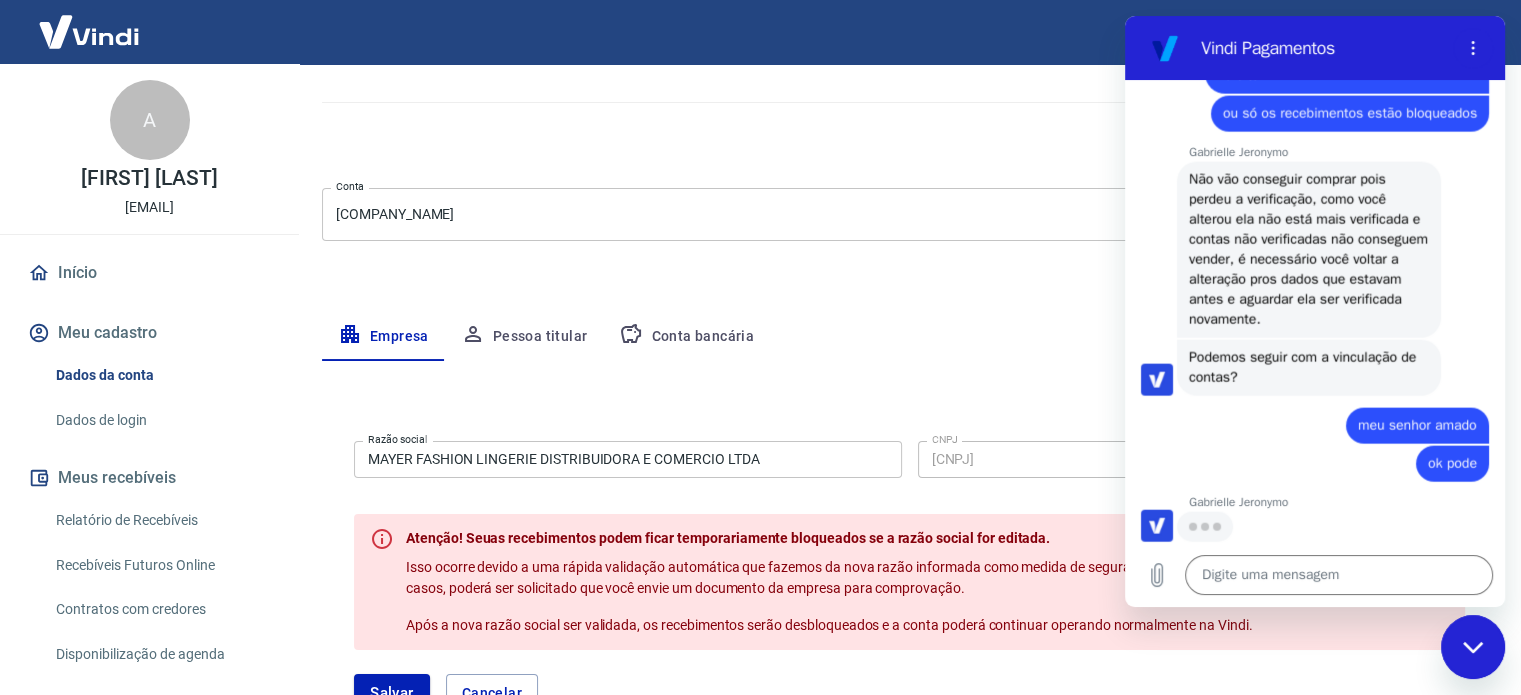 click on "MAYER FASHION LINGERIE DISTRIBUIDORA E COMERCIO LTDA" at bounding box center [628, 459] 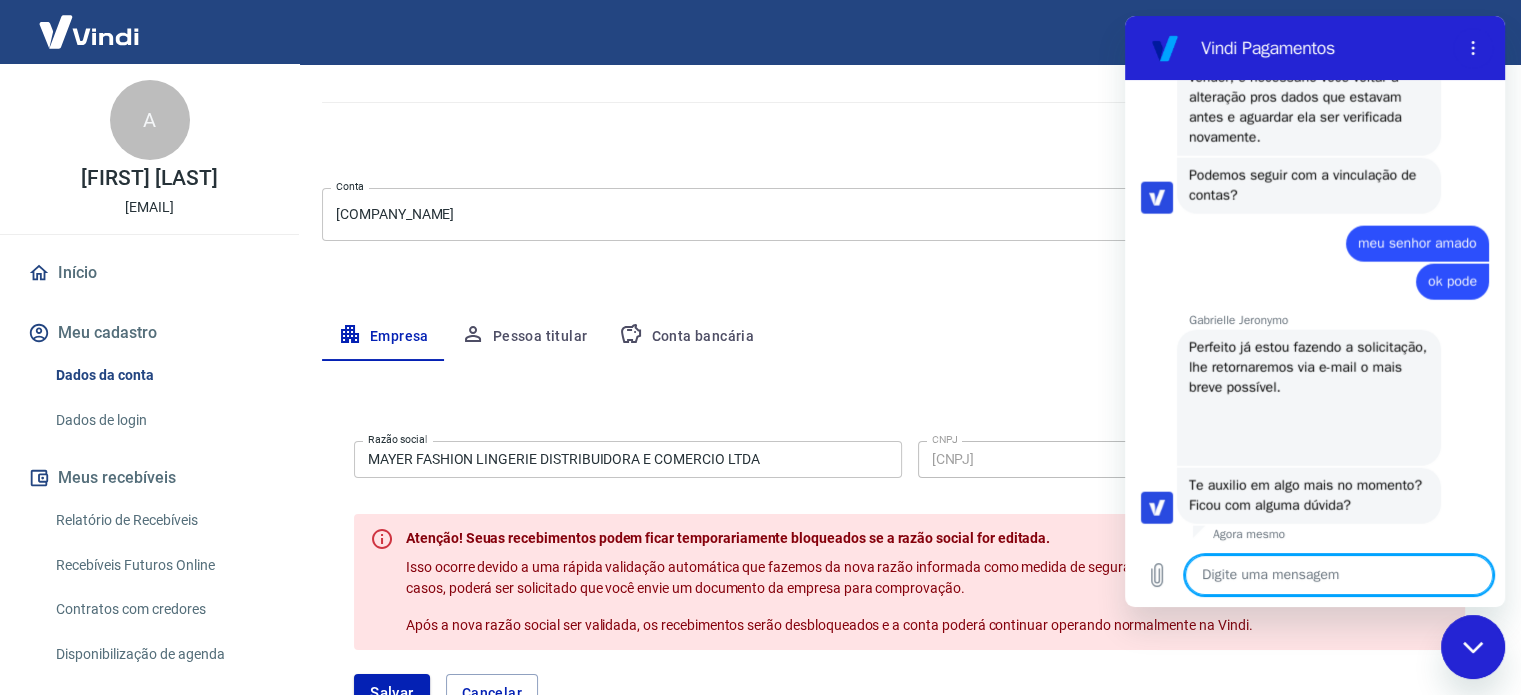 click on "MAYER FASHION LINGERIE DISTRIBUIDORA E COMERCIO LTDA" at bounding box center [628, 459] 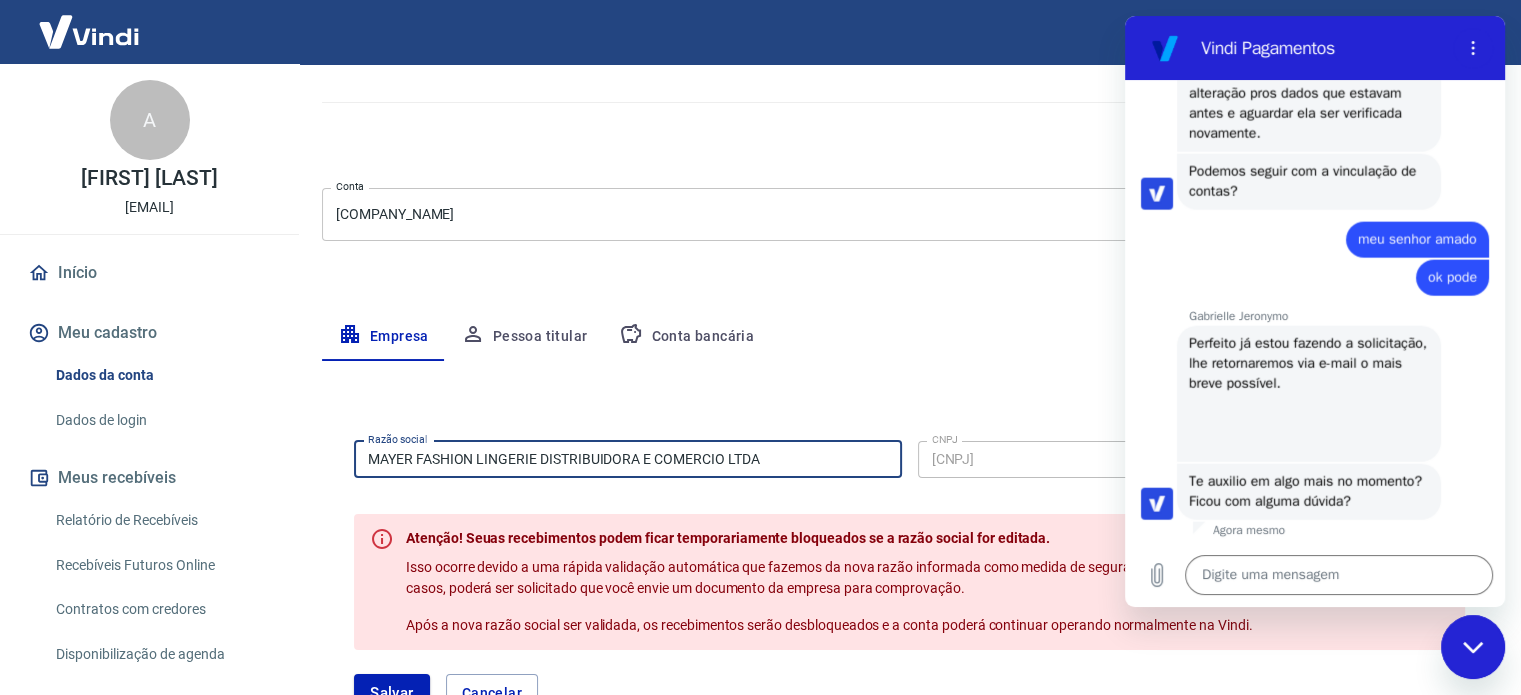 scroll, scrollTop: 4868, scrollLeft: 0, axis: vertical 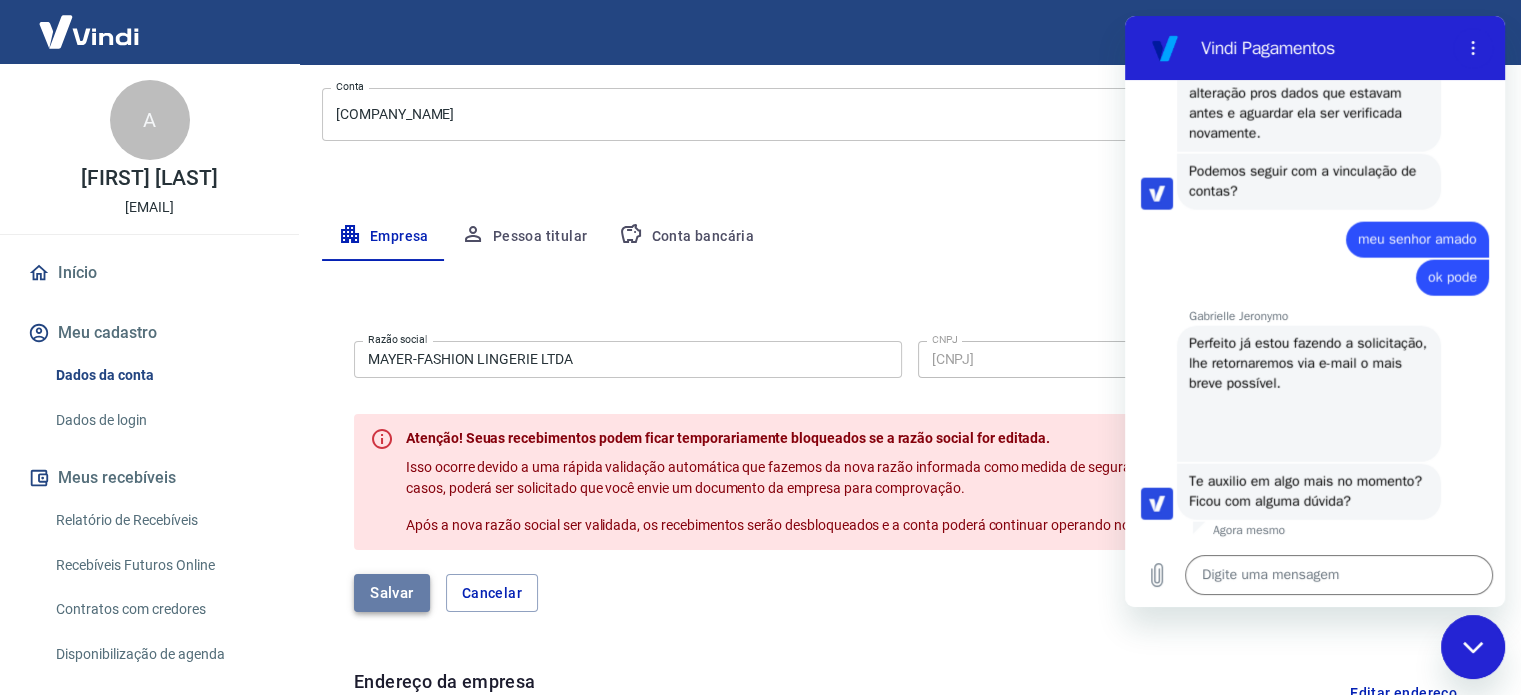 click on "Salvar" at bounding box center [392, 593] 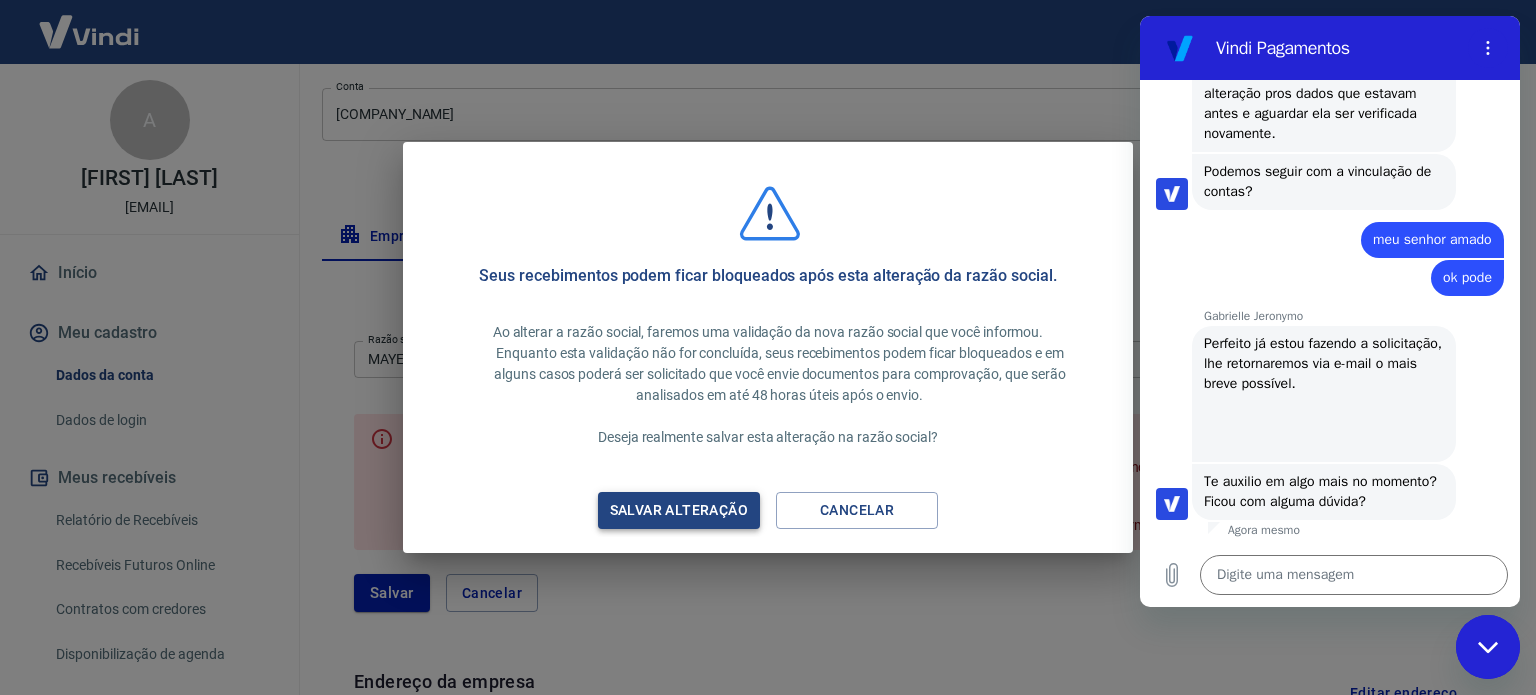 click on "Salvar alteração" at bounding box center (679, 510) 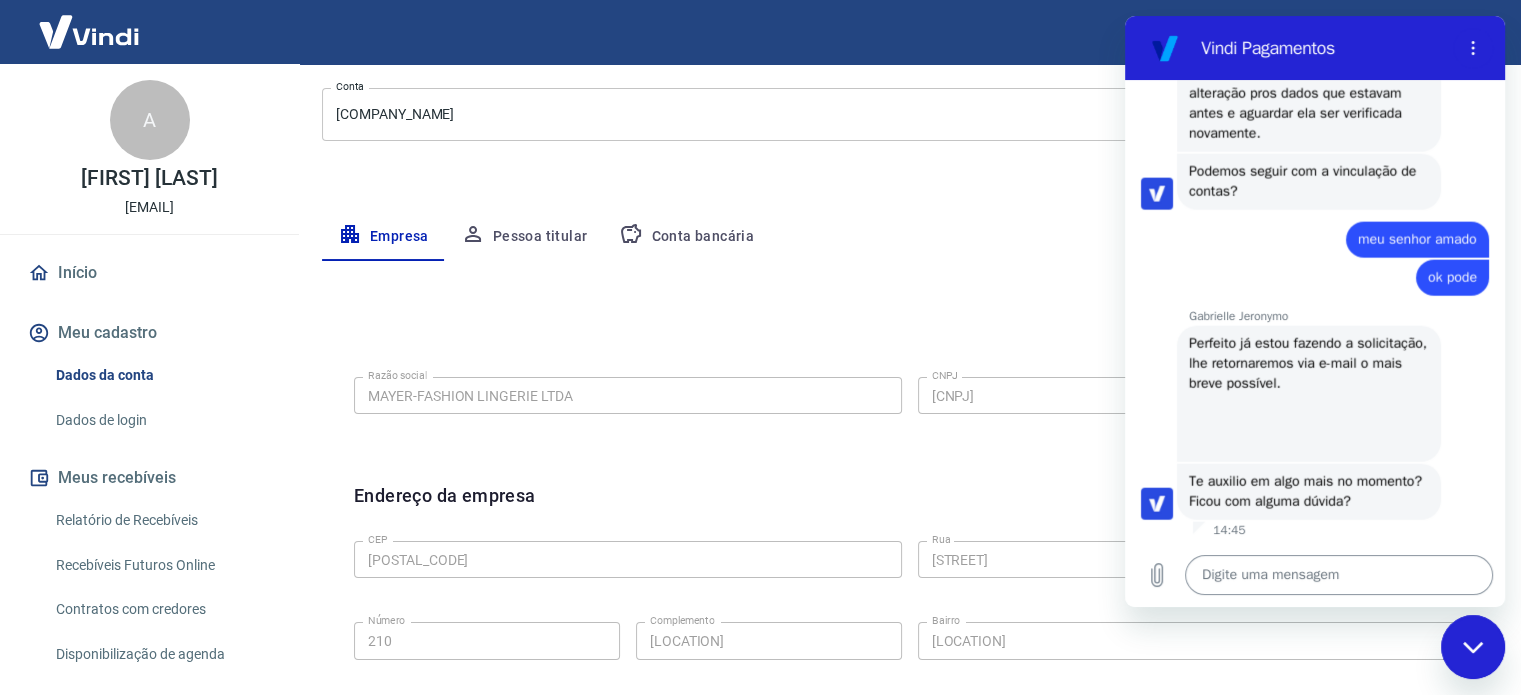 click at bounding box center [1339, 575] 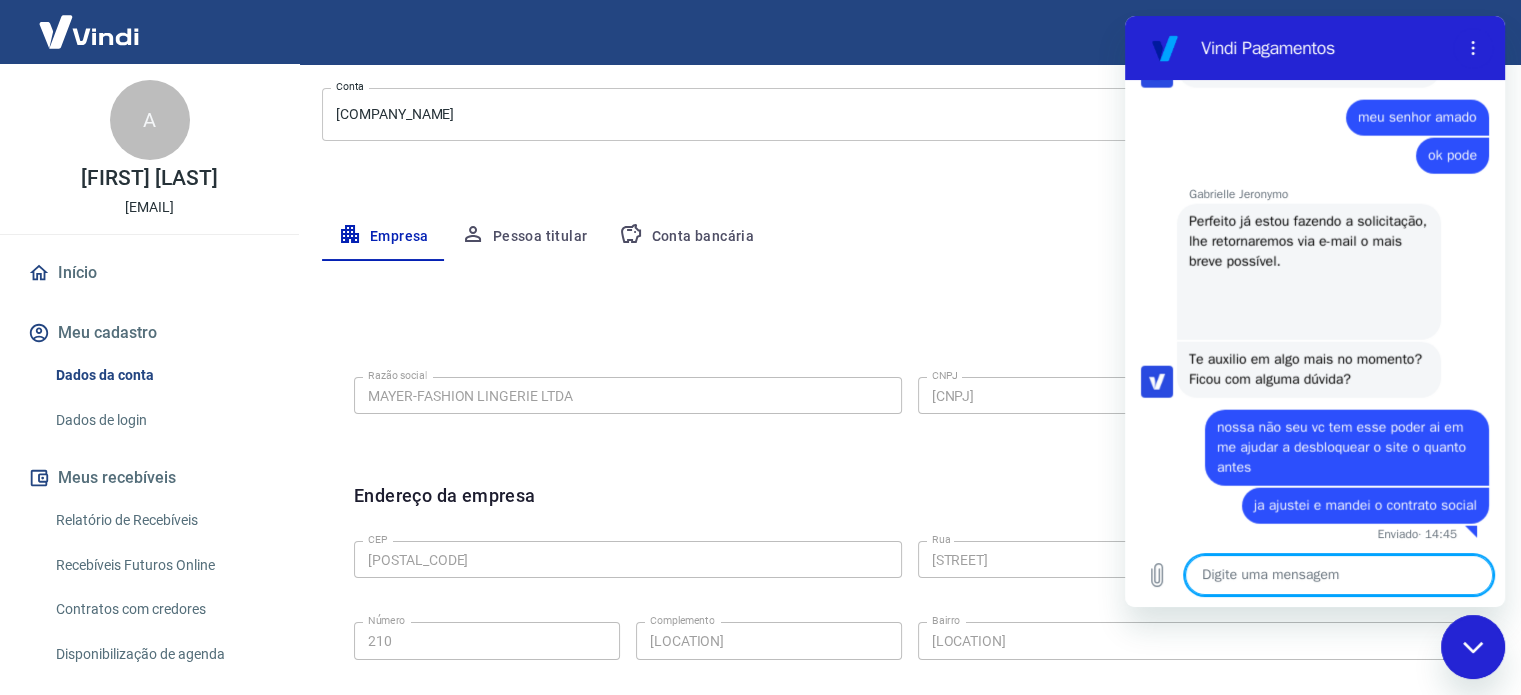 scroll, scrollTop: 4994, scrollLeft: 0, axis: vertical 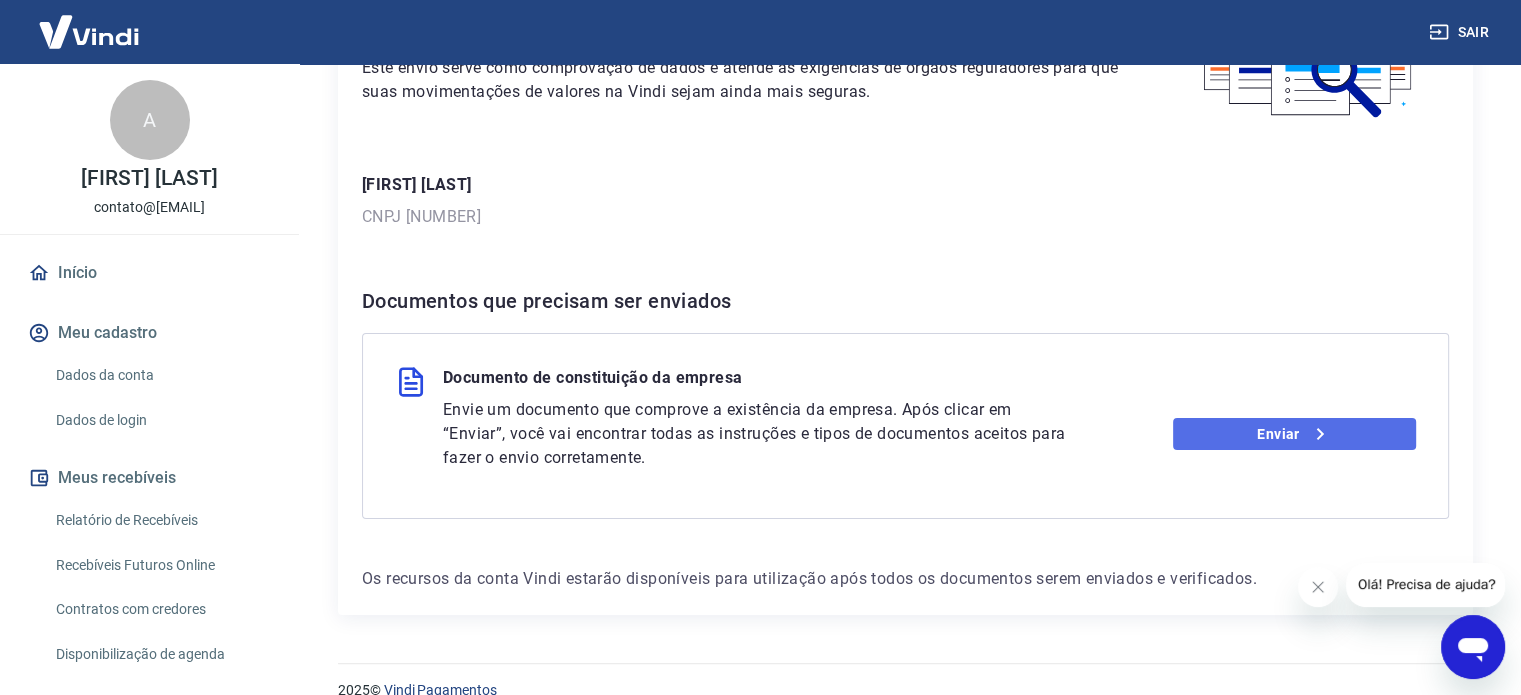 click on "Enviar" at bounding box center [1294, 434] 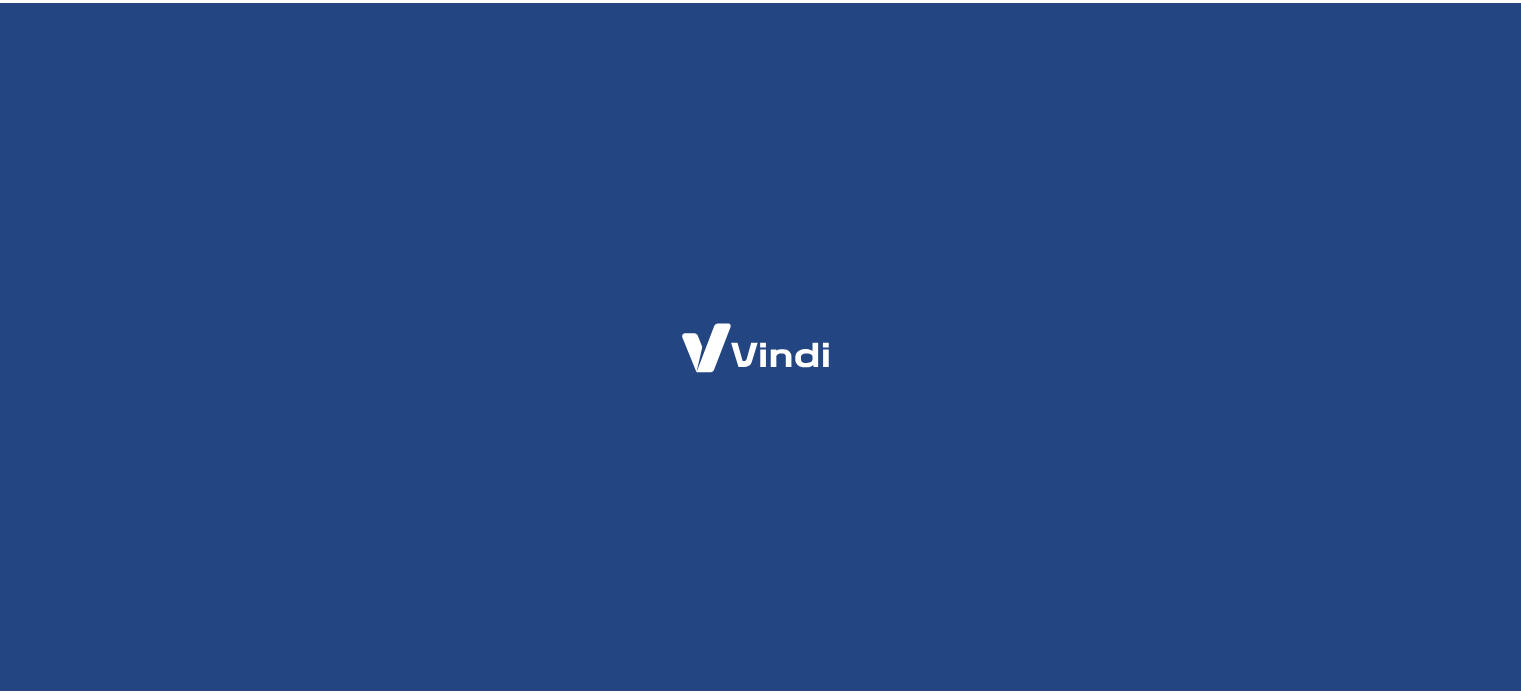 scroll, scrollTop: 0, scrollLeft: 0, axis: both 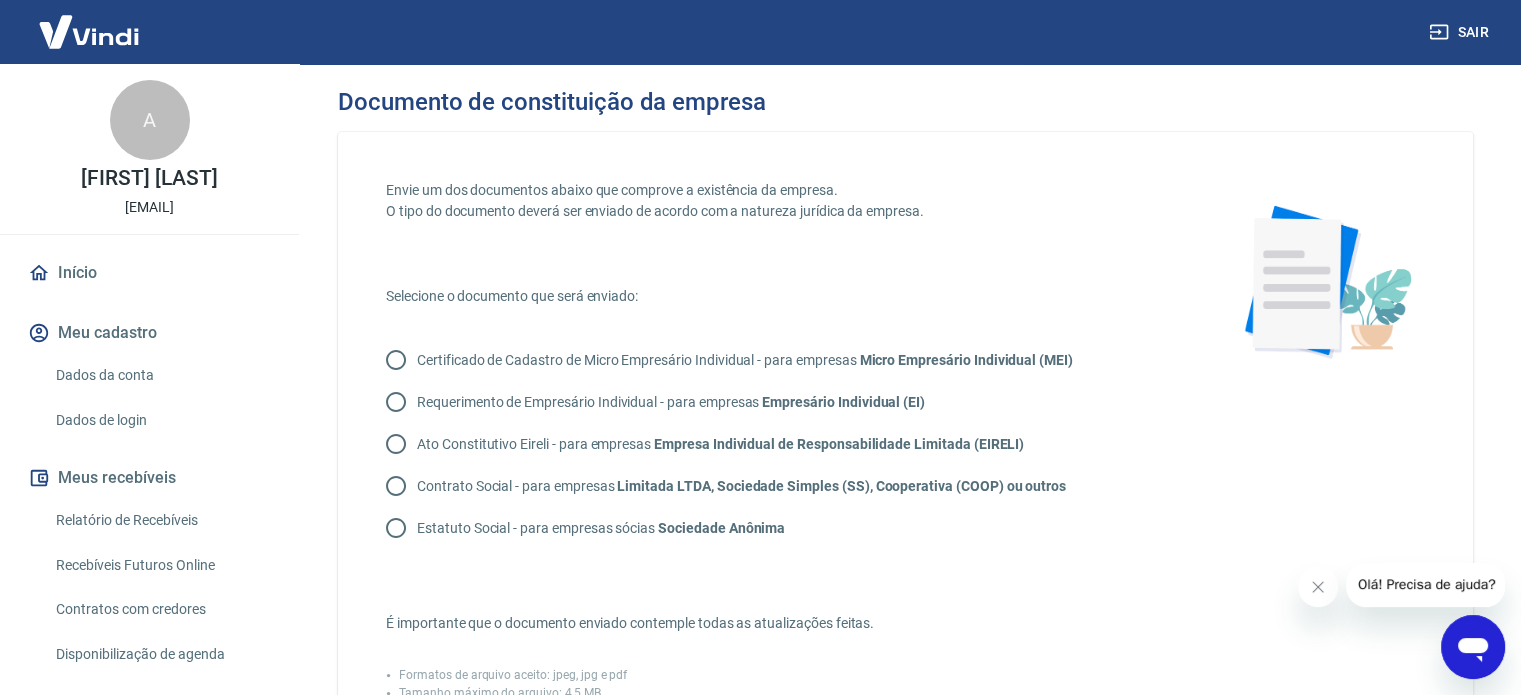 click on "Contrato Social - para empresas   Limitada LTDA, Sociedade Simples (SS), Cooperativa (COOP) ou outros" at bounding box center [396, 486] 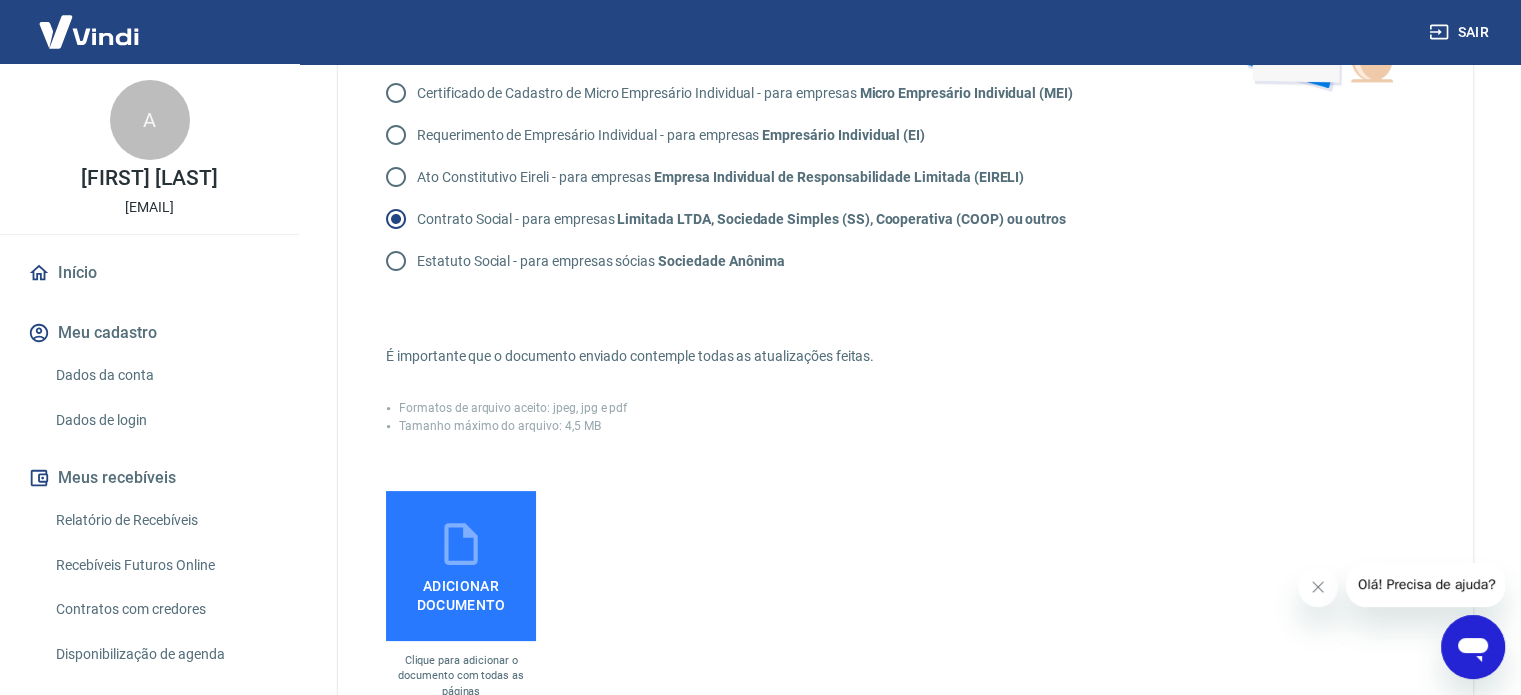 scroll, scrollTop: 300, scrollLeft: 0, axis: vertical 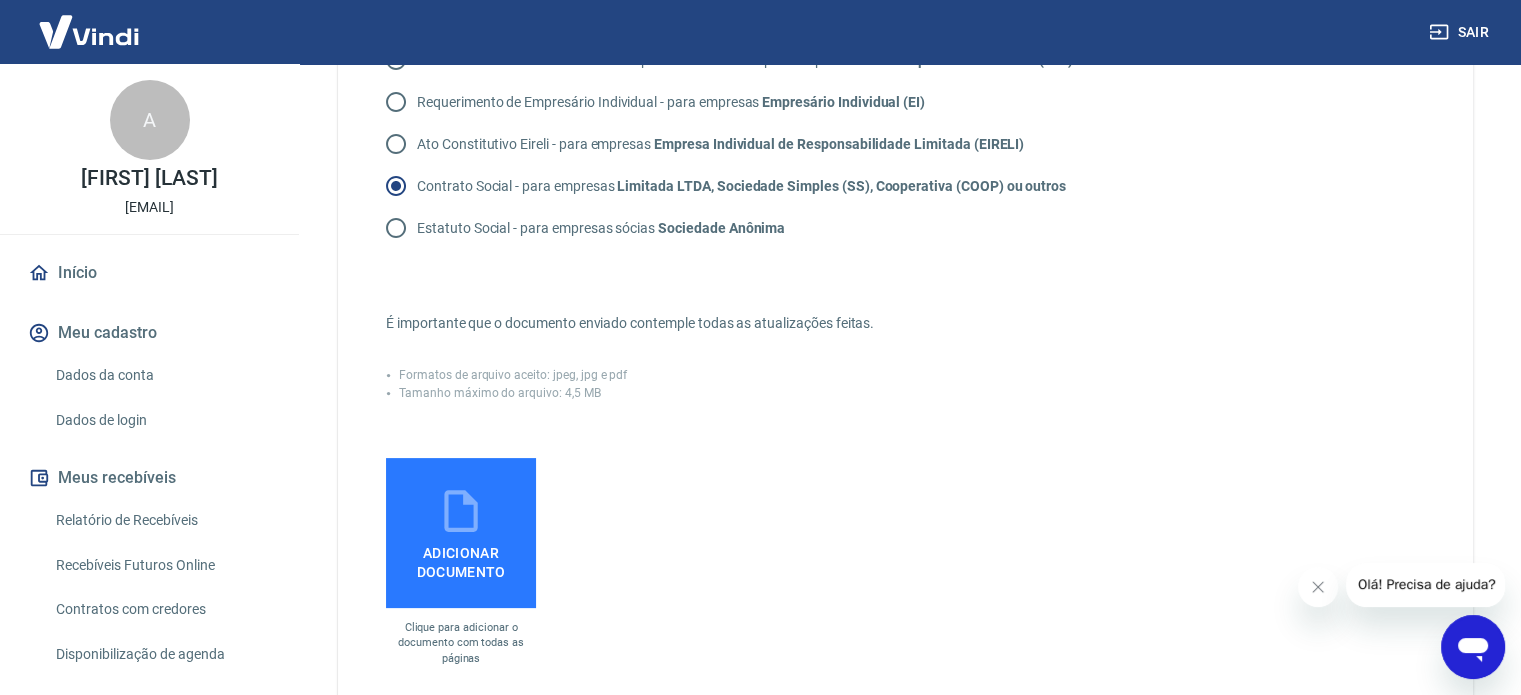 click on "Adicionar documento" at bounding box center (461, 558) 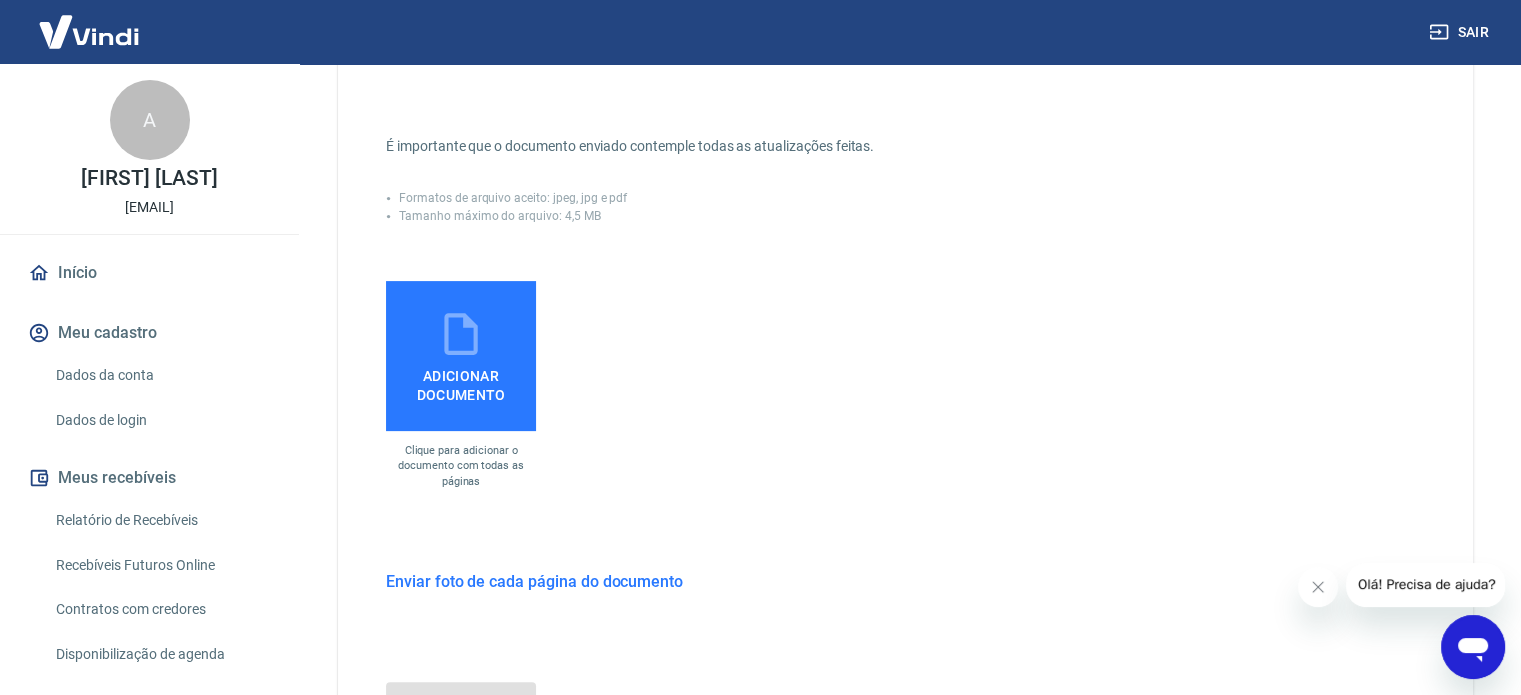 scroll, scrollTop: 500, scrollLeft: 0, axis: vertical 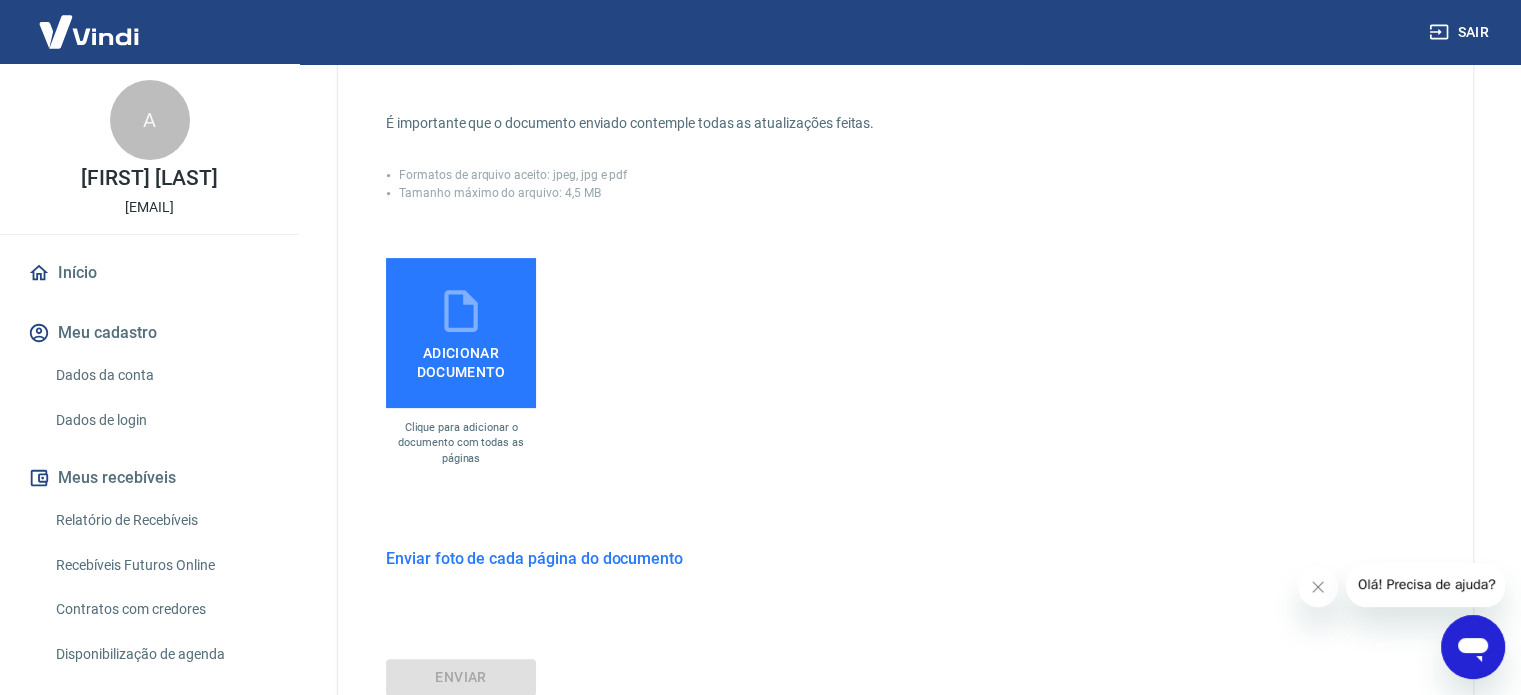 click on "Adicionar documento" at bounding box center [461, 358] 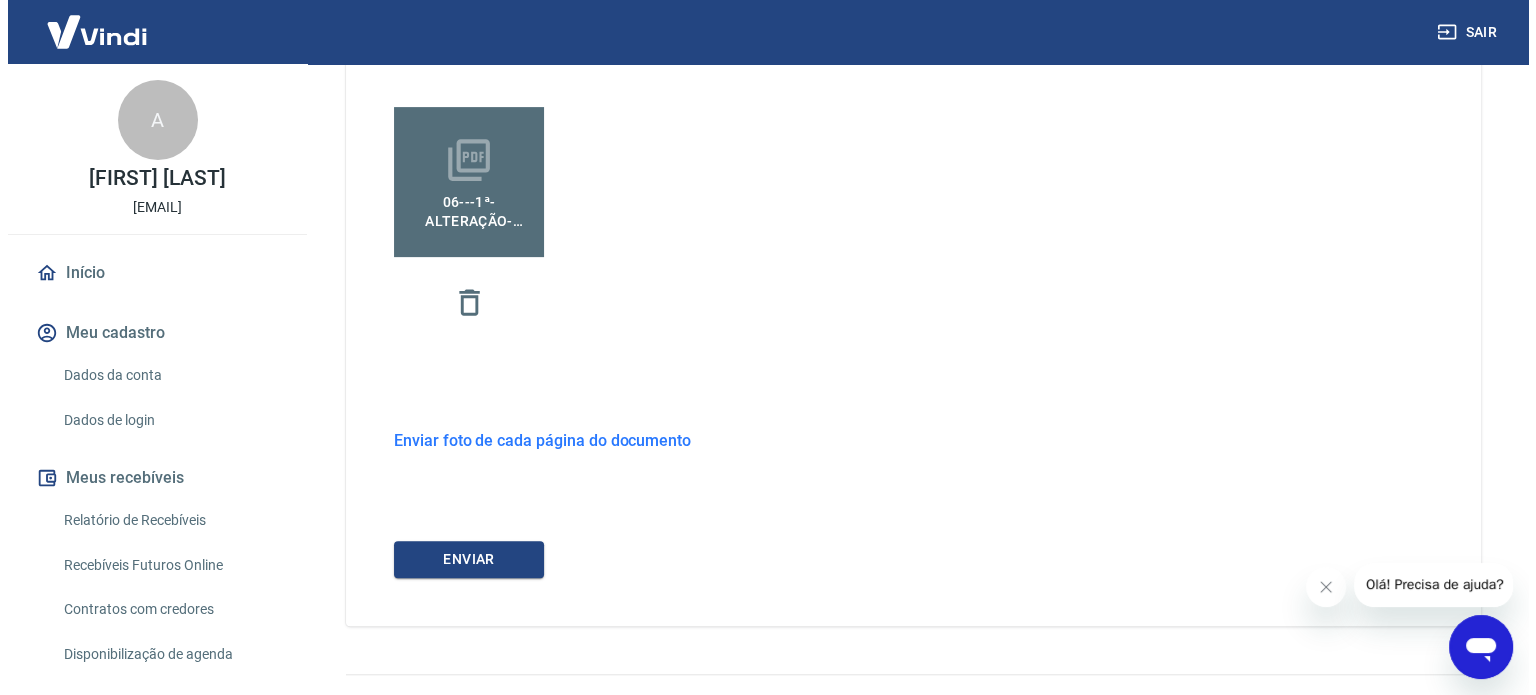 scroll, scrollTop: 691, scrollLeft: 0, axis: vertical 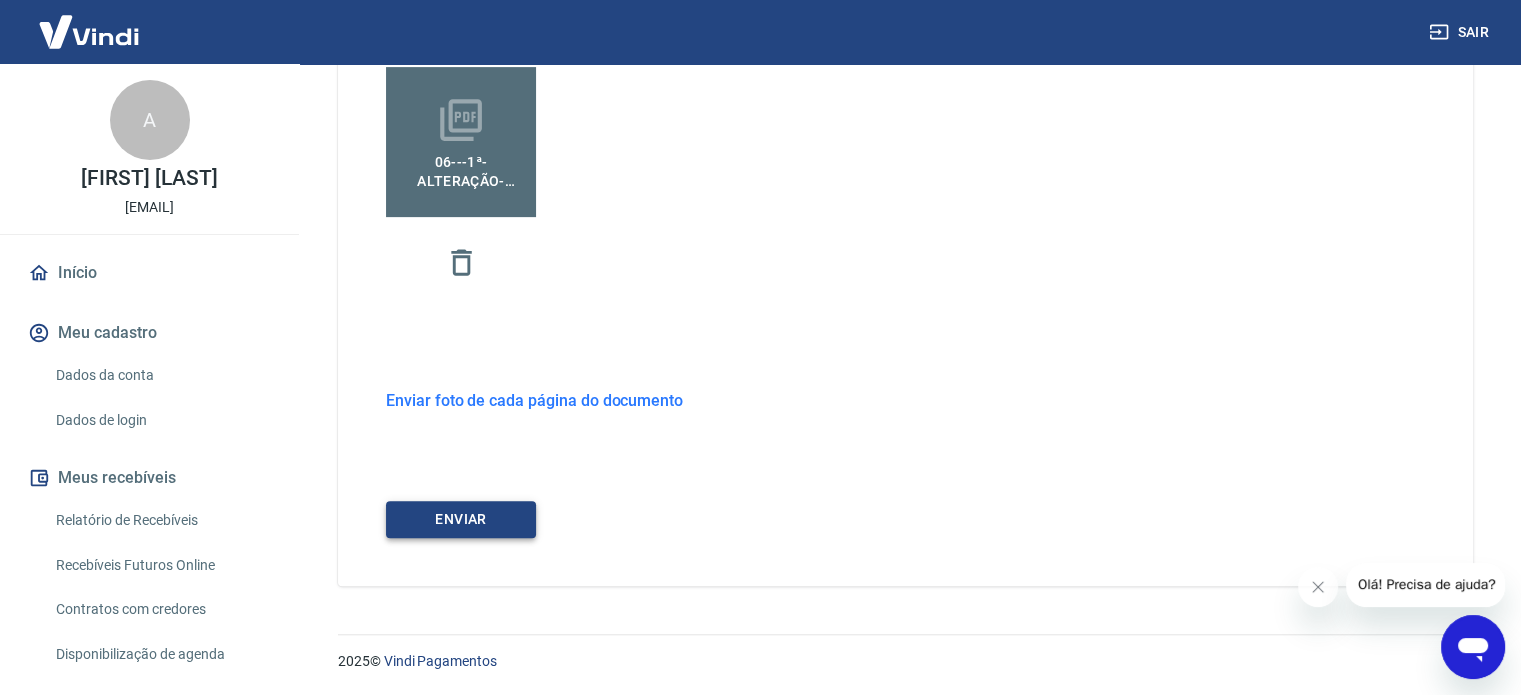 click on "ENVIAR" at bounding box center [461, 519] 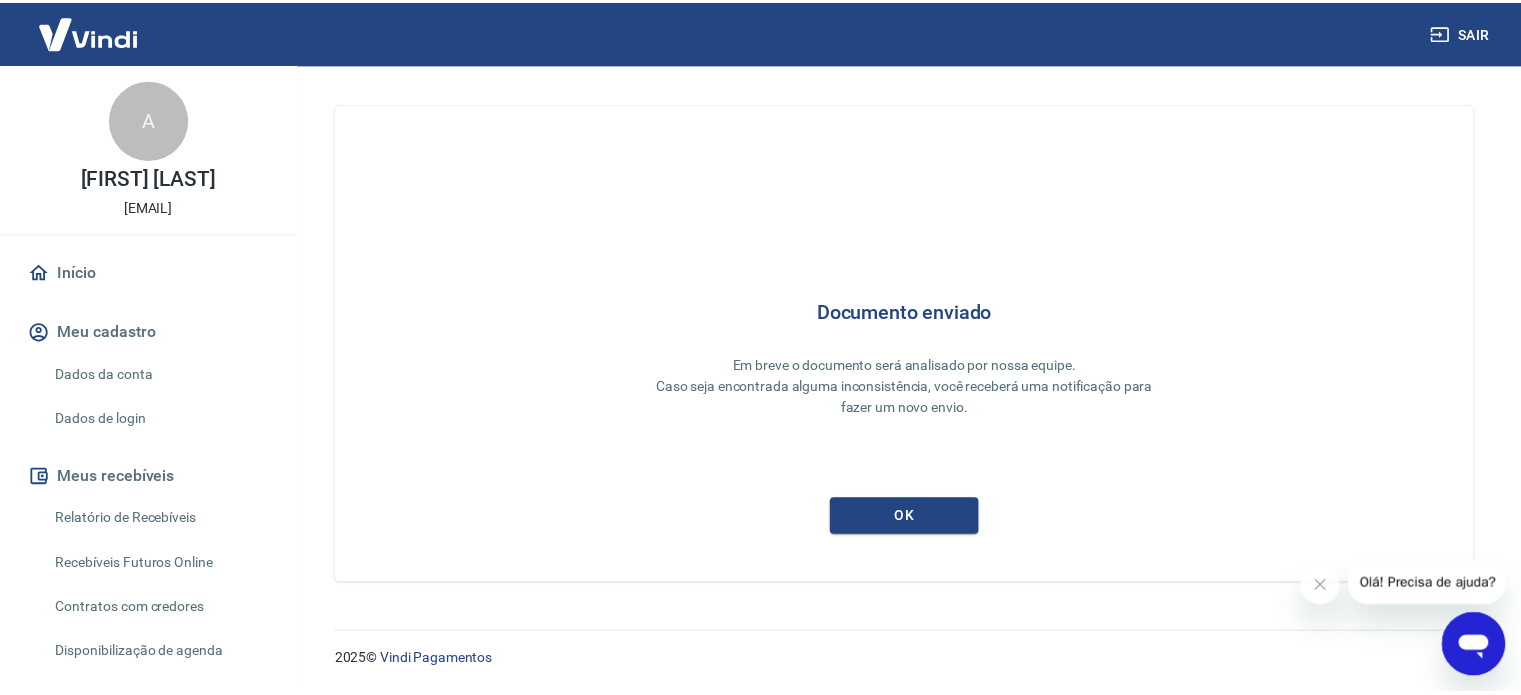 scroll, scrollTop: 0, scrollLeft: 0, axis: both 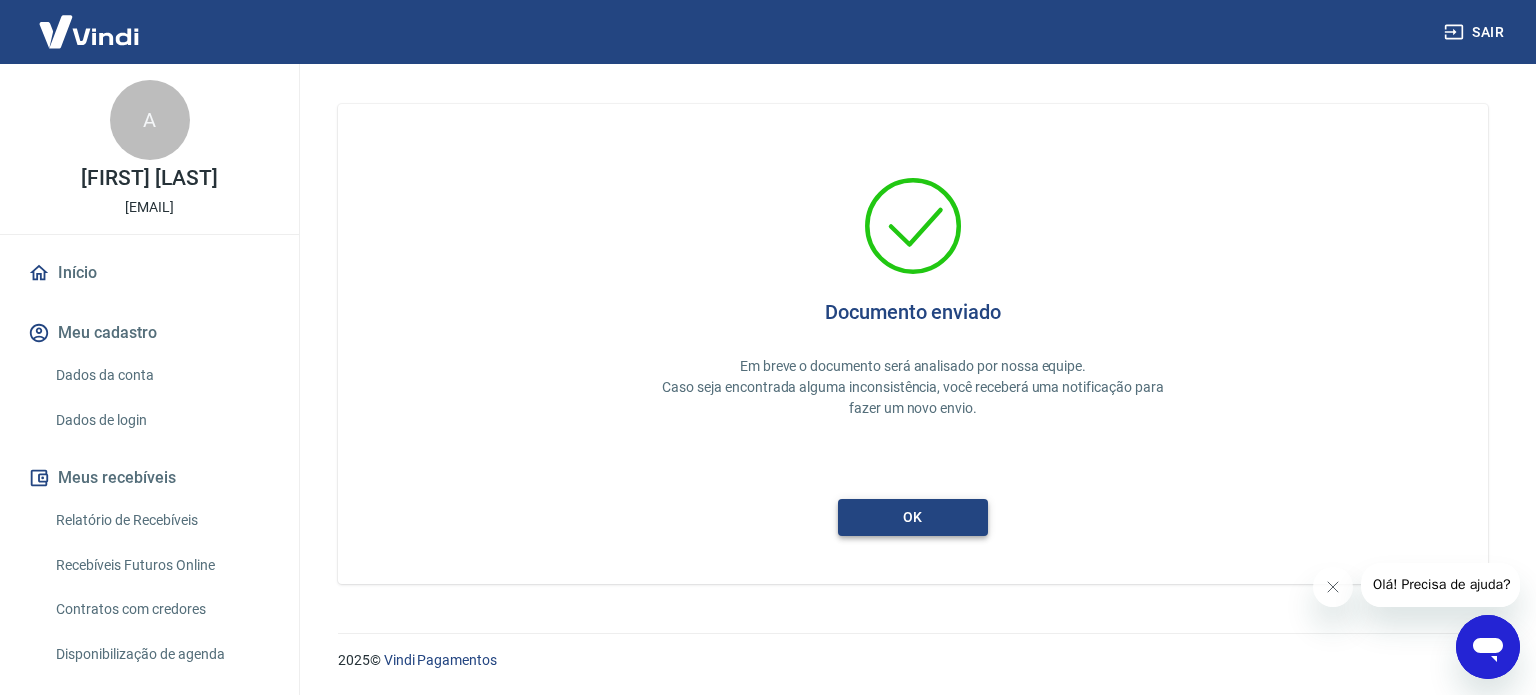 click on "ok" at bounding box center [913, 517] 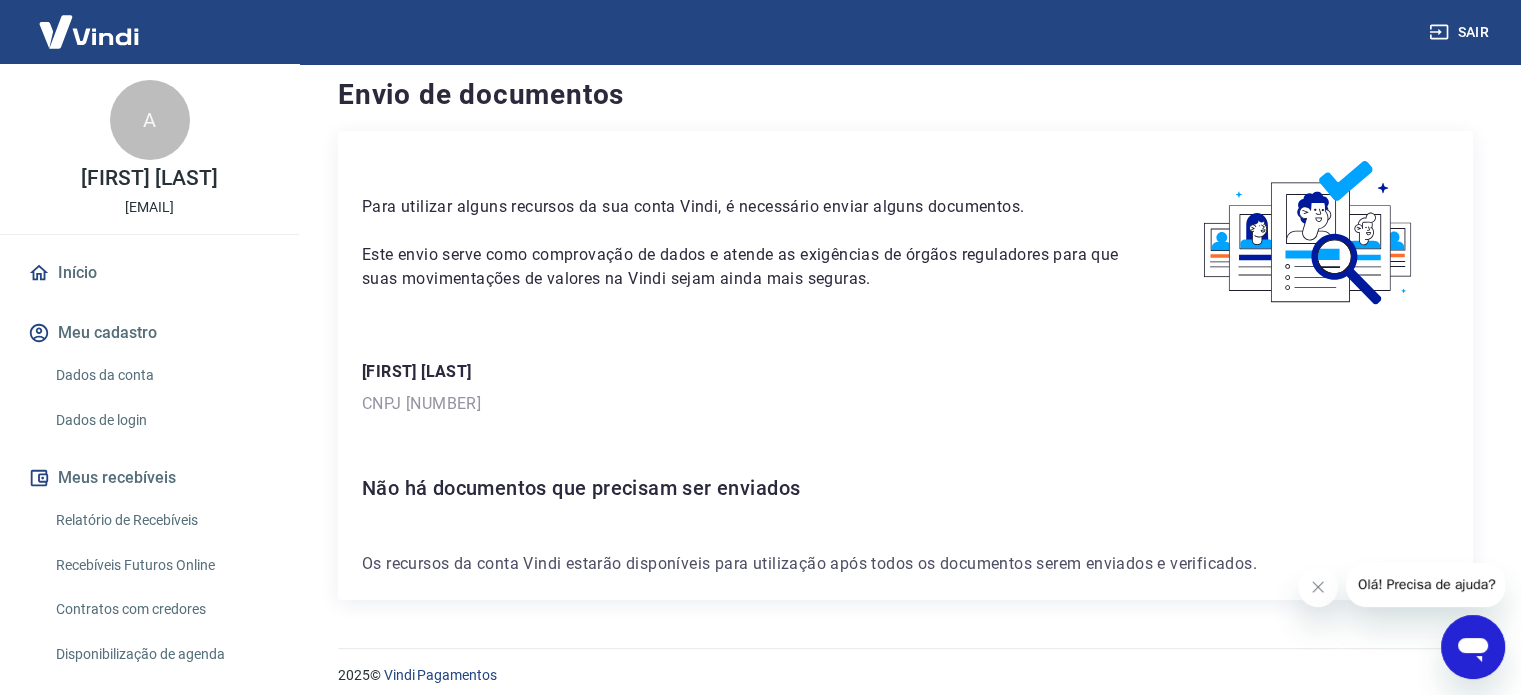 scroll, scrollTop: 28, scrollLeft: 0, axis: vertical 